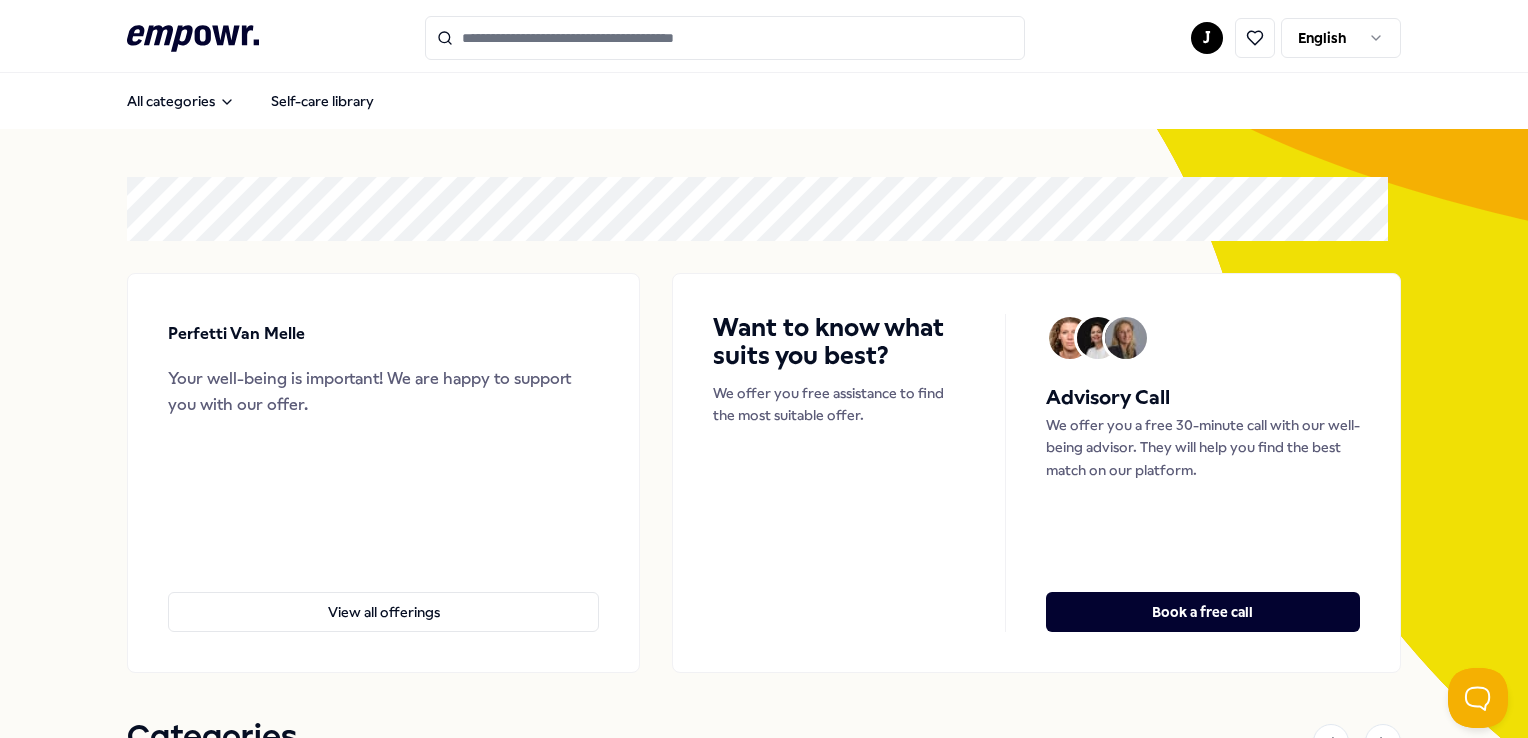 scroll, scrollTop: 0, scrollLeft: 0, axis: both 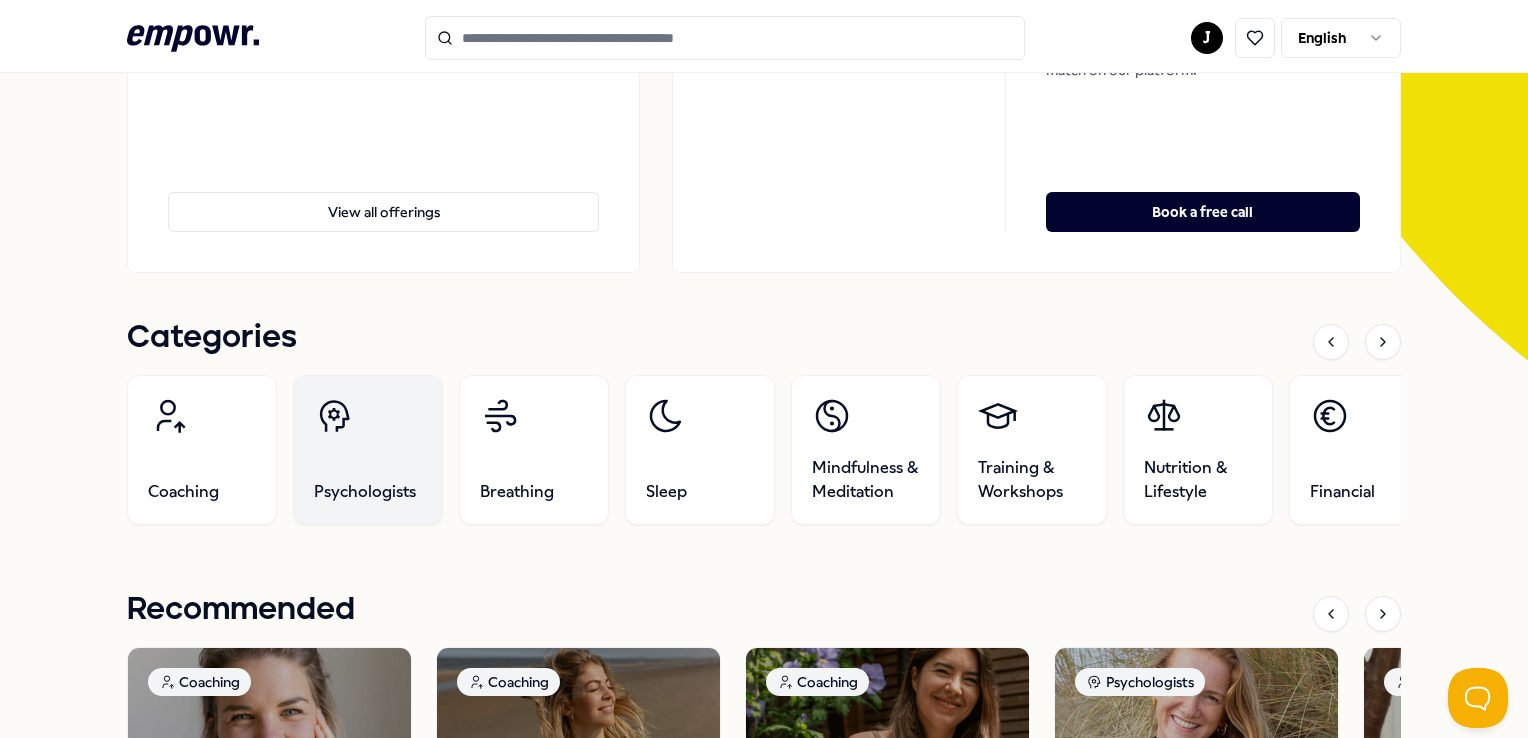 click on "Psychologists" at bounding box center (368, 450) 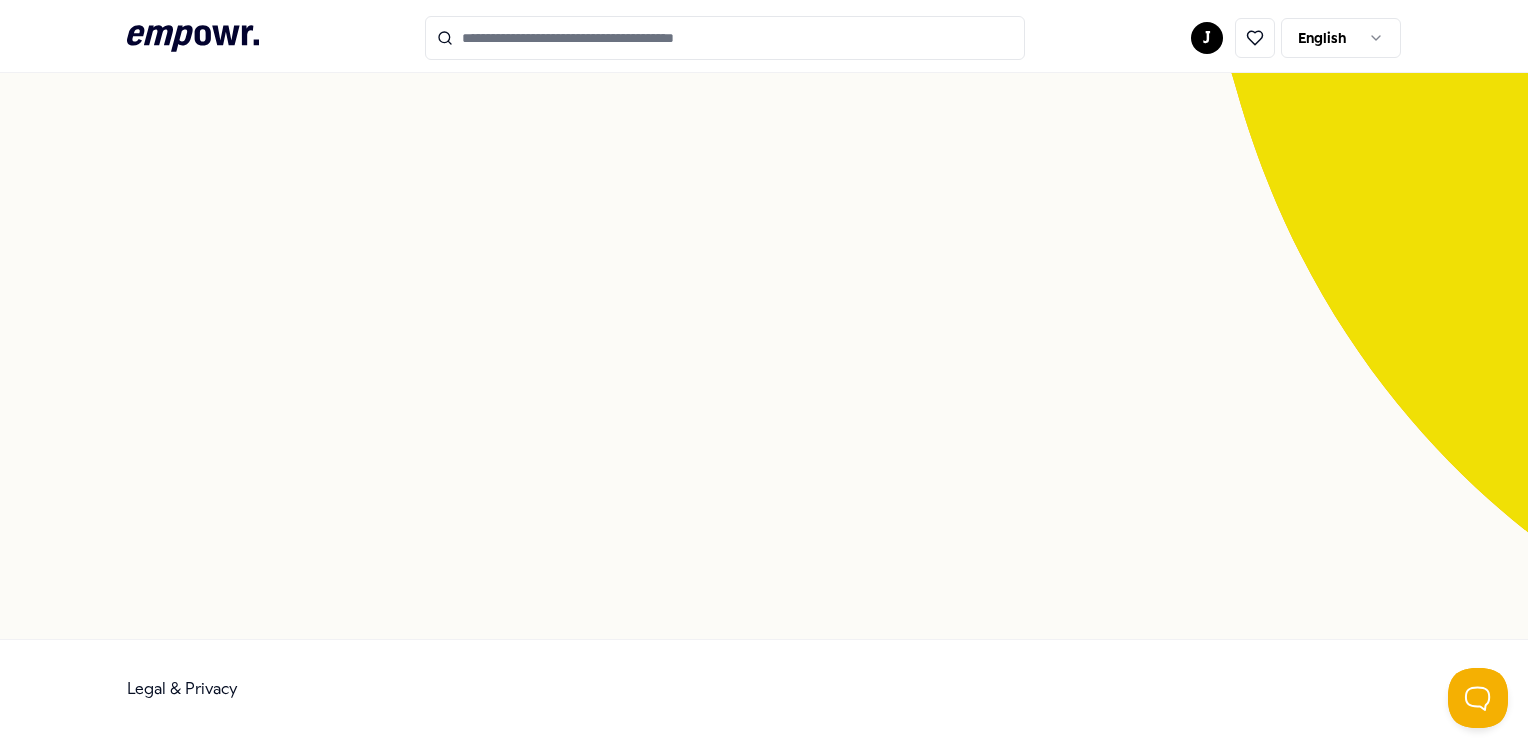 scroll, scrollTop: 128, scrollLeft: 0, axis: vertical 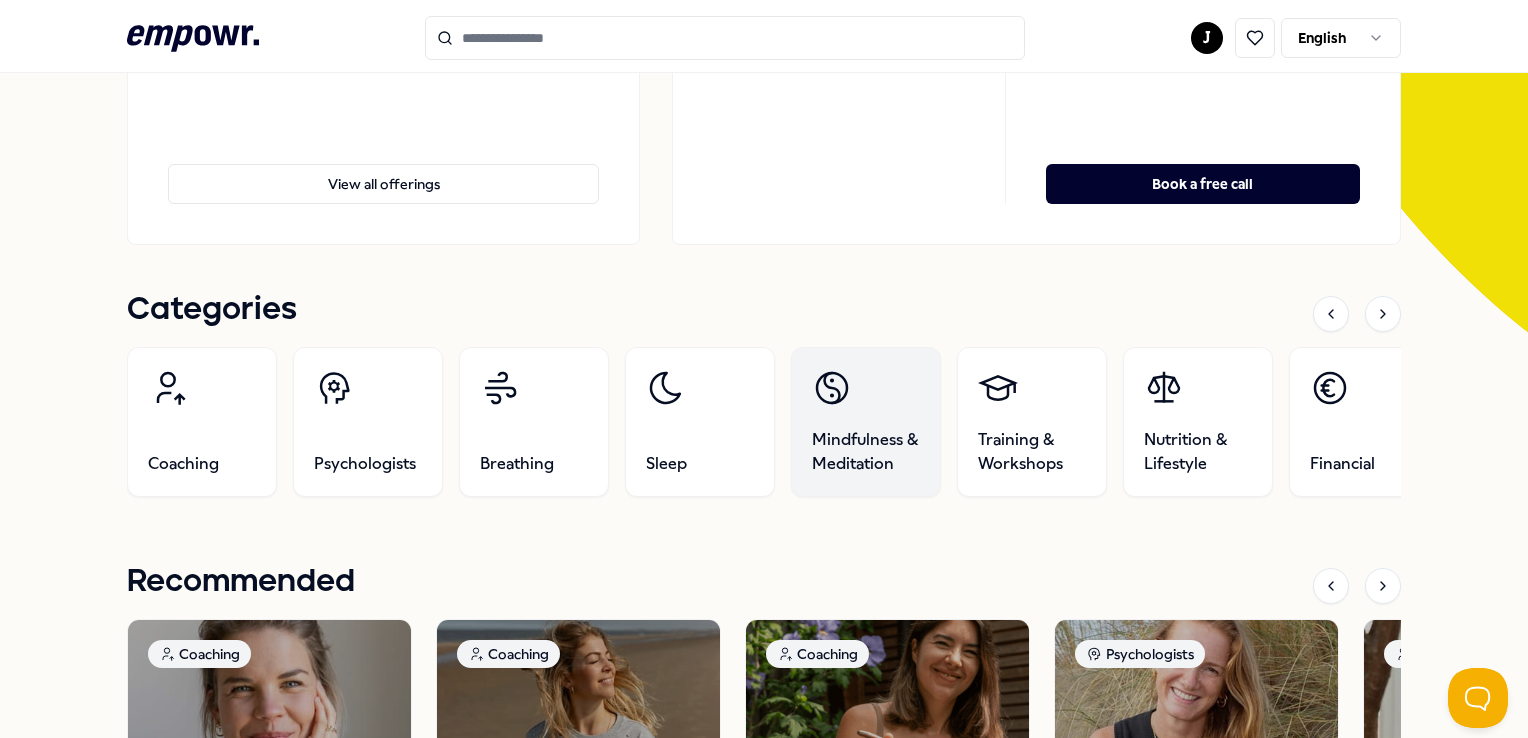 click on "Mindfulness & Meditation" at bounding box center (866, 422) 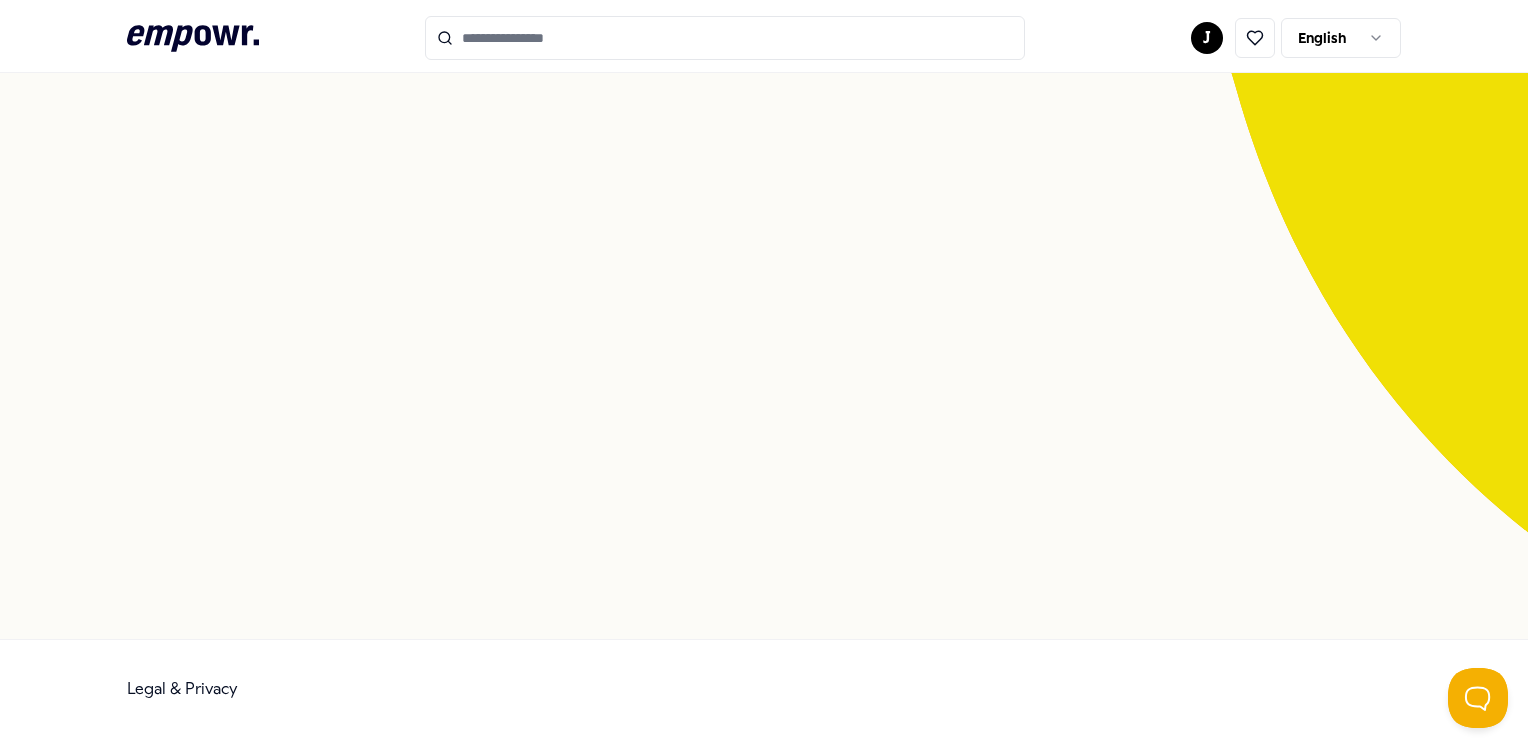 scroll, scrollTop: 128, scrollLeft: 0, axis: vertical 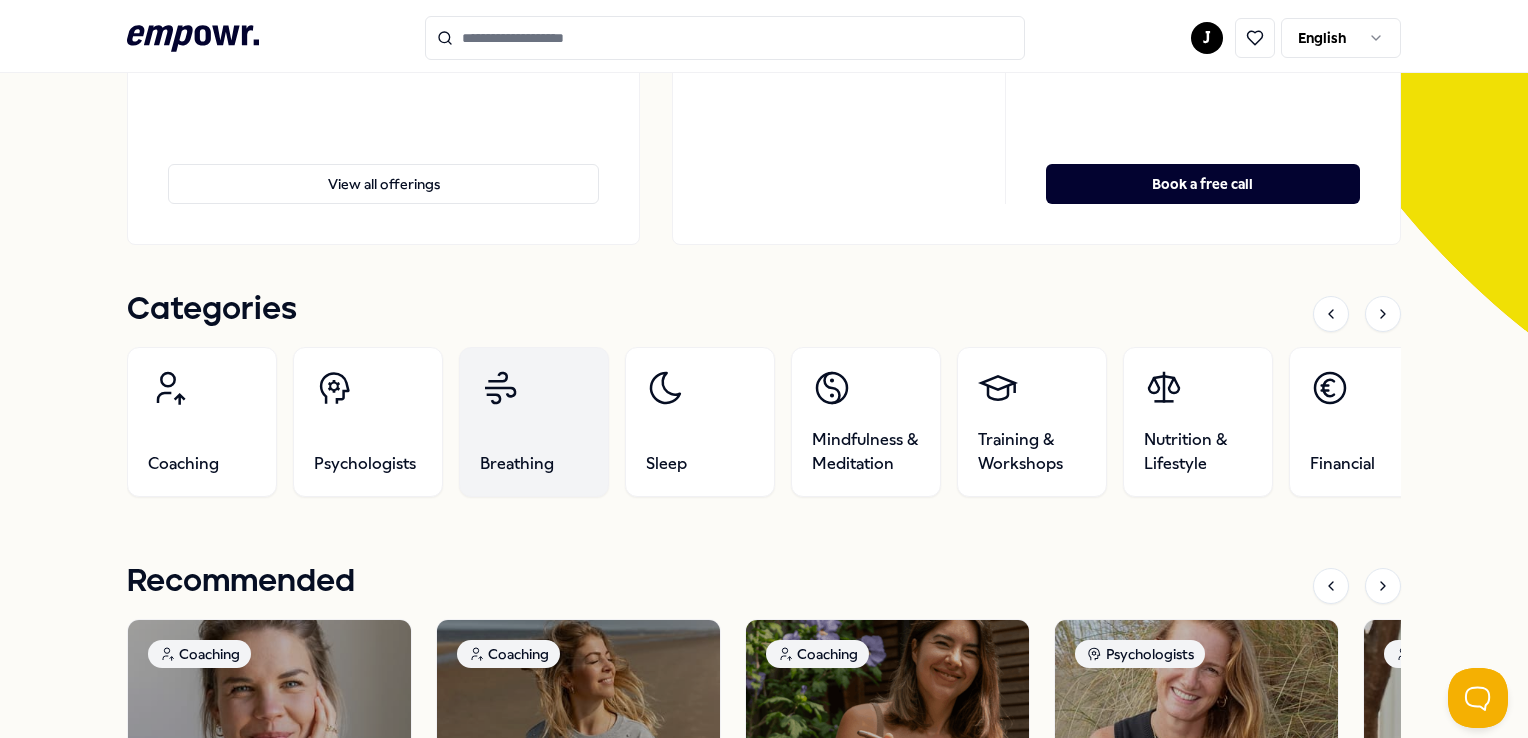 click on "Breathing" at bounding box center [534, 422] 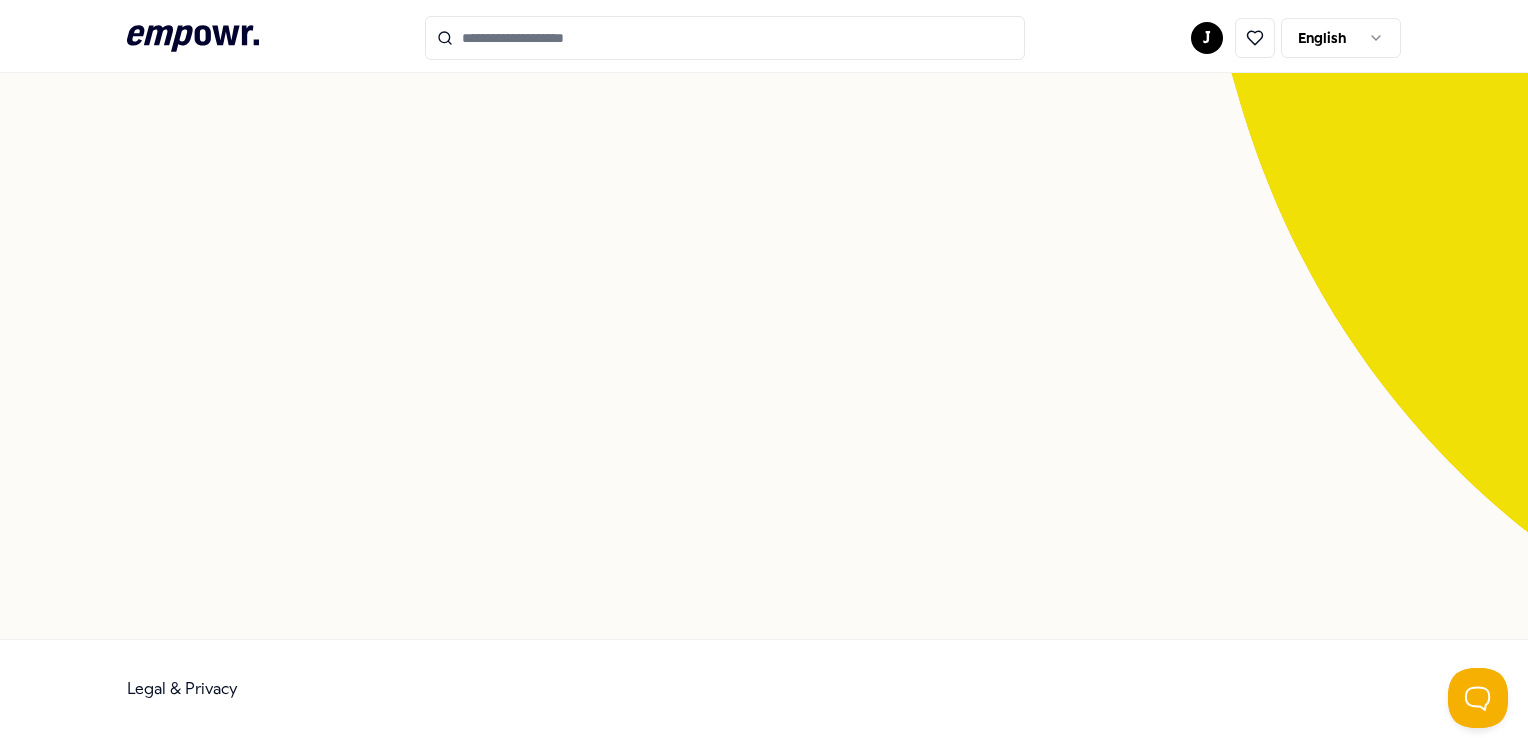 scroll, scrollTop: 128, scrollLeft: 0, axis: vertical 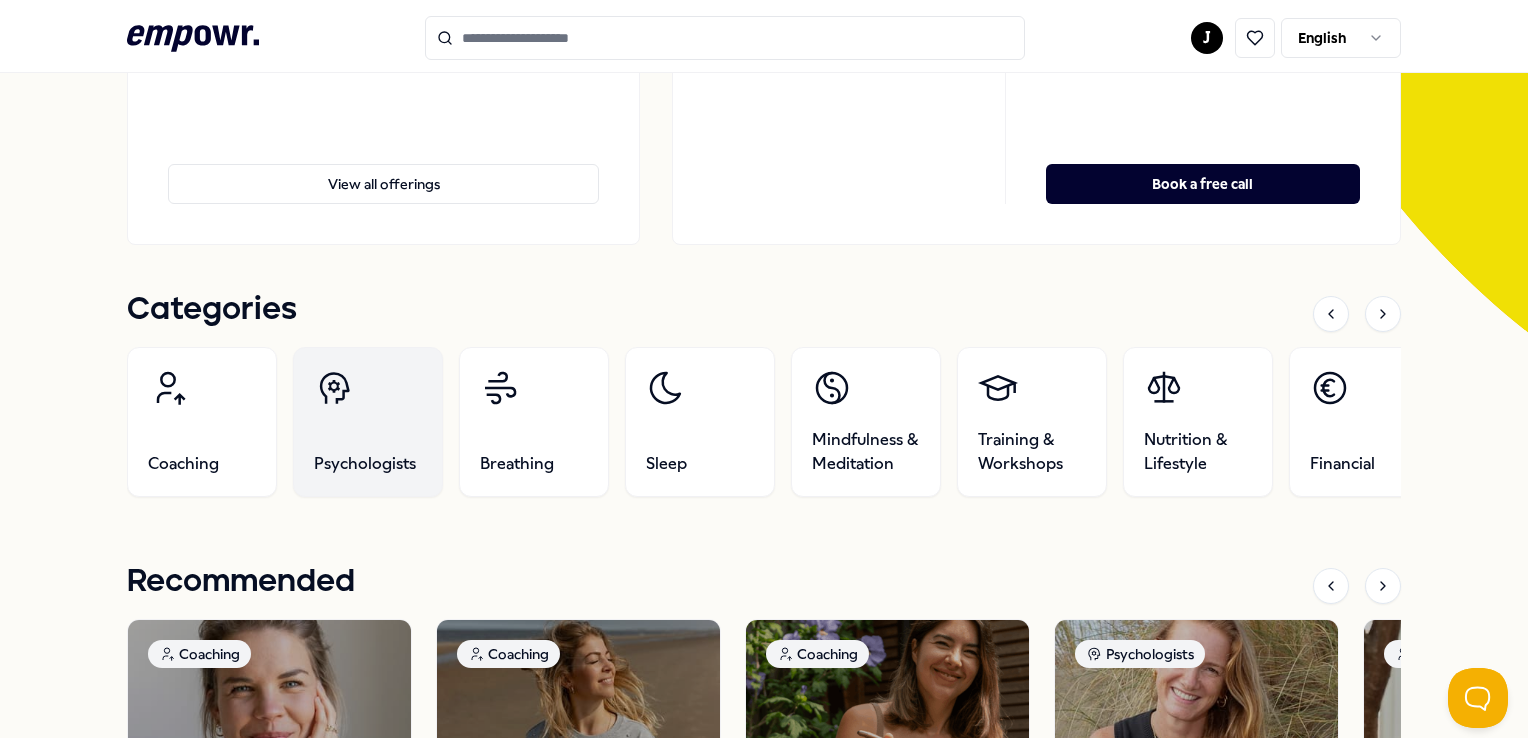 click on "Psychologists" at bounding box center (368, 422) 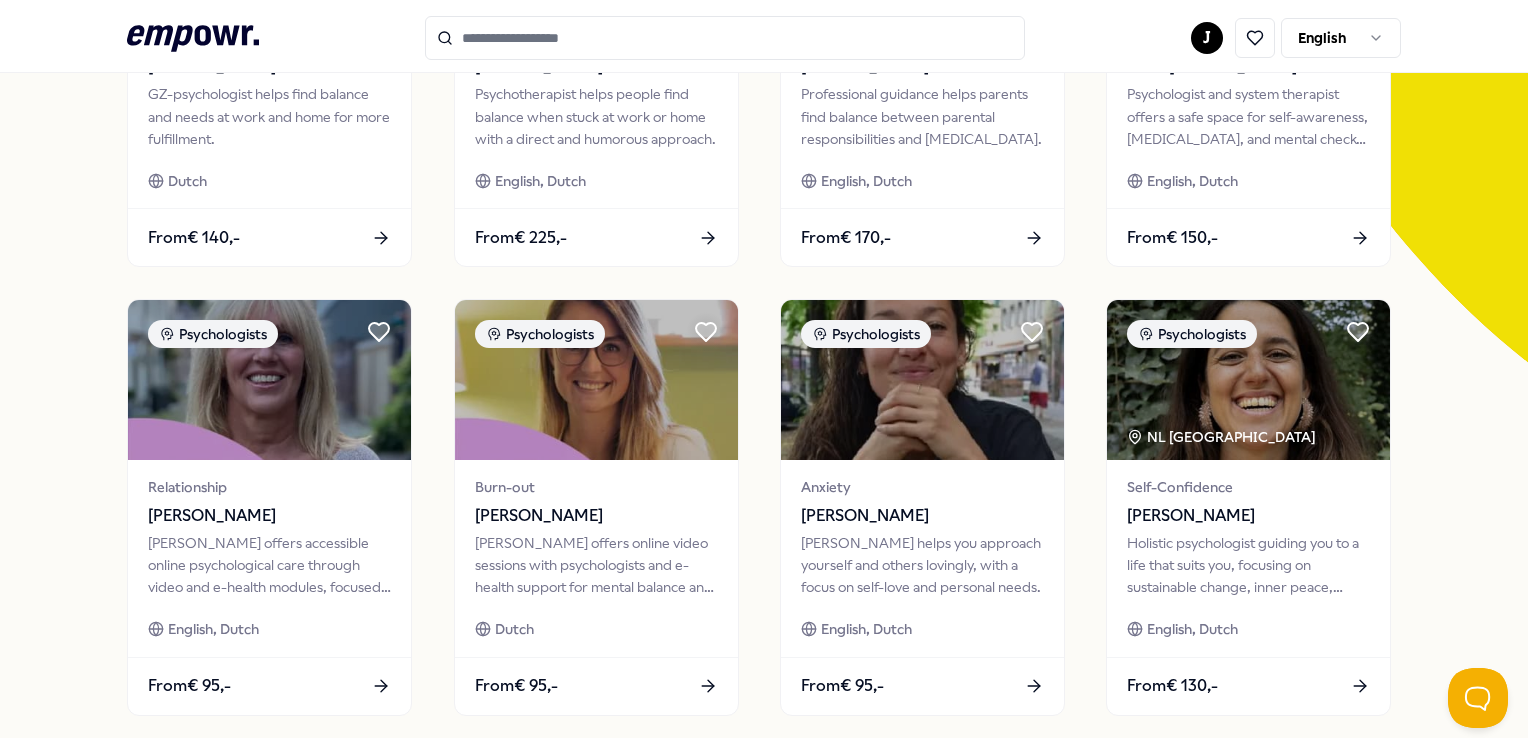 scroll, scrollTop: 428, scrollLeft: 0, axis: vertical 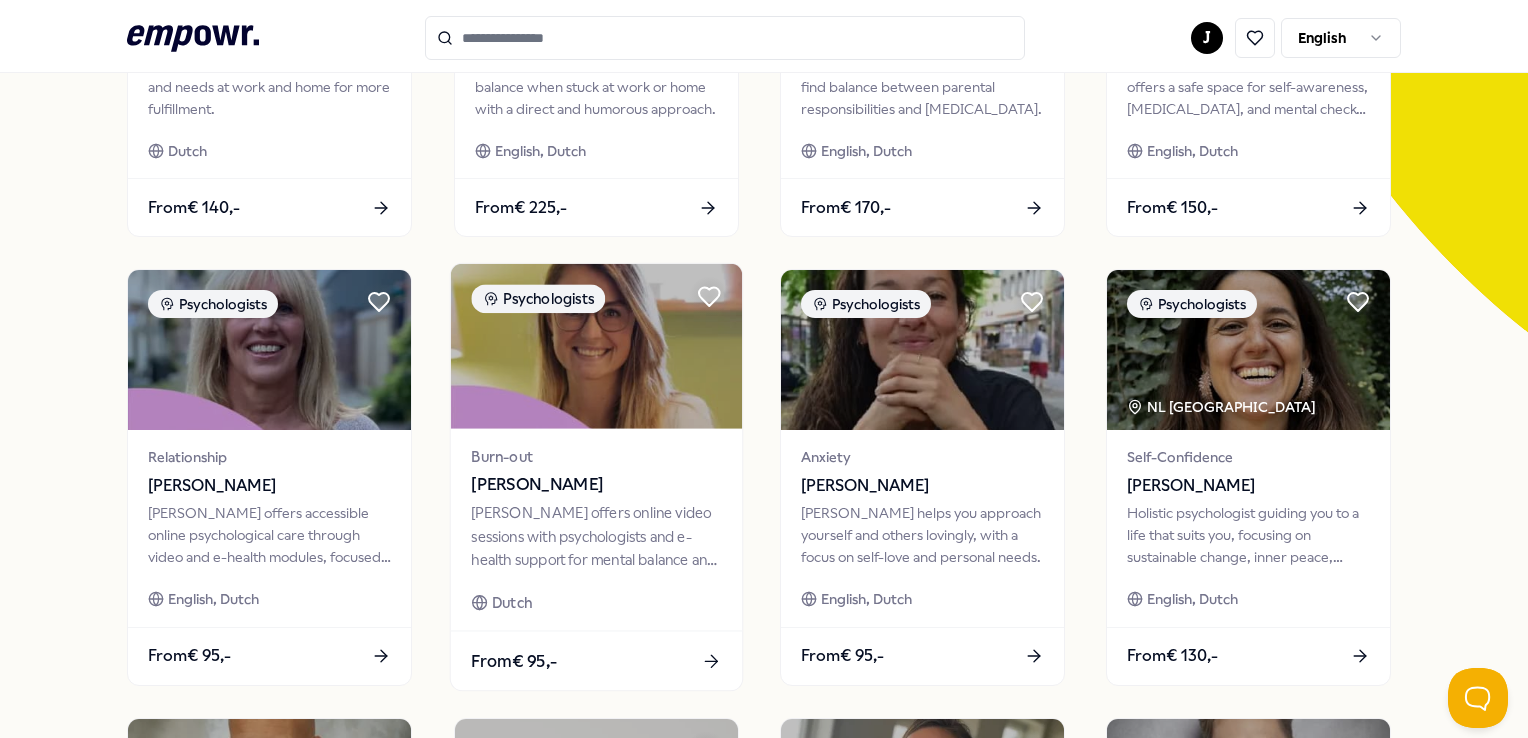 click on "Burn-out Nikki van der Meulen" at bounding box center [596, 471] 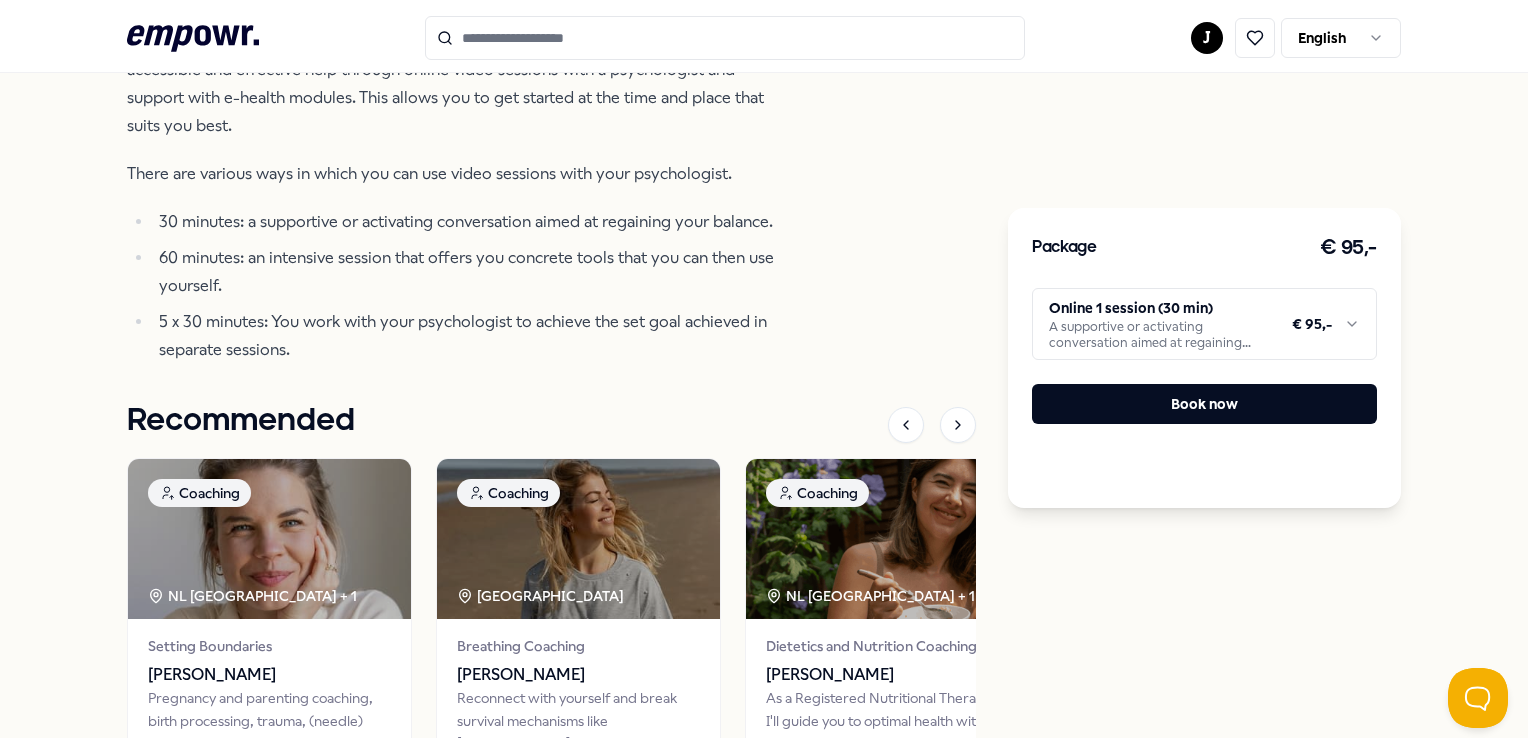 scroll, scrollTop: 328, scrollLeft: 0, axis: vertical 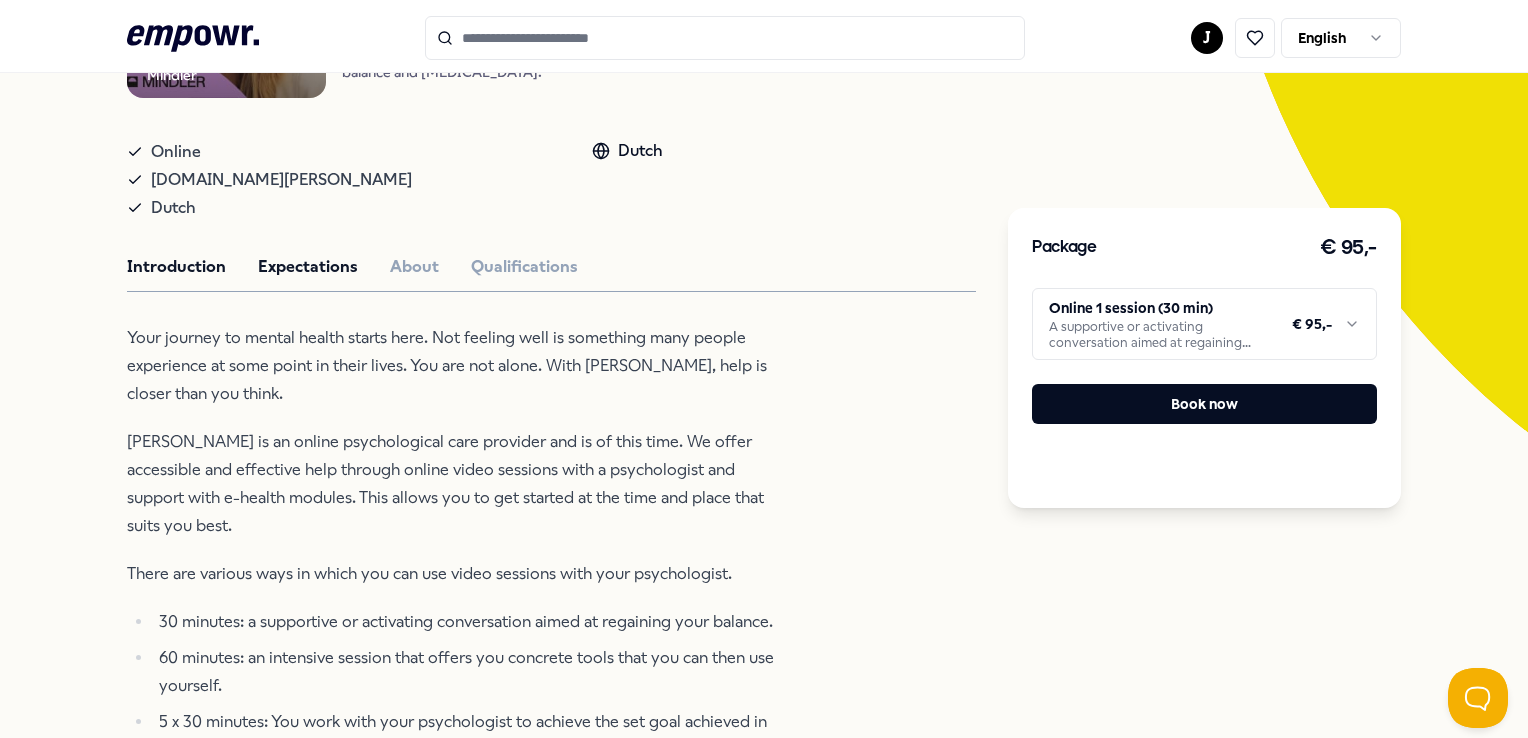 click on "Expectations" at bounding box center (308, 267) 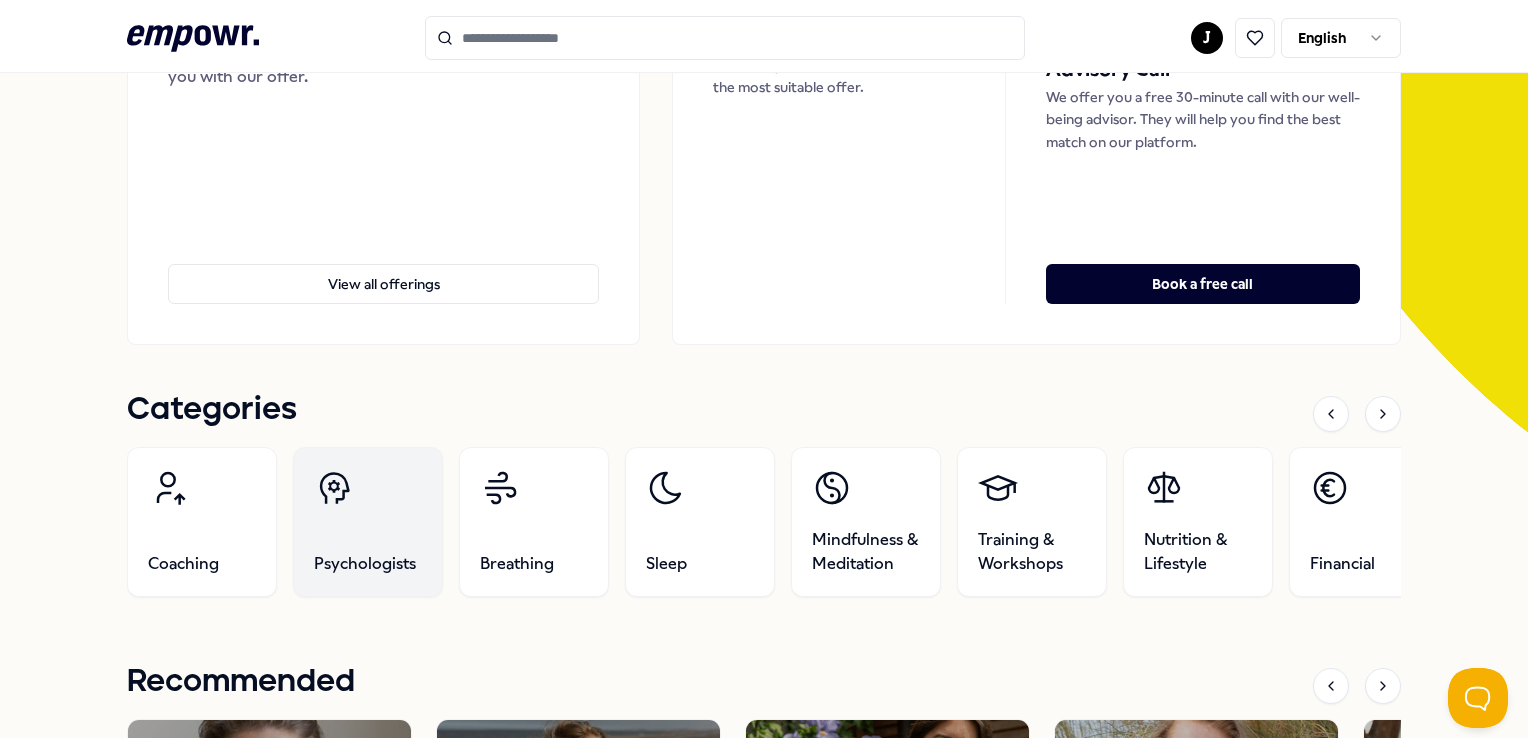 click on "Psychologists" at bounding box center [368, 522] 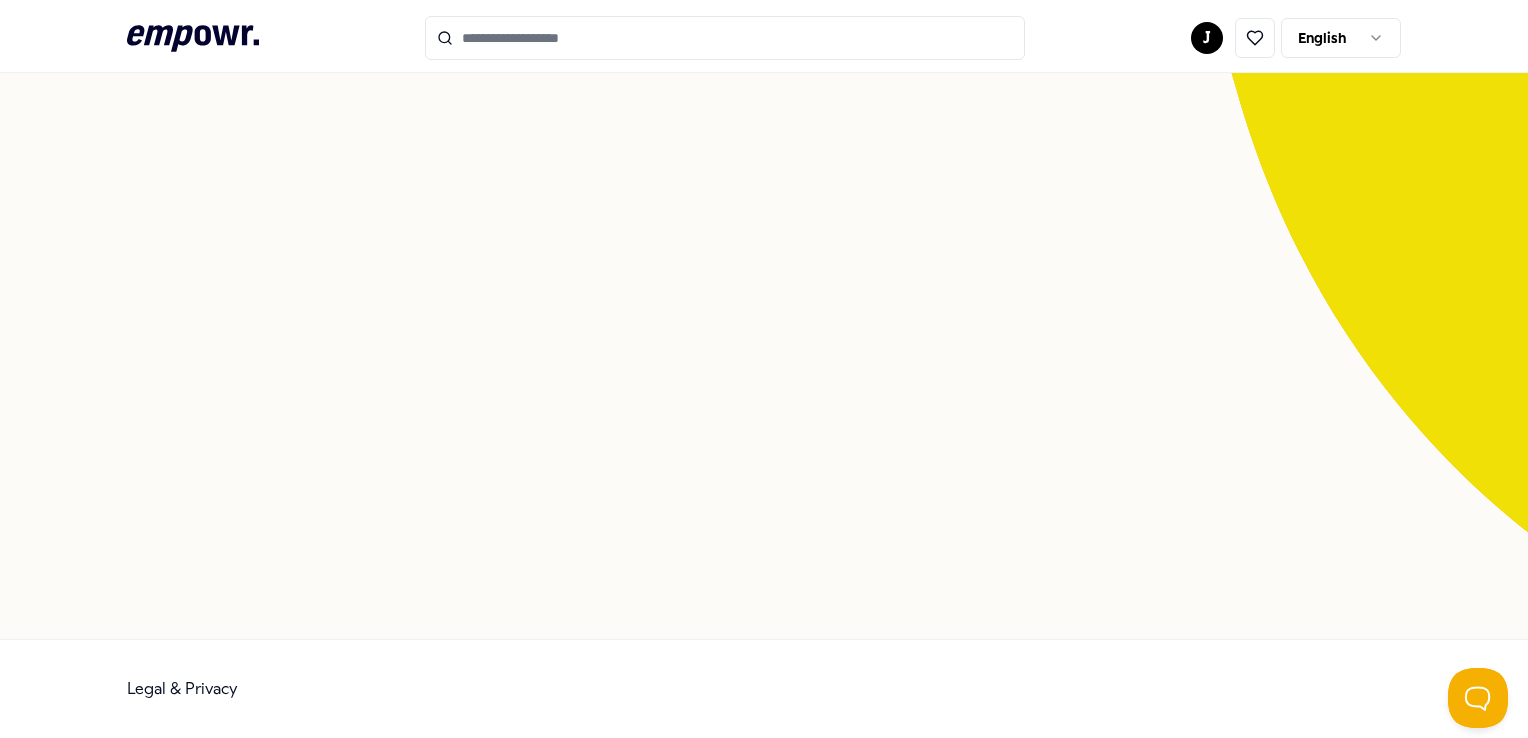scroll, scrollTop: 128, scrollLeft: 0, axis: vertical 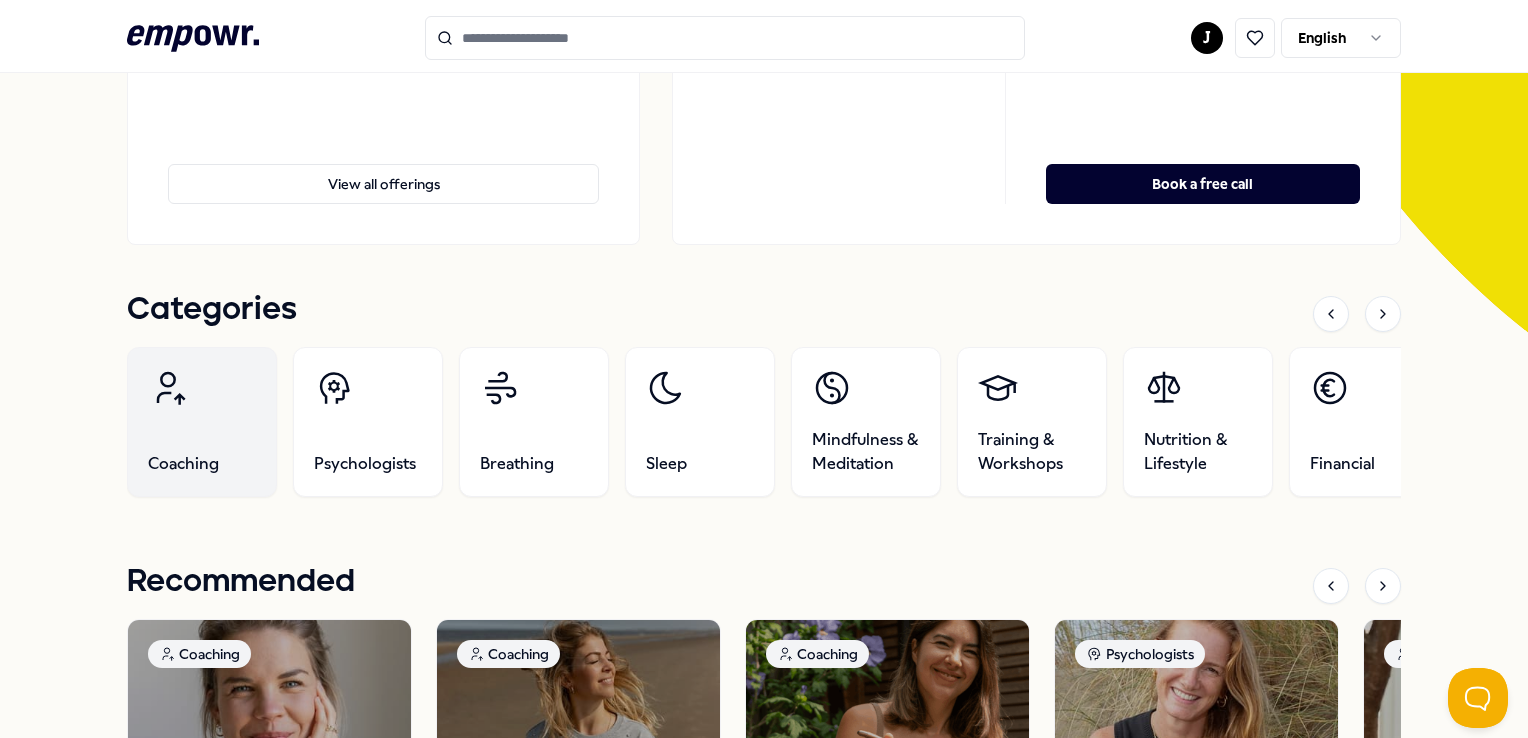 click on "Coaching" at bounding box center [202, 422] 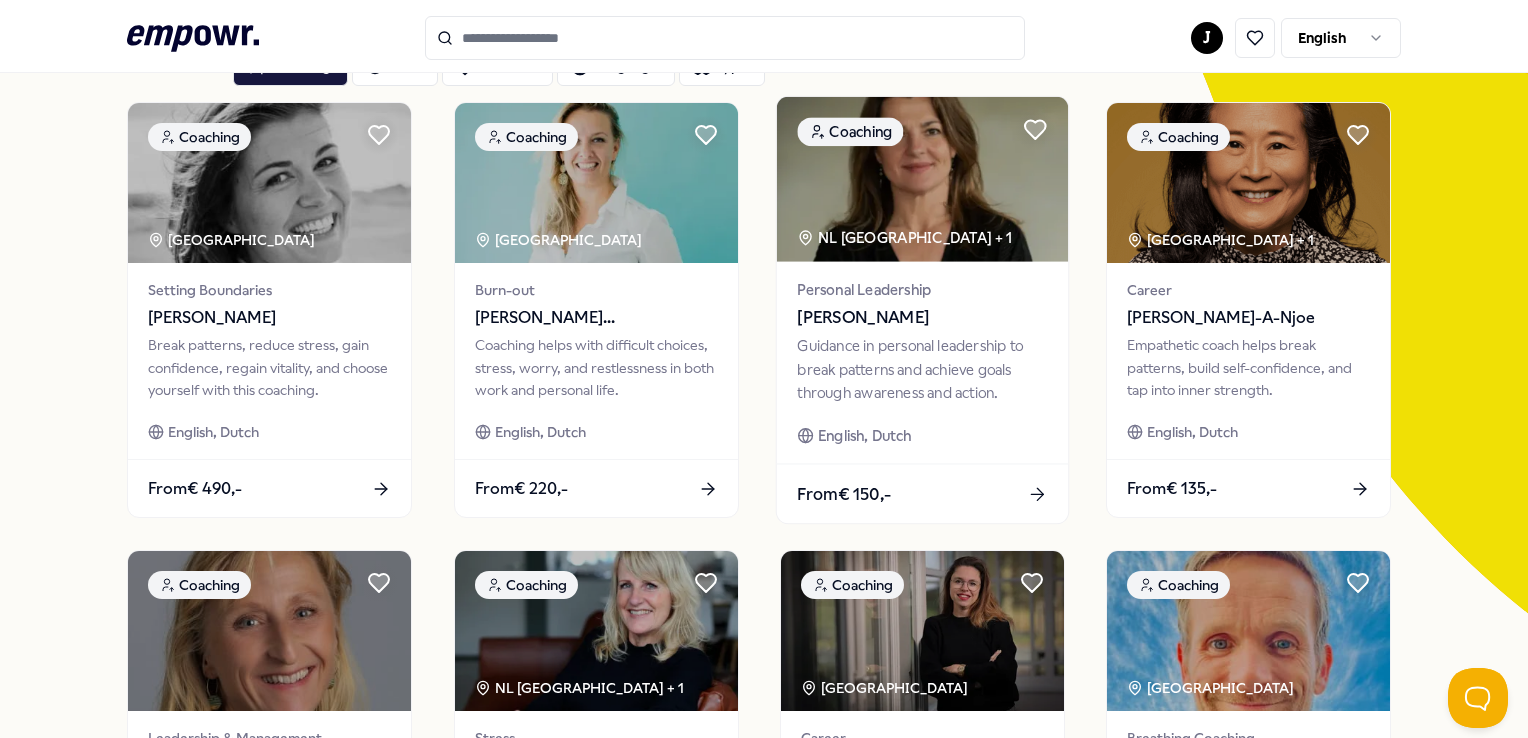 scroll, scrollTop: 0, scrollLeft: 0, axis: both 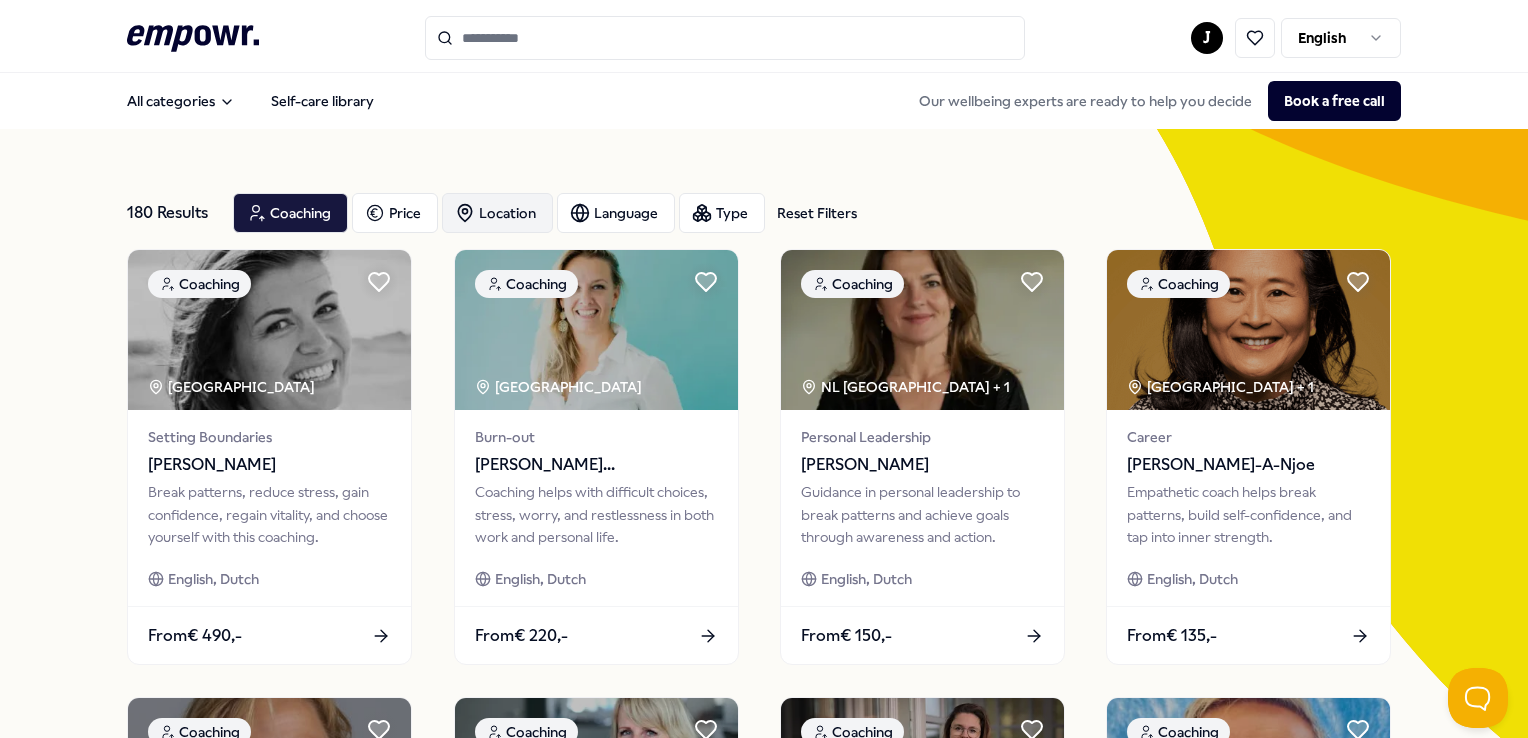 click on "Location" at bounding box center [497, 213] 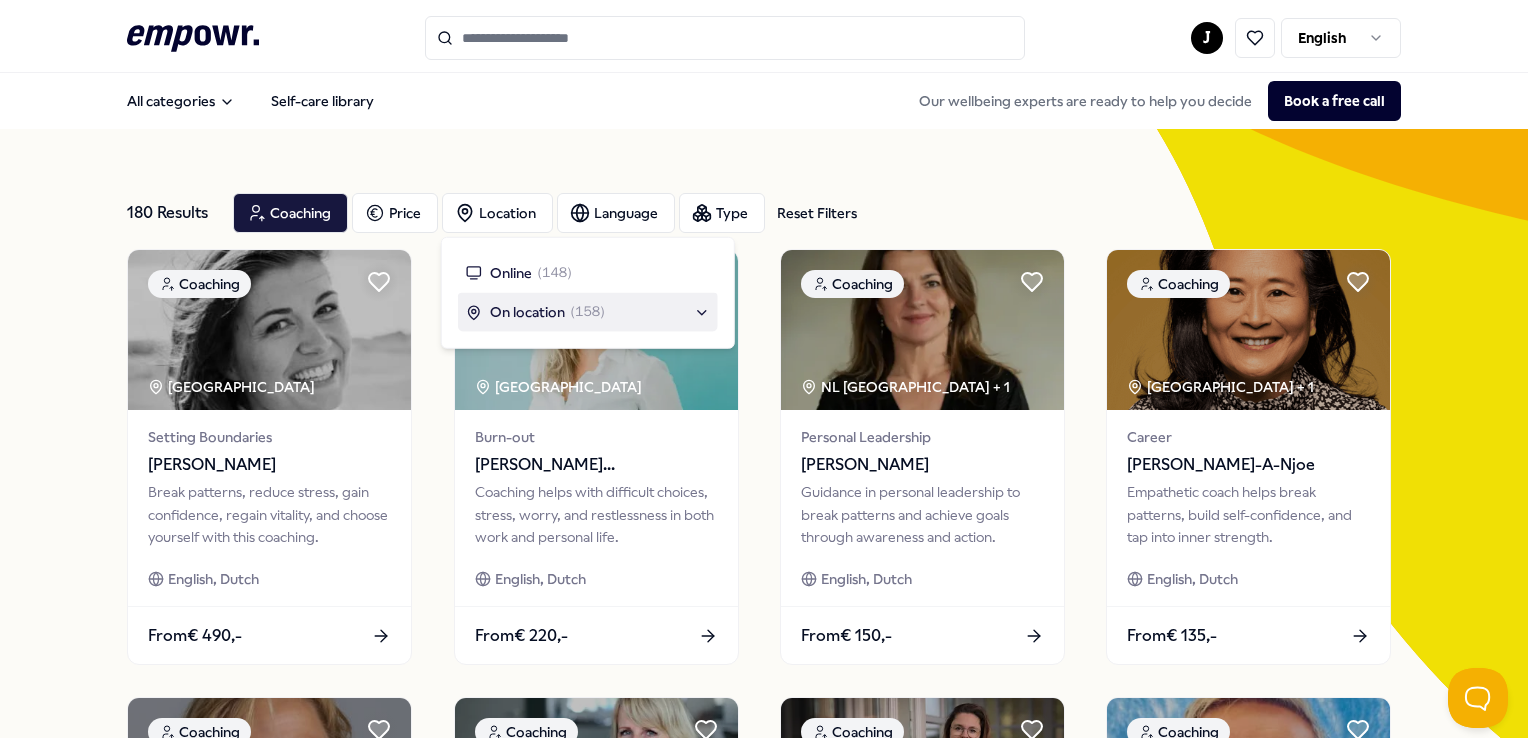 click on "On location" at bounding box center (527, 312) 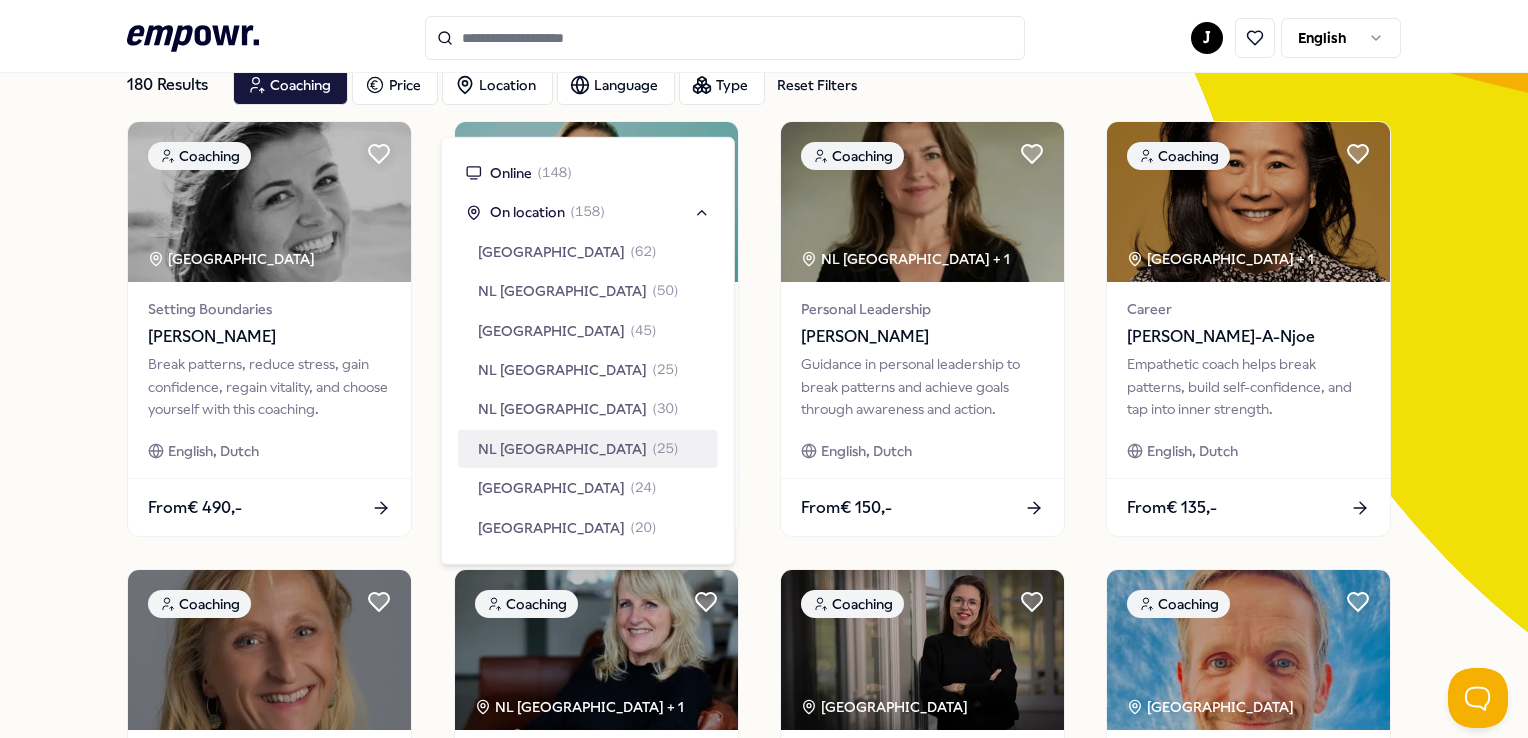 scroll, scrollTop: 100, scrollLeft: 0, axis: vertical 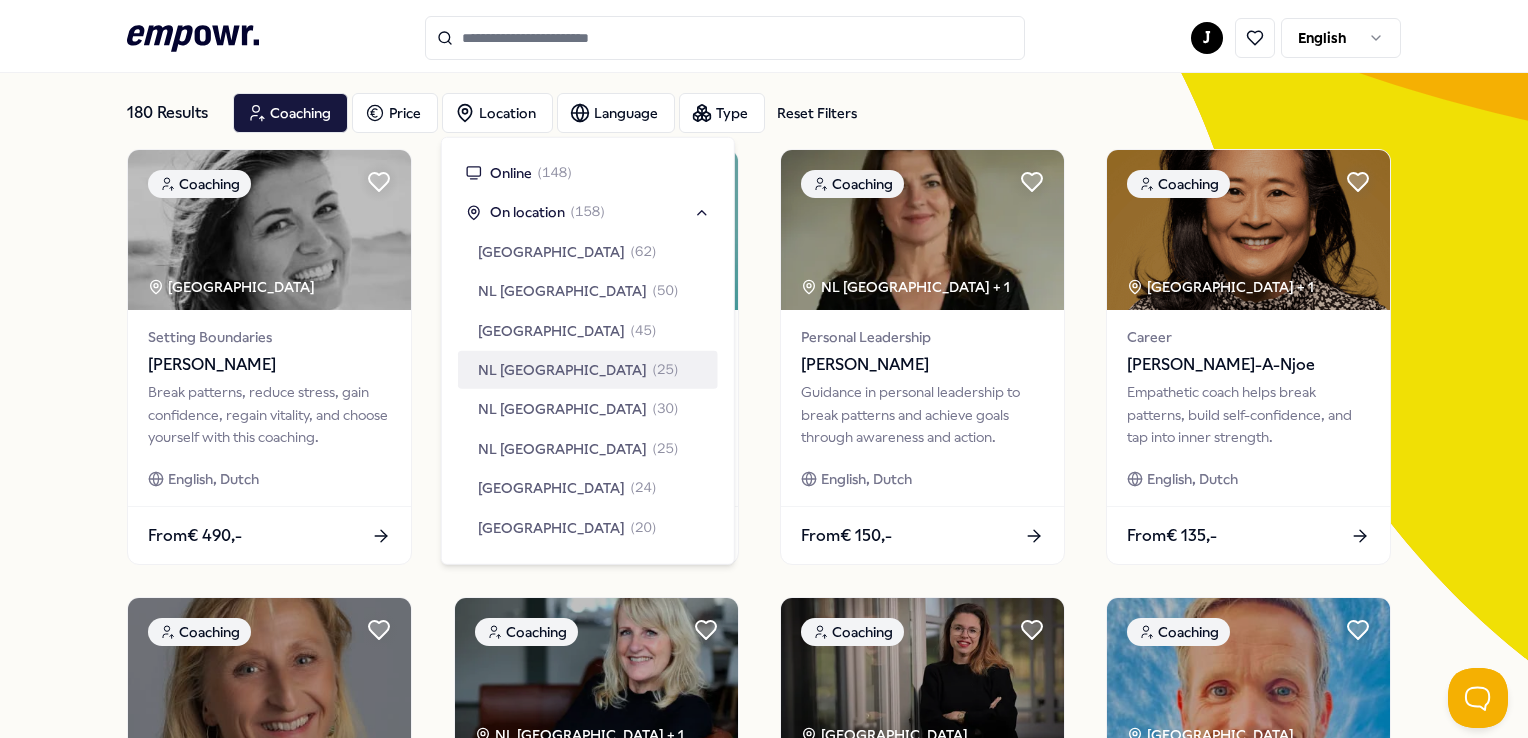 click on "NL South Region" at bounding box center [562, 370] 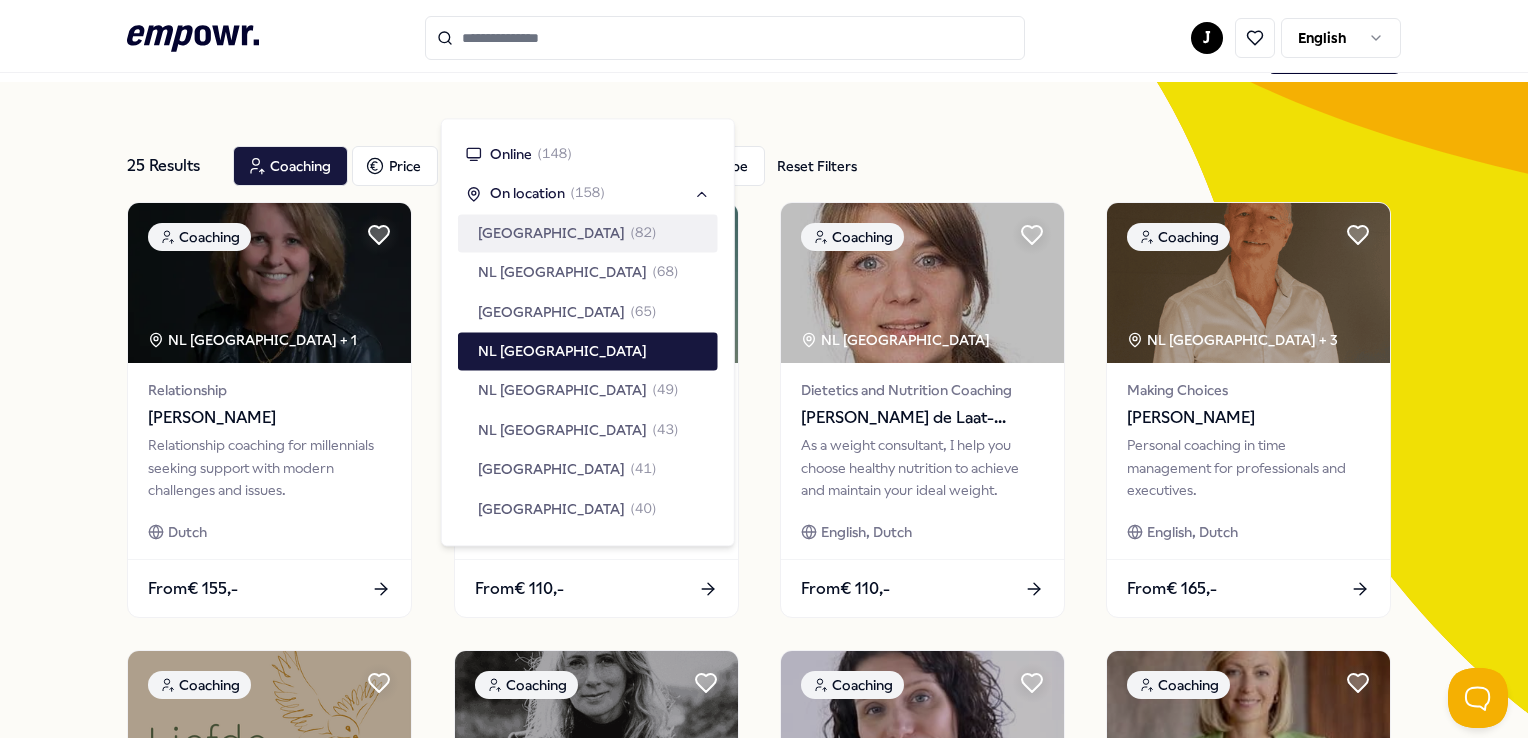 scroll, scrollTop: 0, scrollLeft: 0, axis: both 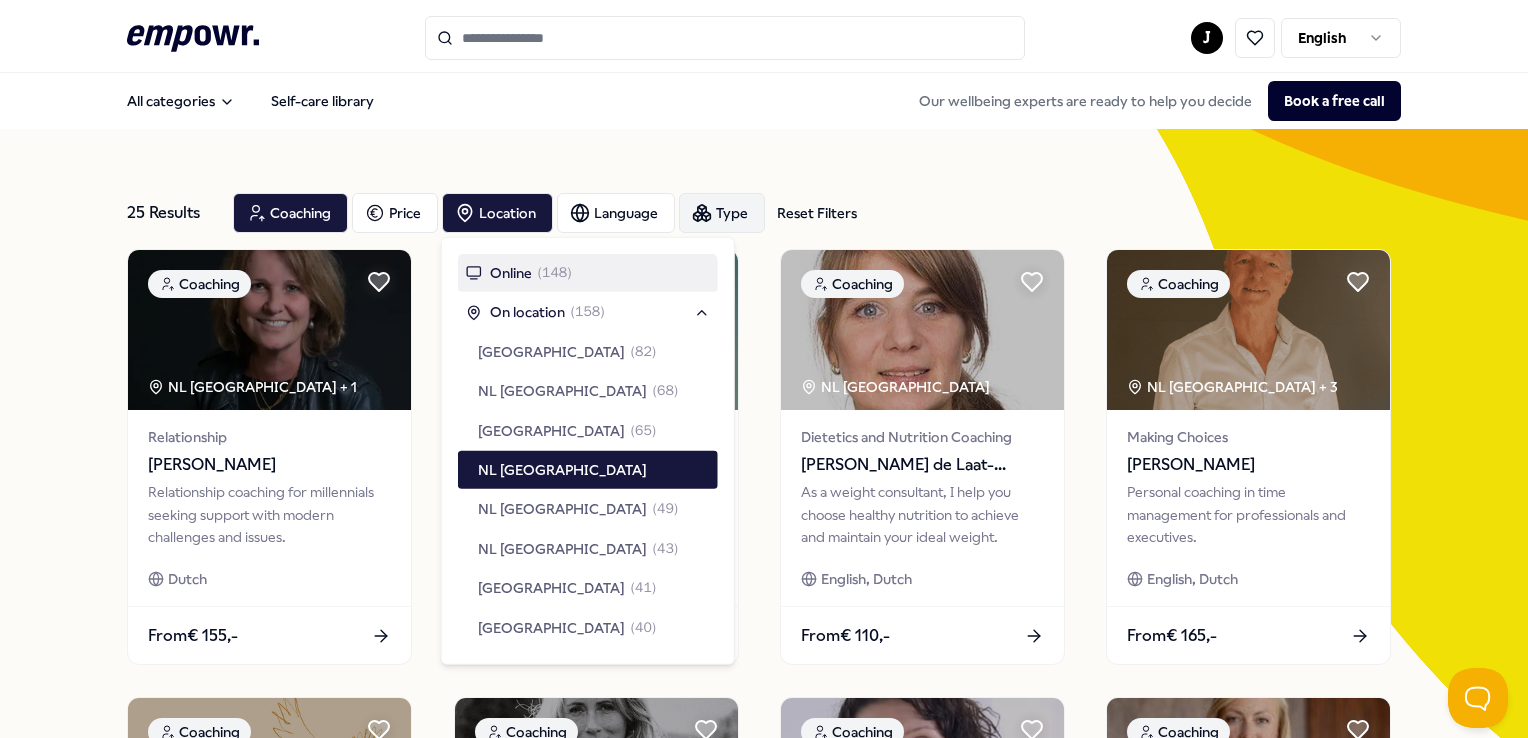 click on "Type" at bounding box center [722, 213] 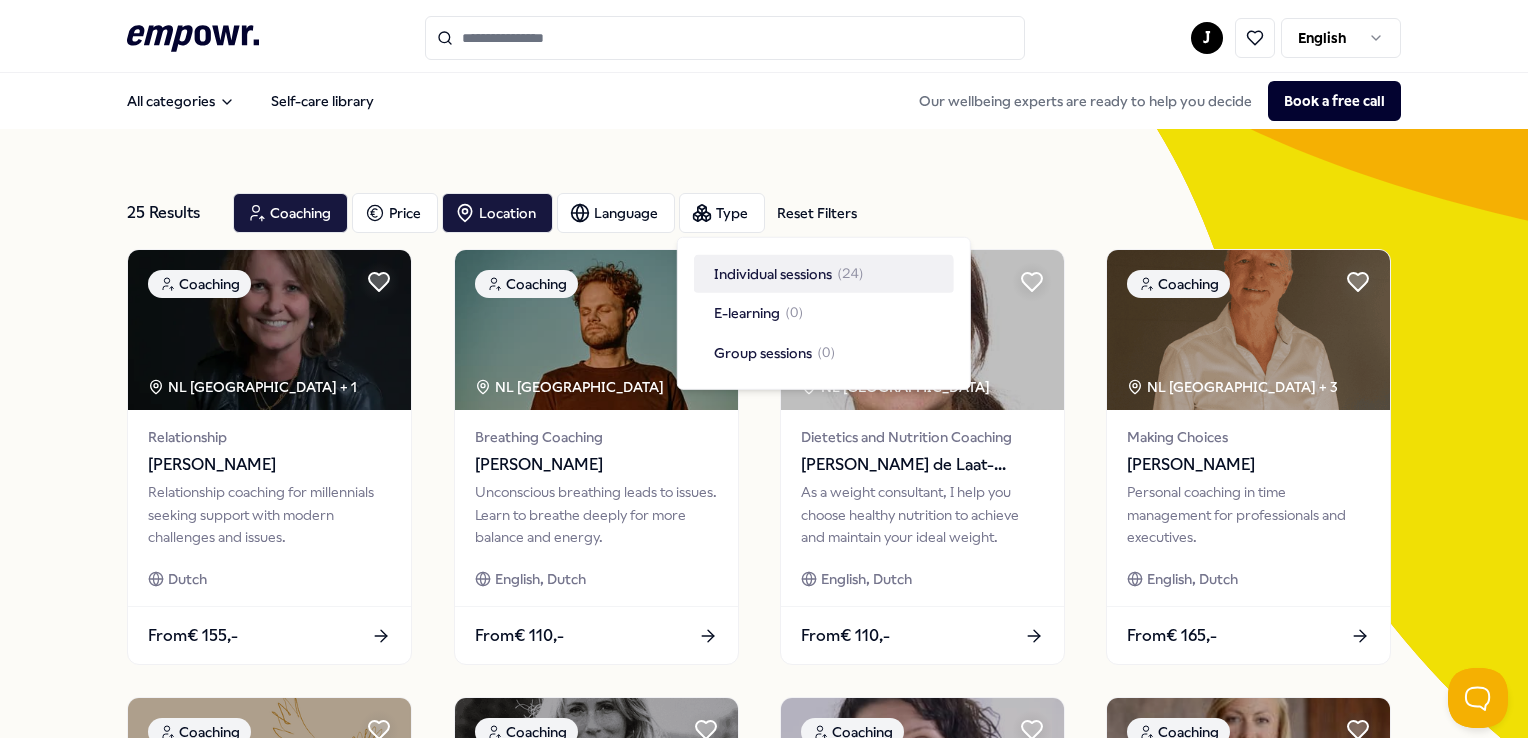 click on "25 Results Reset Filters Coaching Price Location Language Type Reset Filters Coaching NL South Region   + 1 Relationship Ardje Sandkuyl Relationship coaching for millennials seeking support with modern challenges and
issues. Dutch From  € 155,- Coaching NL South Region   Breathing Coaching Dennis Kerckhoffs Unconscious breathing leads to issues. Learn to breathe deeply for more balance
and energy. English, Dutch From  € 110,- Coaching NL South Region   Dietetics and Nutrition Coaching Brigitte de Laat-Young As a weight consultant, I help you choose healthy nutrition to achieve and
maintain your ideal weight. English, Dutch From  € 110,- Coaching NL South Region   + 3 Making Choices Johan Burghouts Personal coaching in time management for professionals and executives. English, Dutch From  € 165,- Coaching NL South Region   Grief Coaching Patricia van Noije With Love Lives On offers personal guidance for those who have lost their
beloved partner. Dutch From  € 95,- Coaching NL South Region 1" at bounding box center (763, 909) 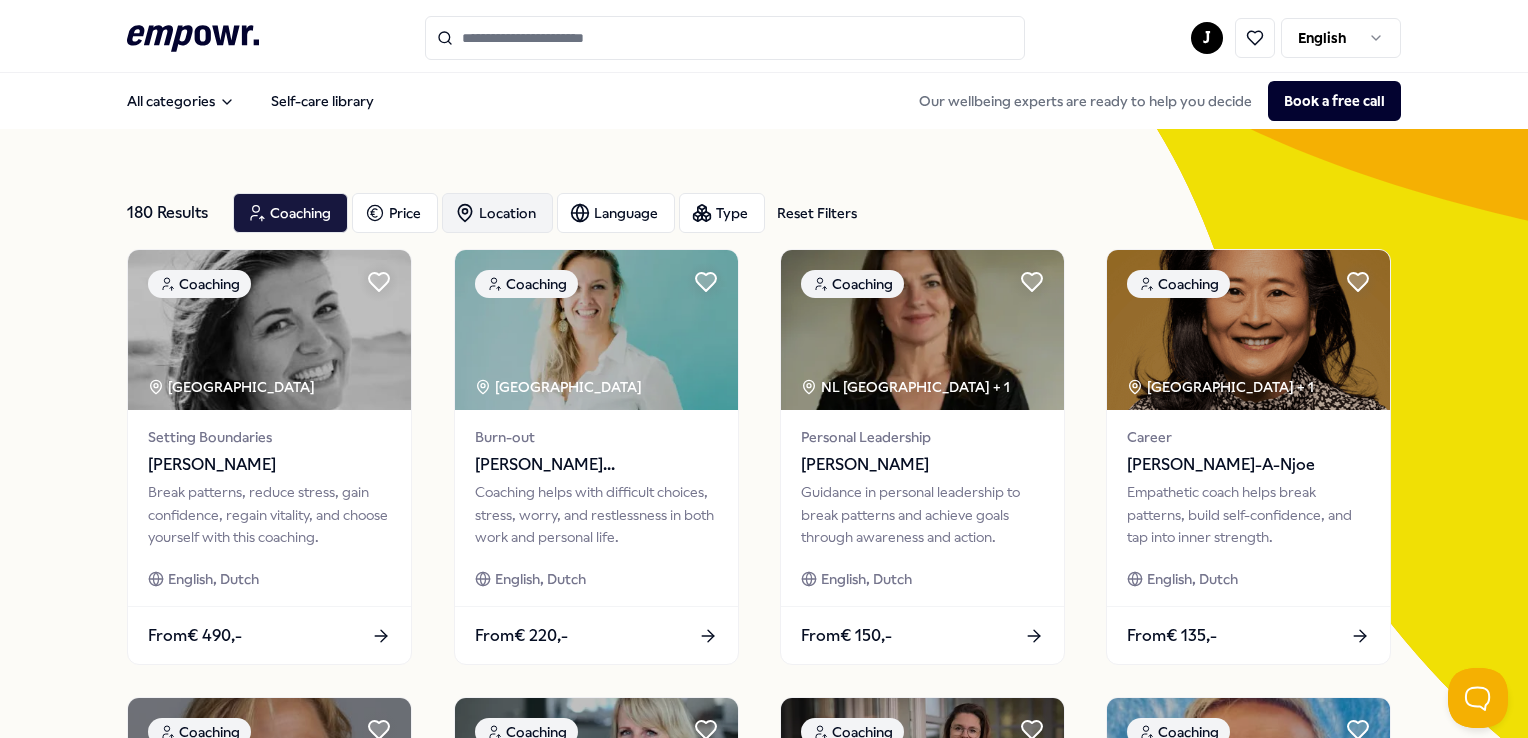 click on "Location" at bounding box center (497, 213) 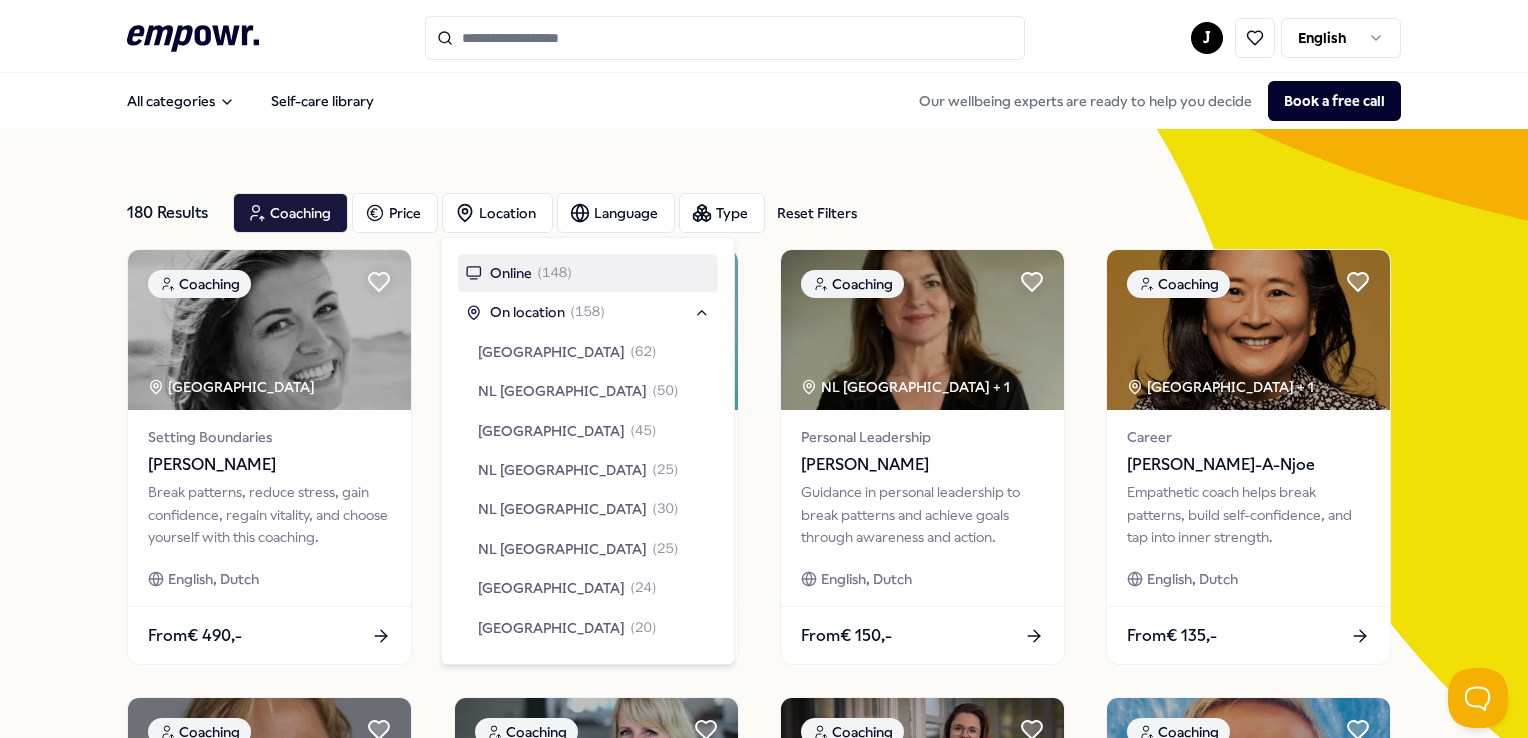 click on "180 Results Reset Filters Coaching Price Location Language Type Reset Filters Coaching Amsterdam Region   Setting Boundaries Astrid van Spronsen Break patterns, reduce stress, gain confidence, regain vitality, and choose
yourself with this coaching. English, Dutch From  € 490,- Coaching Utrecht Region   Burn-out Noor van Oosterhout Coaching helps with difficult choices, stress, worry, and restlessness in both
work and personal life. English, Dutch From  € 220,- Coaching NL West Region   + 1 Personal Leadership Wendy Riksen Guidance in personal leadership to break patterns and achieve goals through
awareness and action. English, Dutch From  € 150,- Coaching Amsterdam Region   + 1 Career Carol Lo-A-Njoe Empathetic coach helps break patterns, build self-confidence, and tap into inner
strength. English, Dutch From  € 135,- Coaching Leadership & Management Caroline Lippers Coaching for ambitious leaders to strengthen leadership skills for themselves
and others. English, Dutch, Italian, Swedish   1" at bounding box center (763, 909) 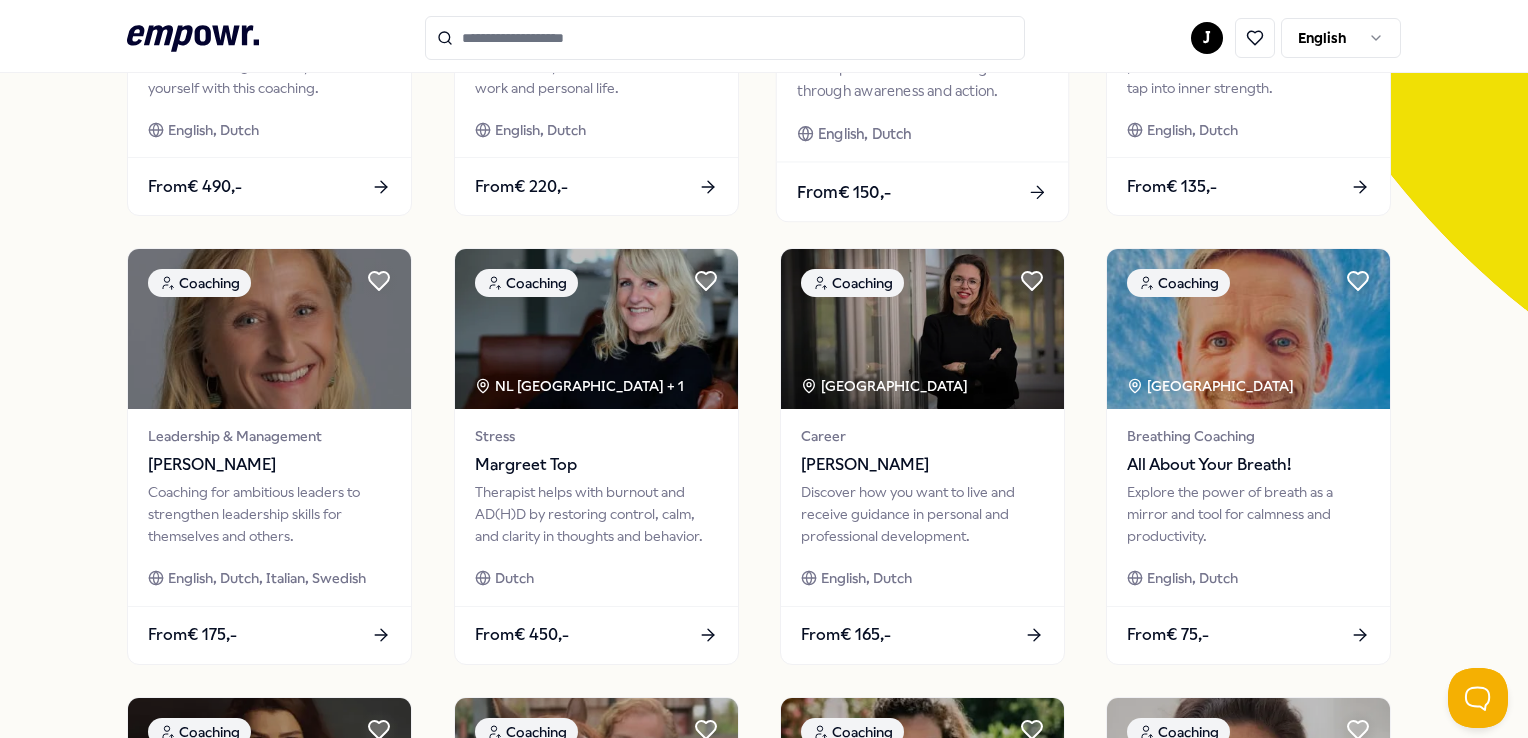 scroll, scrollTop: 0, scrollLeft: 0, axis: both 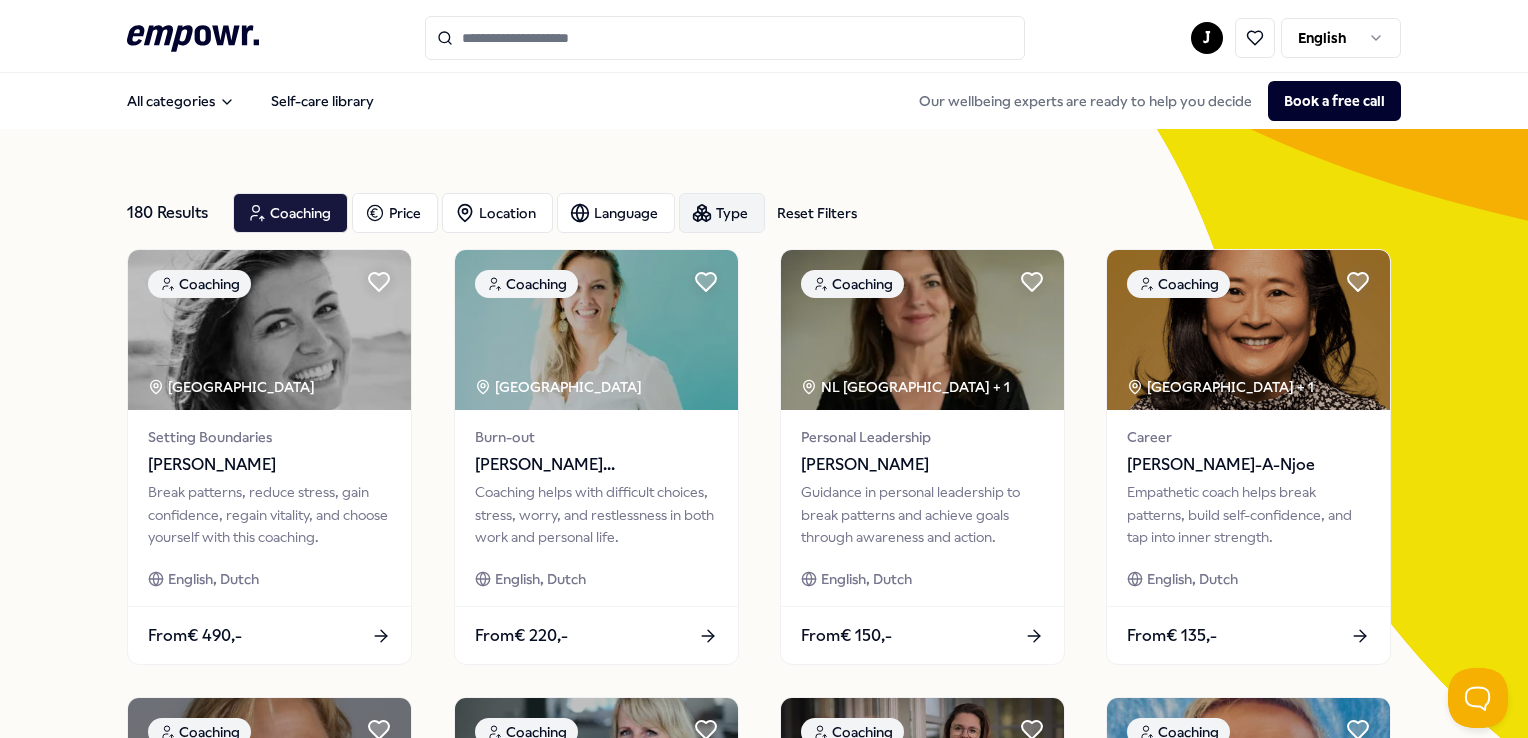click on "Type" at bounding box center (722, 213) 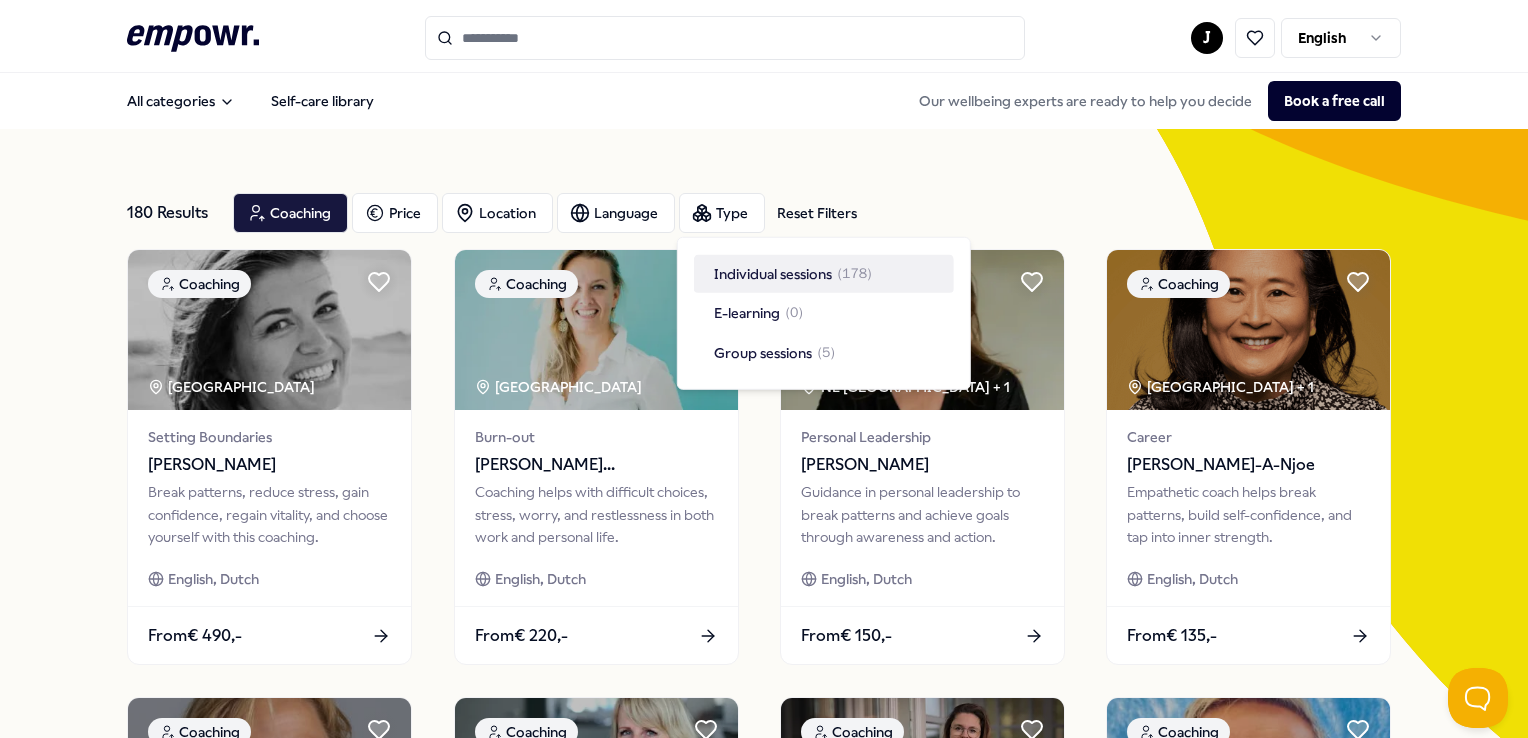 click on "All categories   Self-care library Our wellbeing experts are ready to help you decide Book a free call" at bounding box center (763, 101) 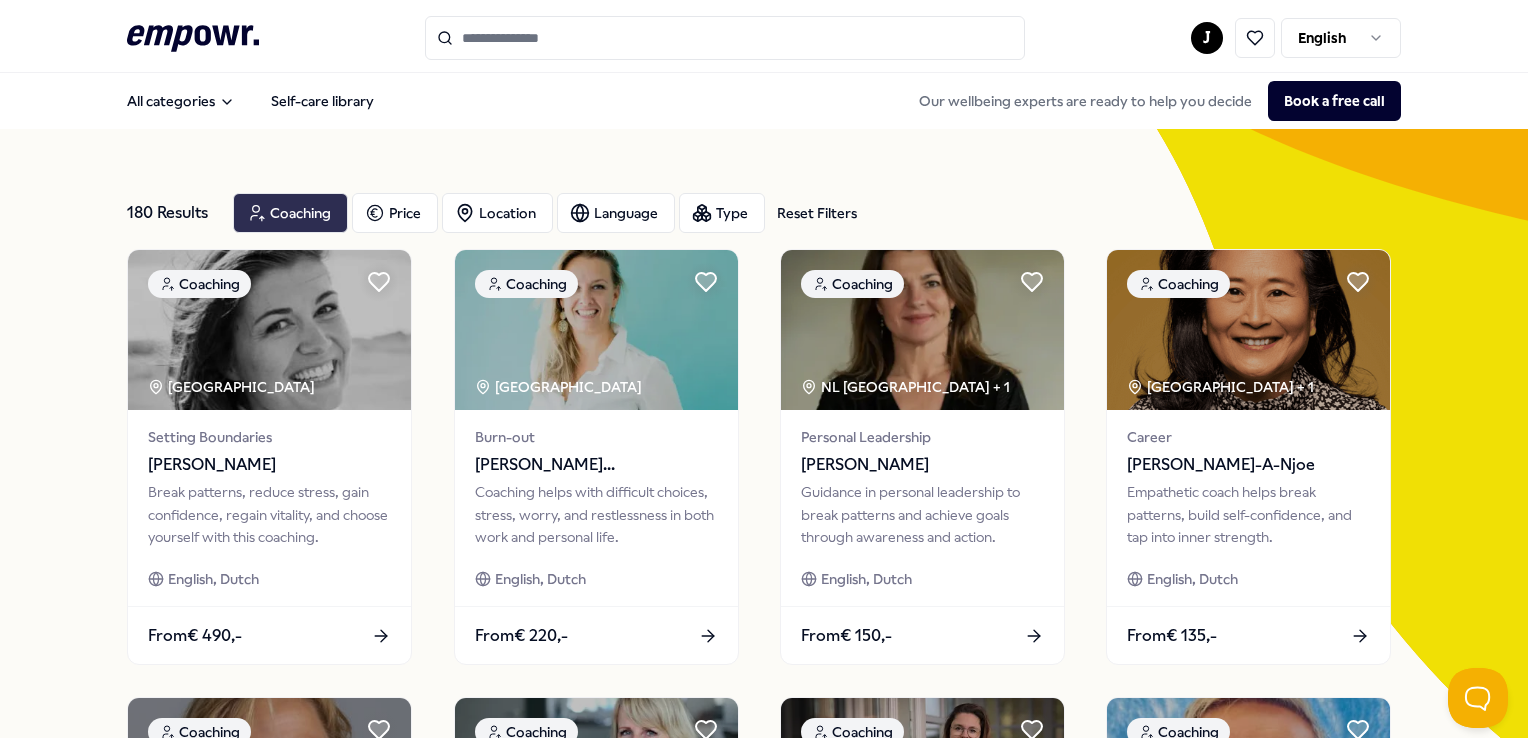 click on "Coaching" at bounding box center (290, 213) 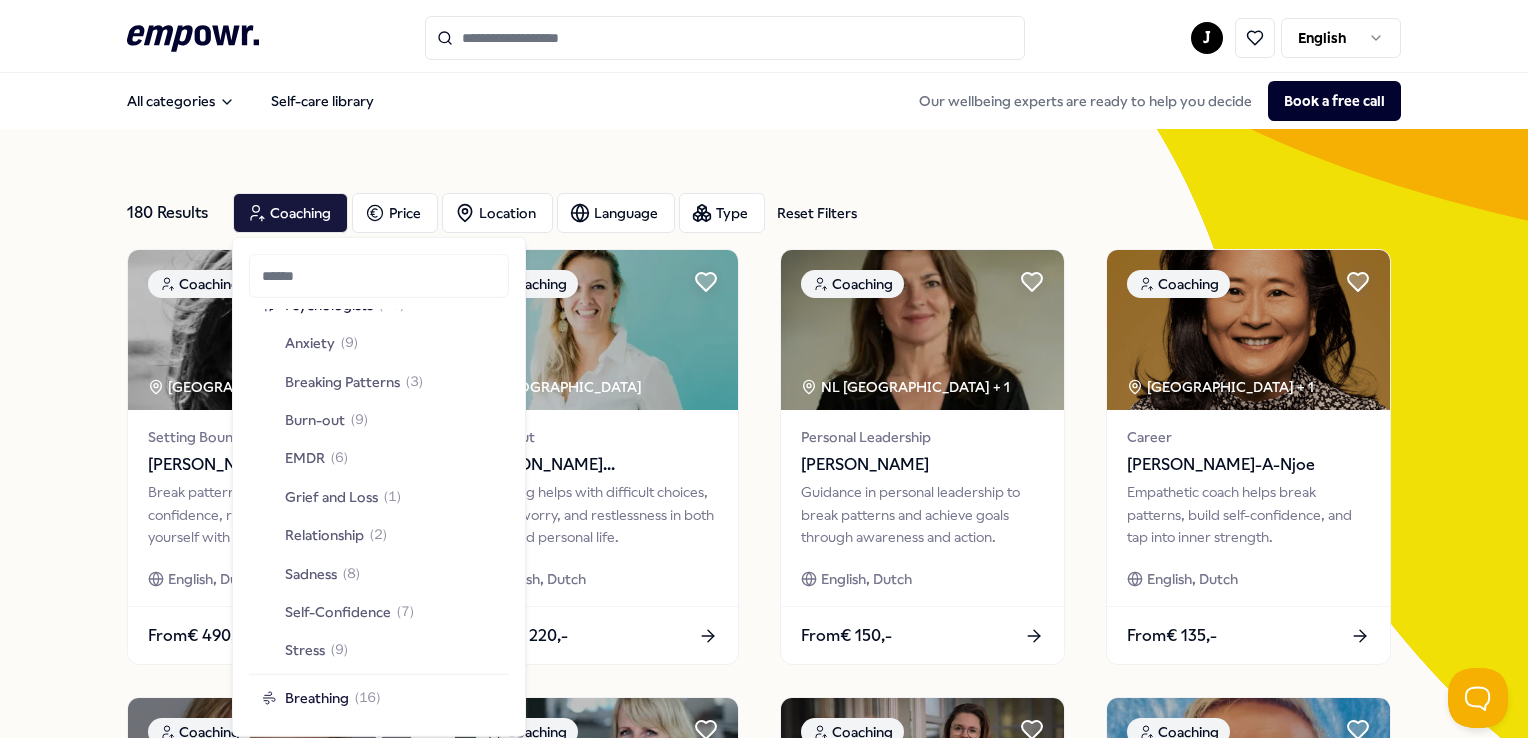 scroll, scrollTop: 1000, scrollLeft: 0, axis: vertical 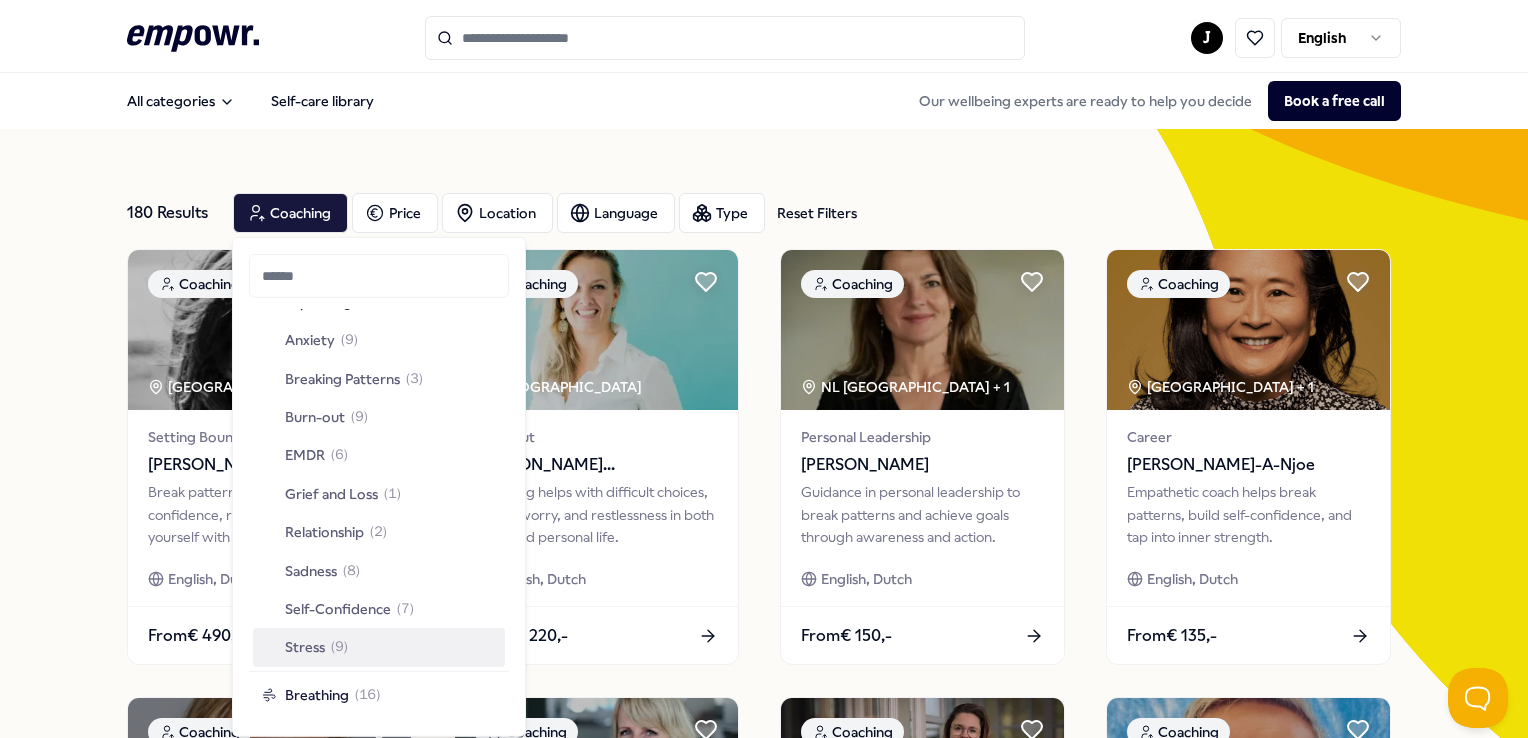 click on "Stress" at bounding box center (305, 647) 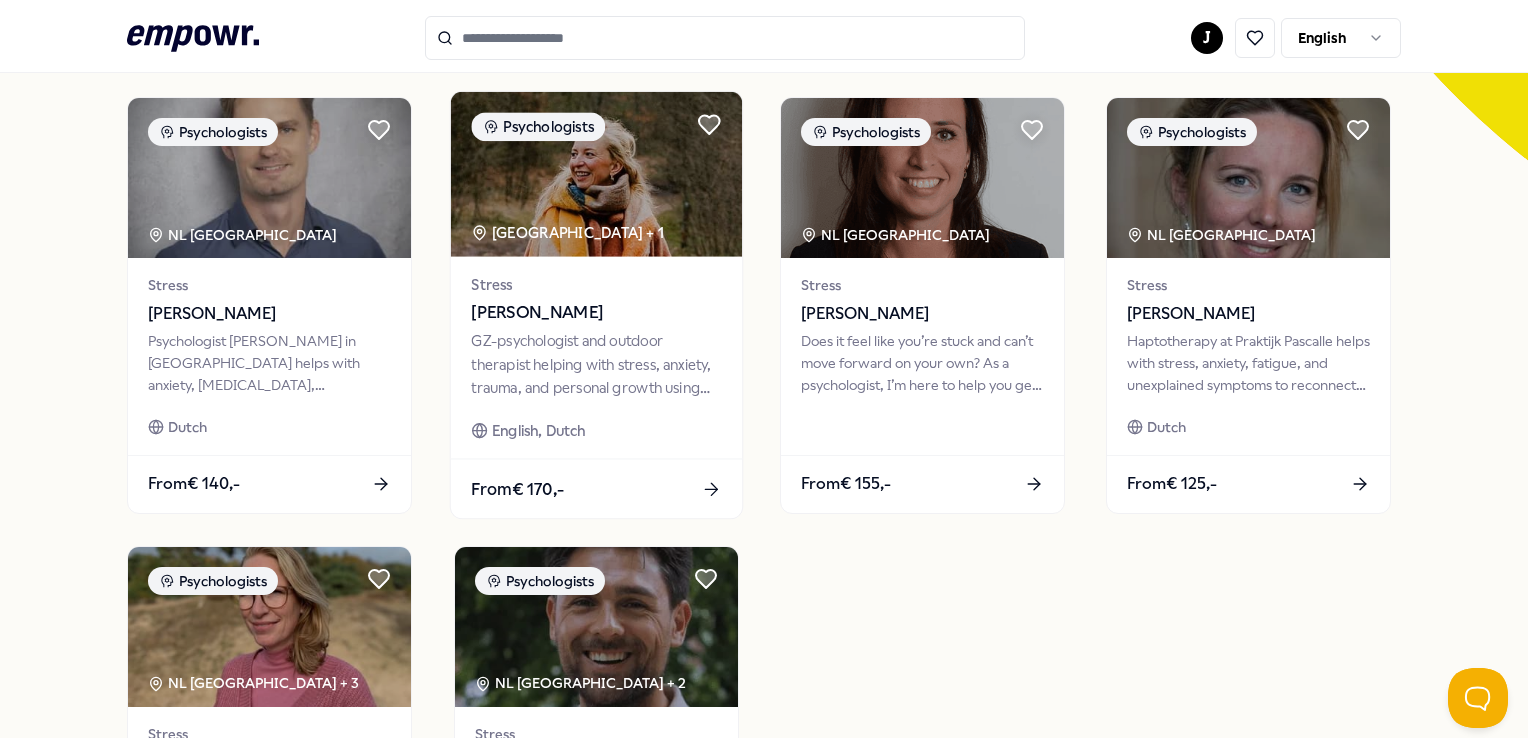 scroll, scrollTop: 400, scrollLeft: 0, axis: vertical 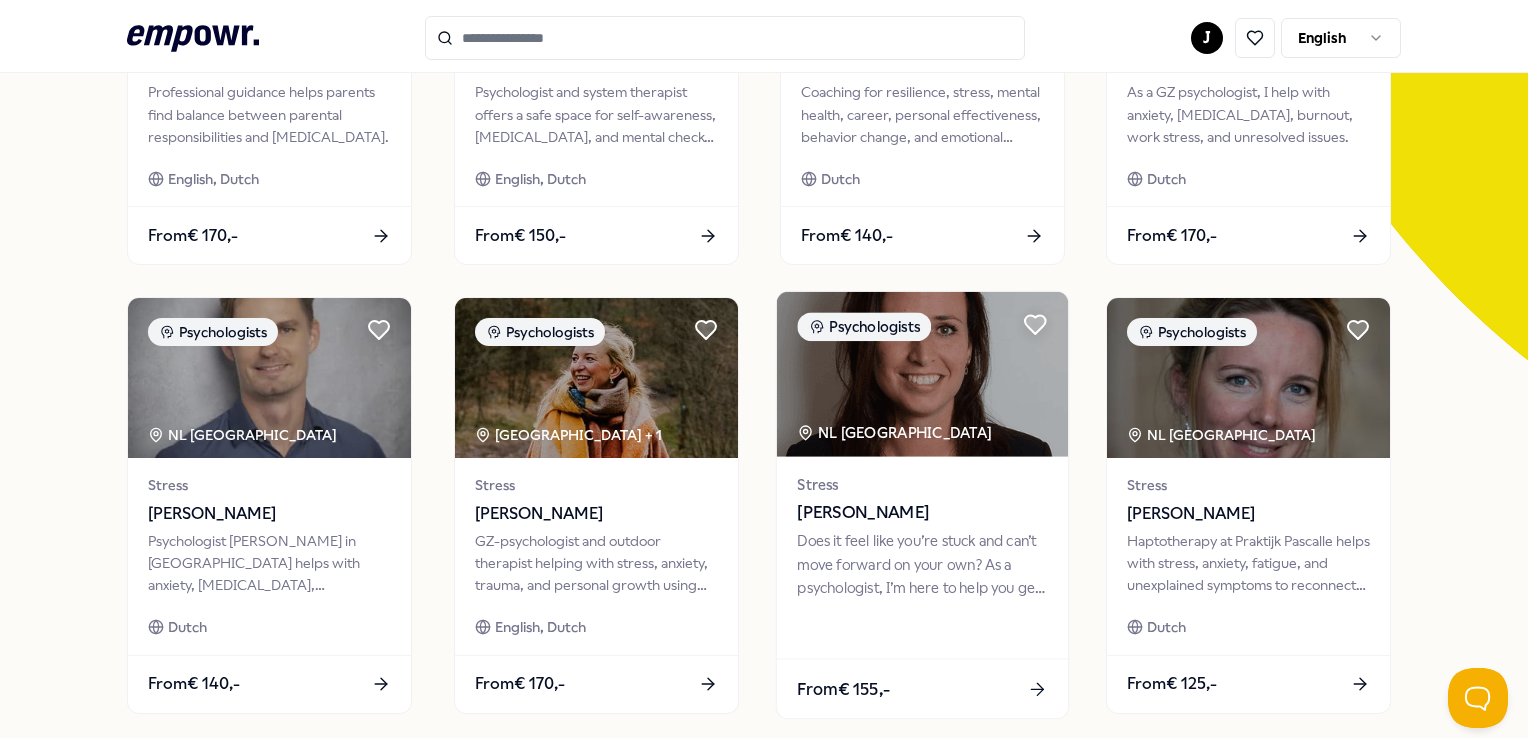 click at bounding box center [922, 374] 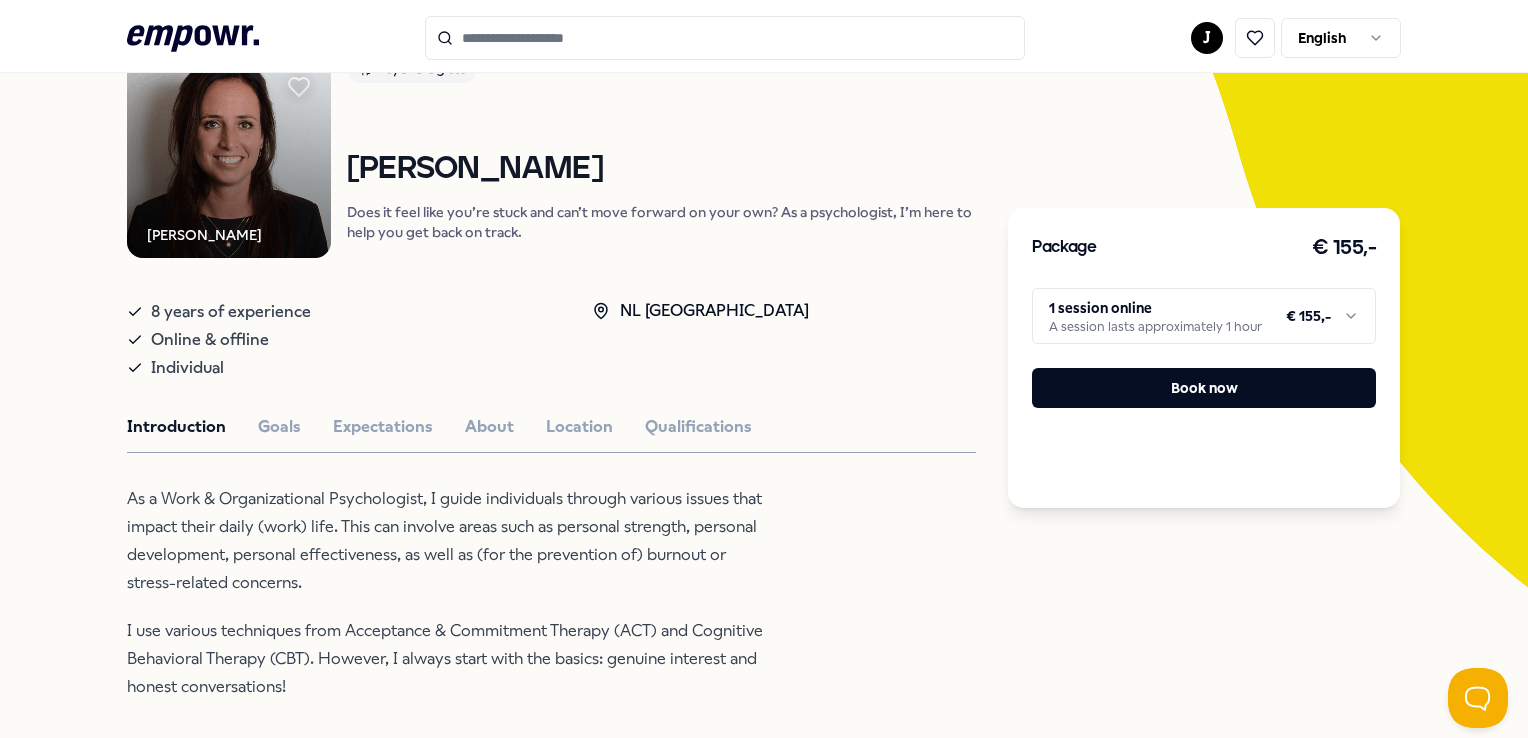 scroll, scrollTop: 128, scrollLeft: 0, axis: vertical 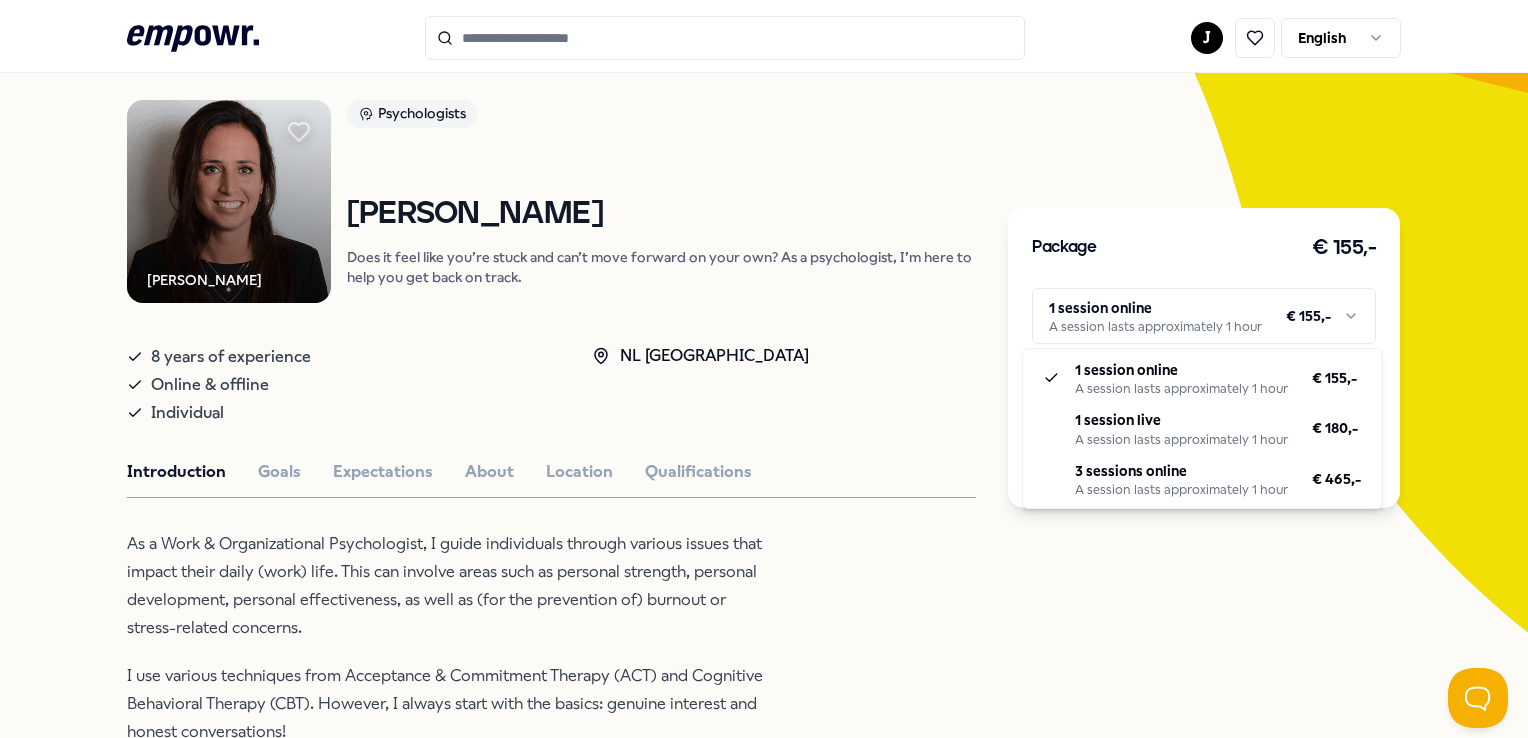 click on ".empowr-logo_svg__cls-1{fill:#03032f} J English All categories   Self-care library Back Robin Klijn Psychologists Robin Klijn Does it feel like you’re stuck and can’t move forward on your own? As a psychologist, I’m here to help you get back on track.  8 years of experience Online & offline Individual NL South Region Introduction Goals Expectations About Location Qualifications As a Work & Organizational Psychologist, I guide individuals through various issues that impact their daily (work) life. This can involve areas such as personal strength, personal development, personal effectiveness, as well as (for the prevention of) burnout or stress-related concerns. I use various techniques from Acceptance & Commitment Therapy (ACT) and Cognitive Behavioral Therapy (CBT). However, I always start with the basics: genuine interest and honest conversations! Recommended Coaching NL West Region   + 1 Setting Boundaries Eef van Soest English, Dutch From  € 135,- Coaching Amsterdam Region   Breathing Coaching" at bounding box center (764, 369) 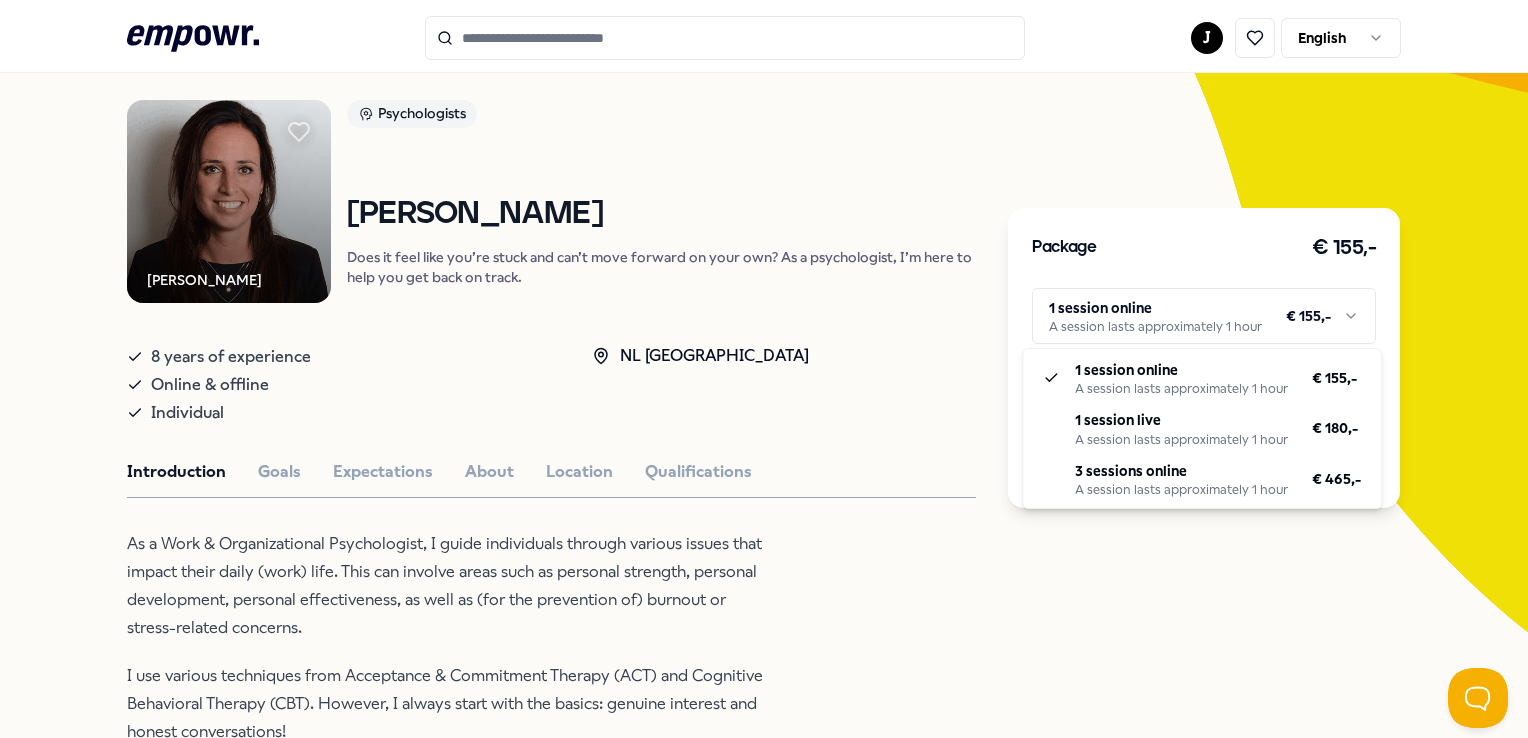 click on ".empowr-logo_svg__cls-1{fill:#03032f} J English All categories   Self-care library Back Robin Klijn Psychologists Robin Klijn Does it feel like you’re stuck and can’t move forward on your own? As a psychologist, I’m here to help you get back on track.  8 years of experience Online & offline Individual NL South Region Introduction Goals Expectations About Location Qualifications As a Work & Organizational Psychologist, I guide individuals through various issues that impact their daily (work) life. This can involve areas such as personal strength, personal development, personal effectiveness, as well as (for the prevention of) burnout or stress-related concerns. I use various techniques from Acceptance & Commitment Therapy (ACT) and Cognitive Behavioral Therapy (CBT). However, I always start with the basics: genuine interest and honest conversations! Recommended Coaching NL West Region   + 1 Setting Boundaries Eef van Soest English, Dutch From  € 135,- Coaching Amsterdam Region   Breathing Coaching" at bounding box center (764, 369) 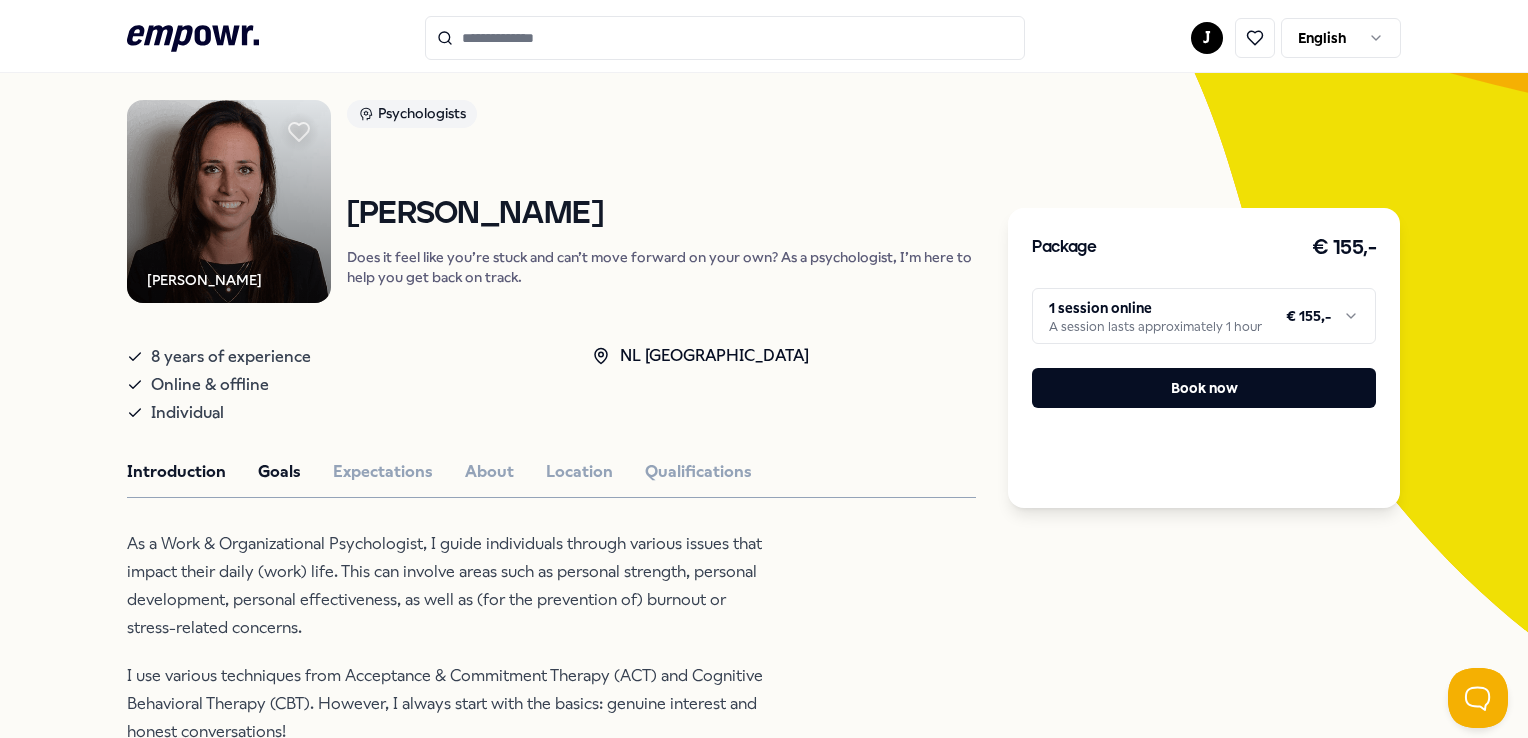 click on "Goals" at bounding box center (279, 472) 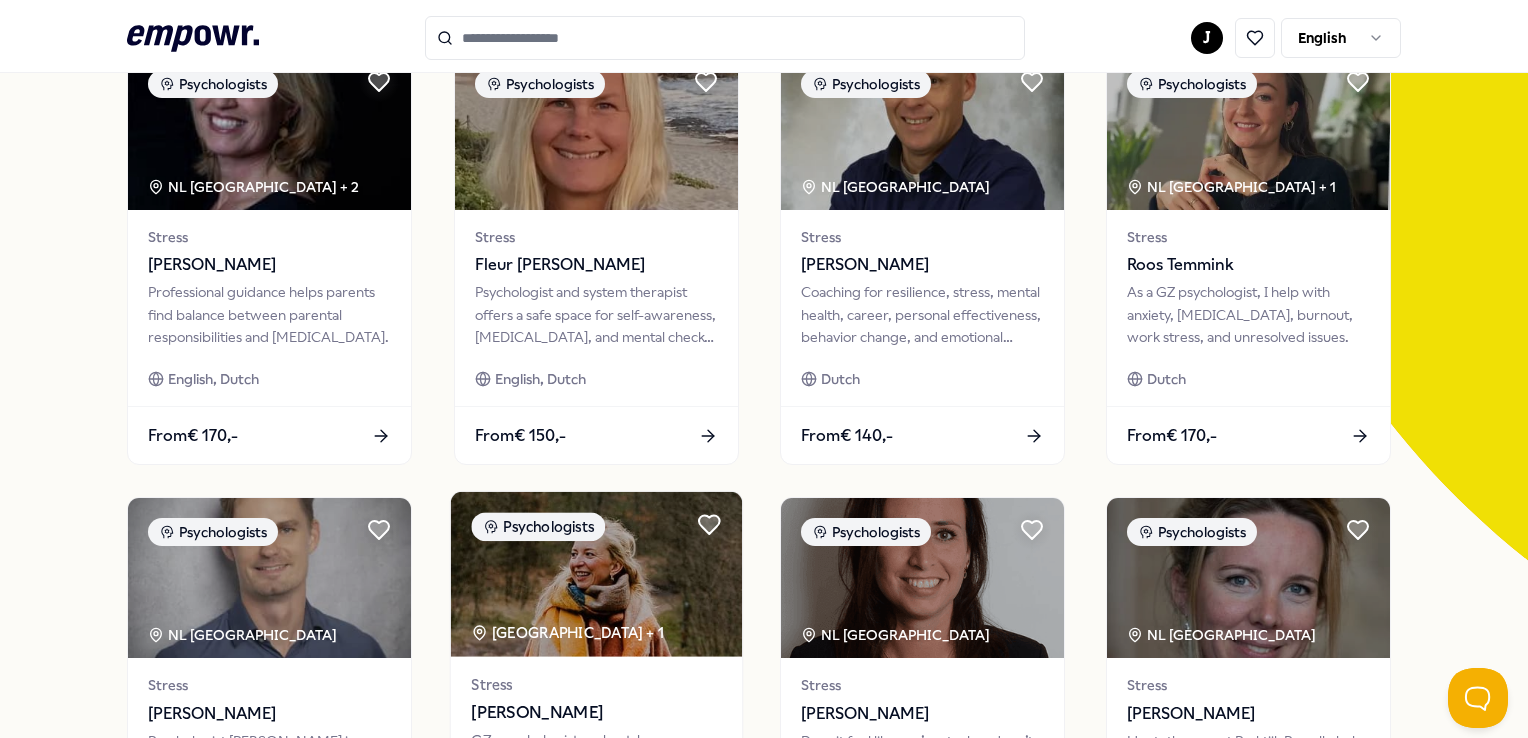 scroll, scrollTop: 100, scrollLeft: 0, axis: vertical 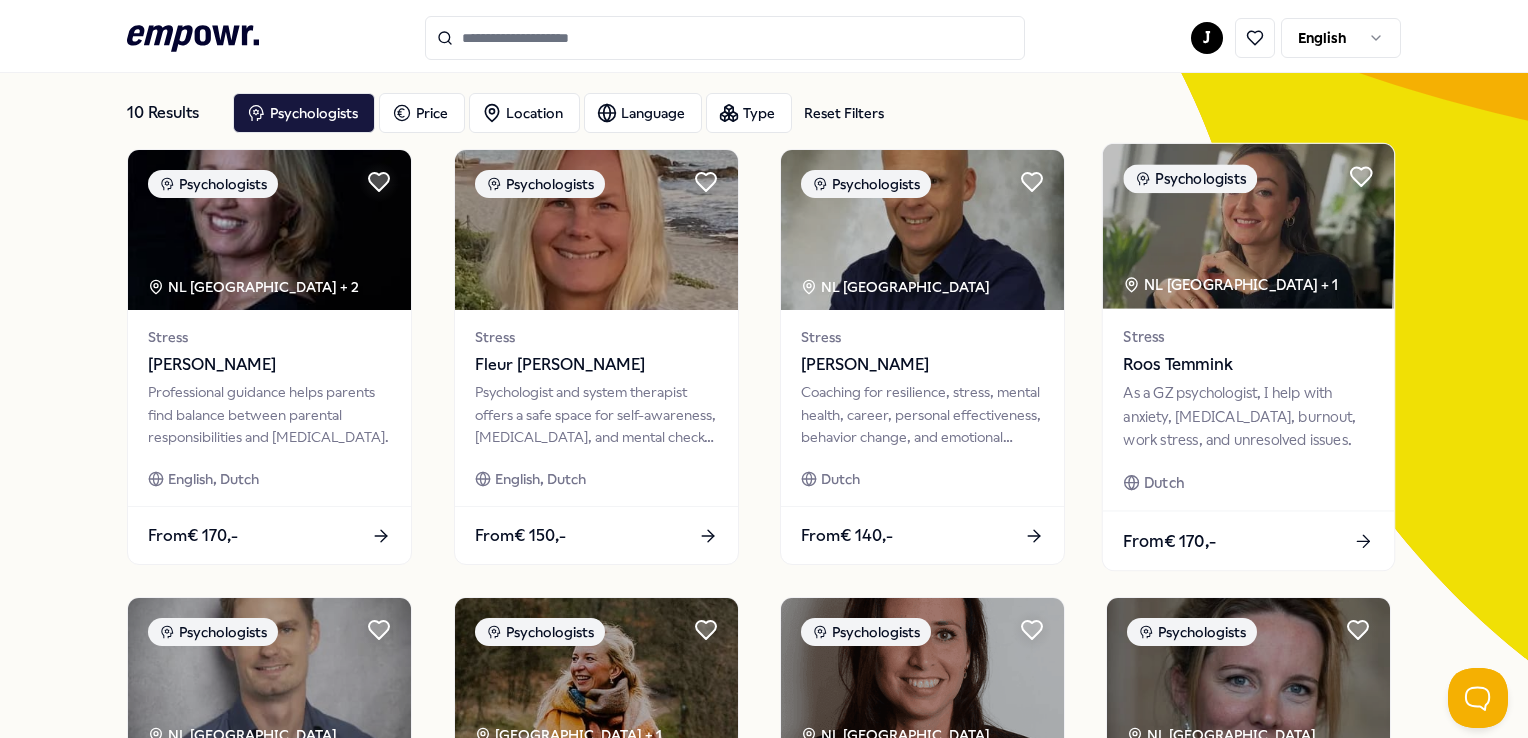 click at bounding box center [1248, 226] 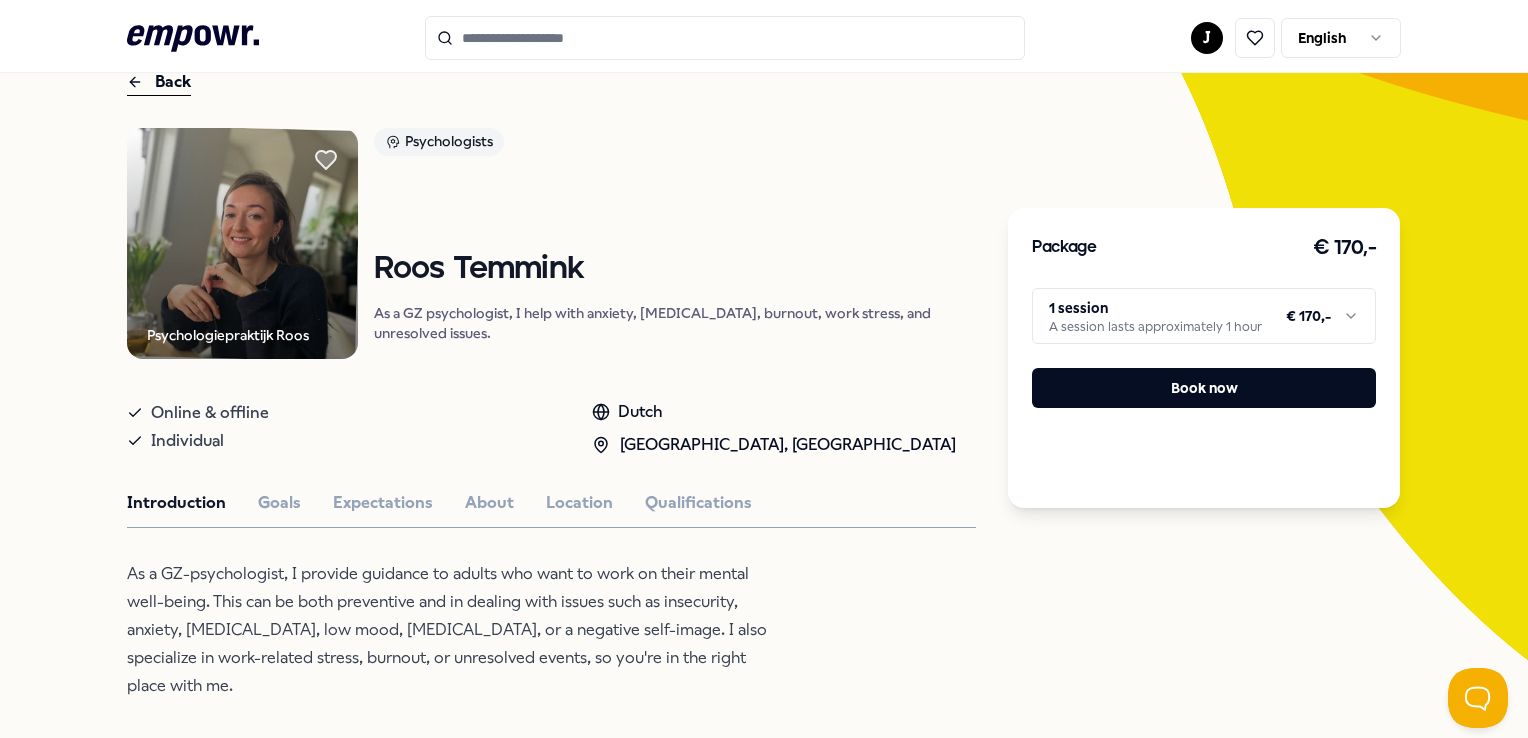 click on ".empowr-logo_svg__cls-1{fill:#03032f} J English All categories   Self-care library Back Psychologiepraktijk Roos Psychologists Roos Temmink As a GZ psychologist, I help with anxiety, perfectionism, burnout, work stress, and unresolved issues. Online & offline Individual Dutch Amsterdam Region, NL West Region Introduction Goals Expectations About Location Qualifications As a GZ-psychologist, I provide guidance to adults who want to work on their mental well-being. This can be both preventive and in dealing with issues such as insecurity, anxiety, perfectionism, low mood, panic attacks, or a negative self-image. I also specialize in work-related stress, burnout, or unresolved events, so you're in the right place with me. Recommended Coaching NL West Region   + 1 Setting Boundaries Eef van Soest Pregnancy and parenting coaching, birth processing, trauma, (needle) anxiety &
stress coaching. English, Dutch From  € 135,- Coaching Amsterdam Region   Breathing Coaching Elsa Sophie English, Dutch From  € 160,-" at bounding box center [764, 369] 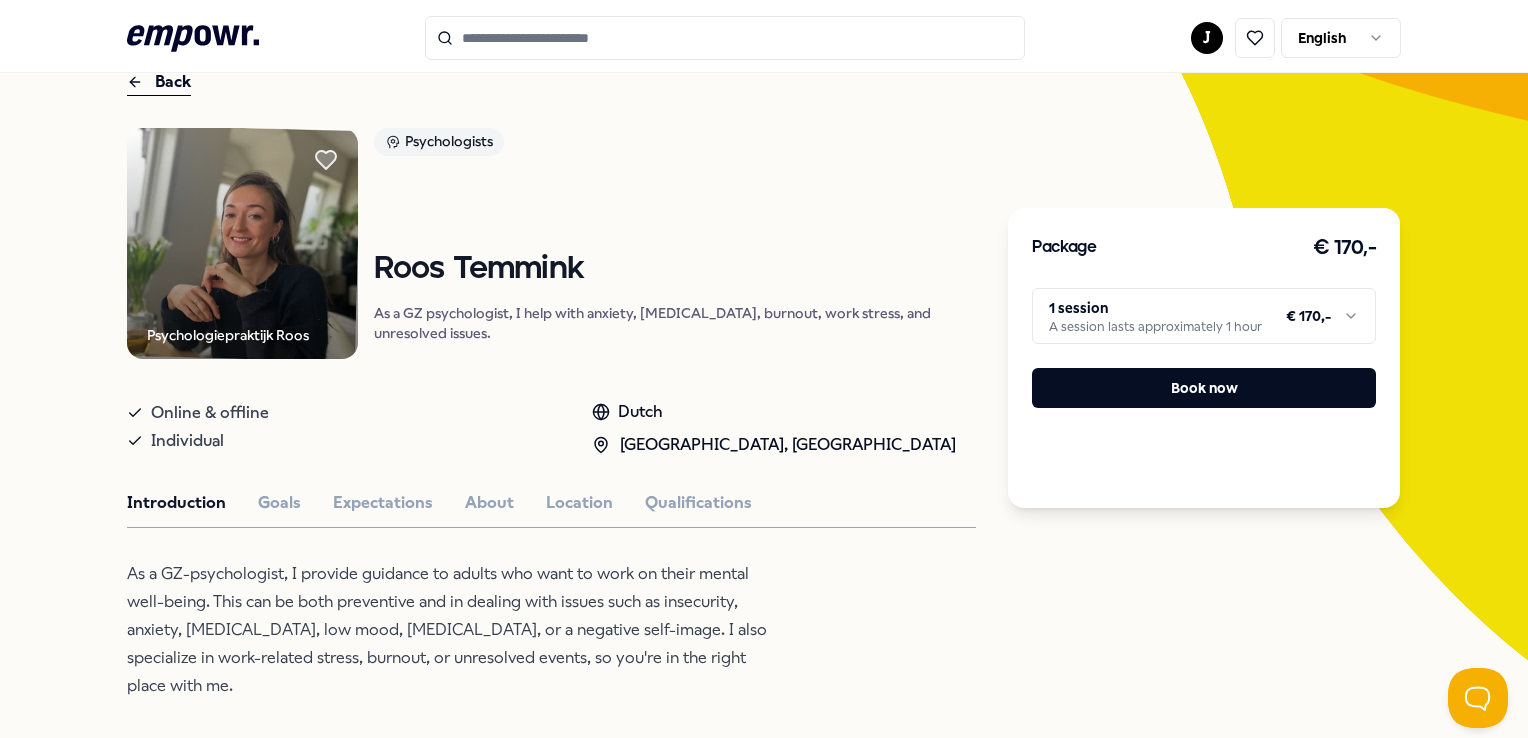click on ".empowr-logo_svg__cls-1{fill:#03032f} J English All categories   Self-care library Back Psychologiepraktijk Roos Psychologists Roos Temmink As a GZ psychologist, I help with anxiety, perfectionism, burnout, work stress, and unresolved issues. Online & offline Individual Dutch Amsterdam Region, NL West Region Introduction Goals Expectations About Location Qualifications As a GZ-psychologist, I provide guidance to adults who want to work on their mental well-being. This can be both preventive and in dealing with issues such as insecurity, anxiety, perfectionism, low mood, panic attacks, or a negative self-image. I also specialize in work-related stress, burnout, or unresolved events, so you're in the right place with me. Recommended Coaching NL West Region   + 1 Setting Boundaries Eef van Soest Pregnancy and parenting coaching, birth processing, trauma, (needle) anxiety &
stress coaching. English, Dutch From  € 135,- Coaching Amsterdam Region   Breathing Coaching Elsa Sophie English, Dutch From  € 160,-" at bounding box center [764, 369] 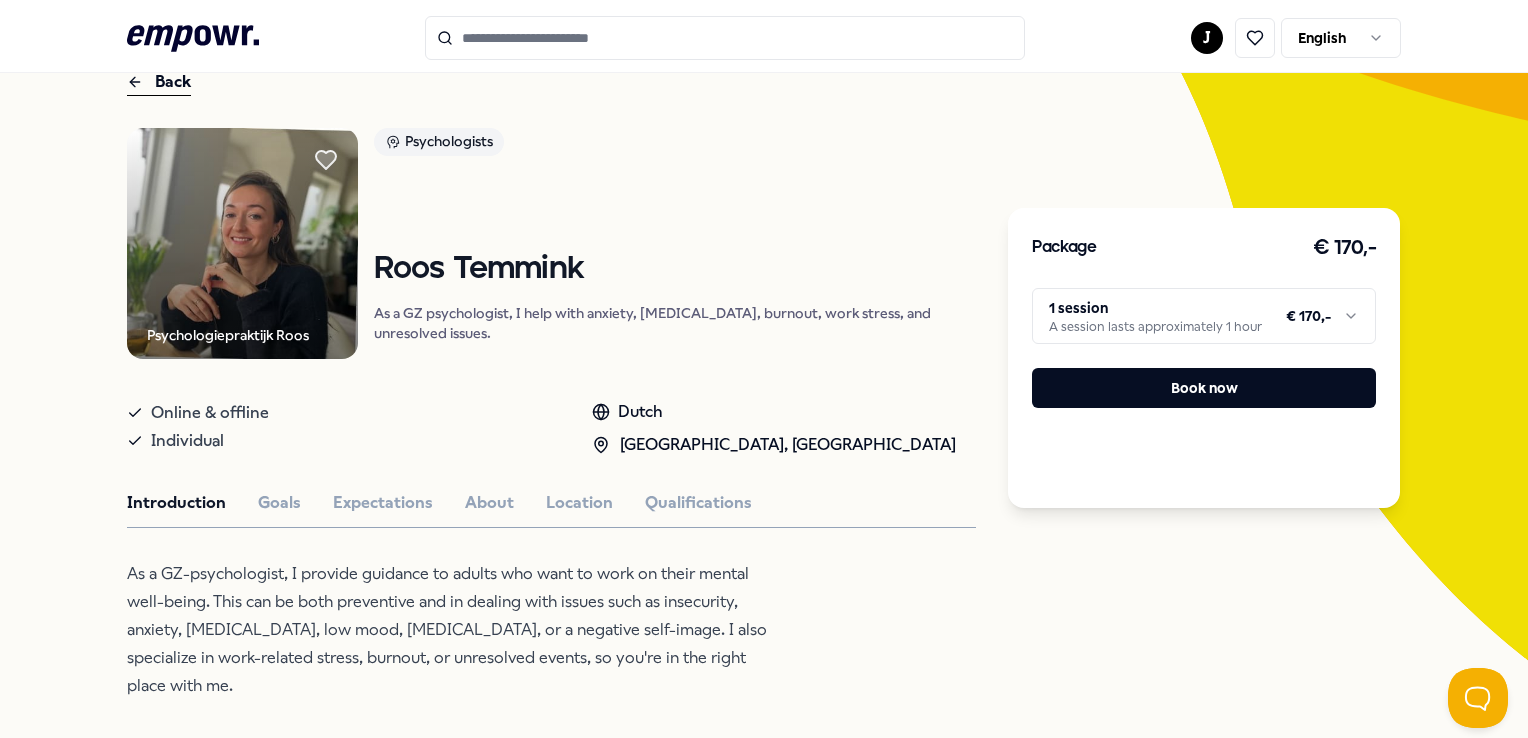 click on "As a GZ-psychologist, I provide guidance to adults who want to work on their mental well-being. This can be both preventive and in dealing with issues such as insecurity, anxiety, perfectionism, low mood, panic attacks, or a negative self-image. I also specialize in work-related stress, burnout, or unresolved events, so you're in the right place with me." at bounding box center (452, 630) 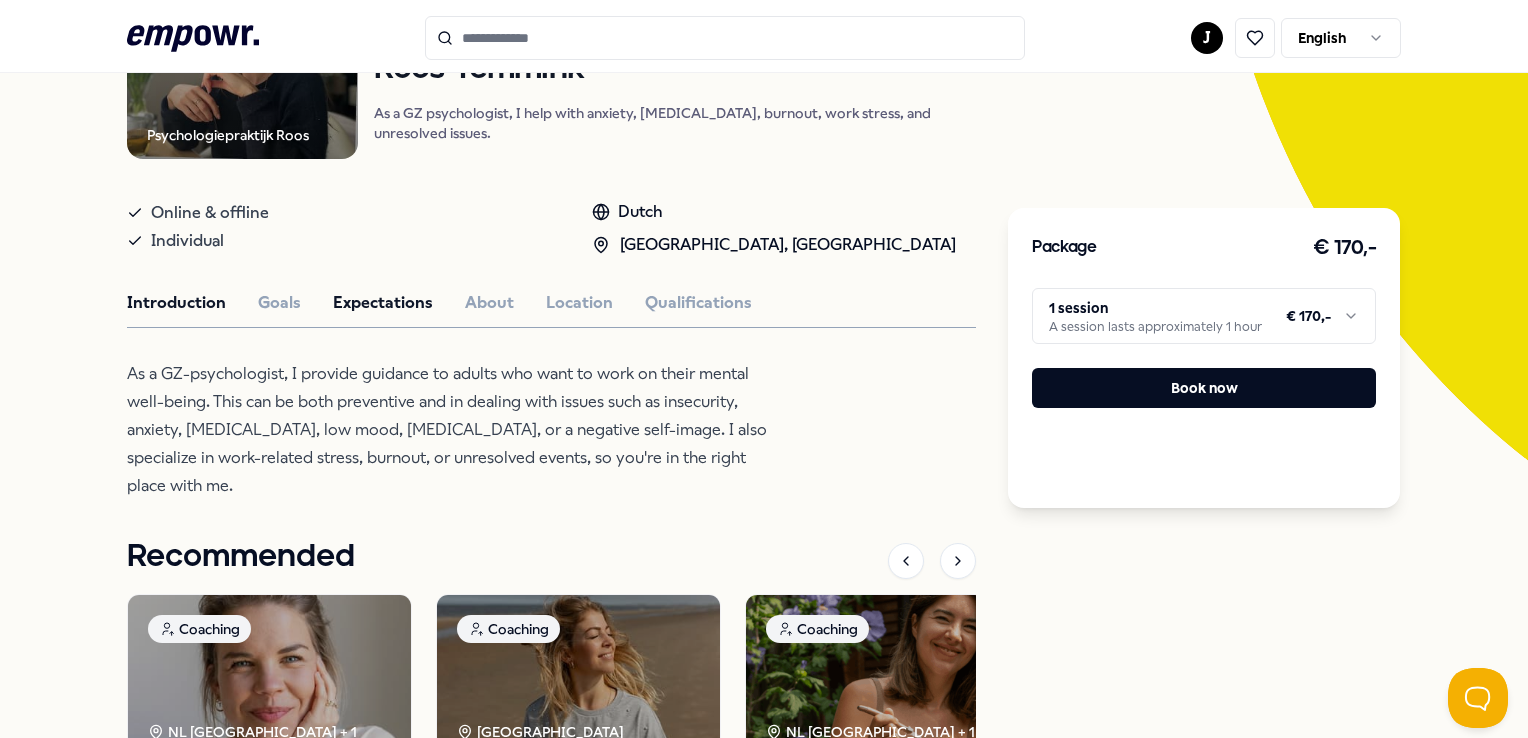 scroll, scrollTop: 100, scrollLeft: 0, axis: vertical 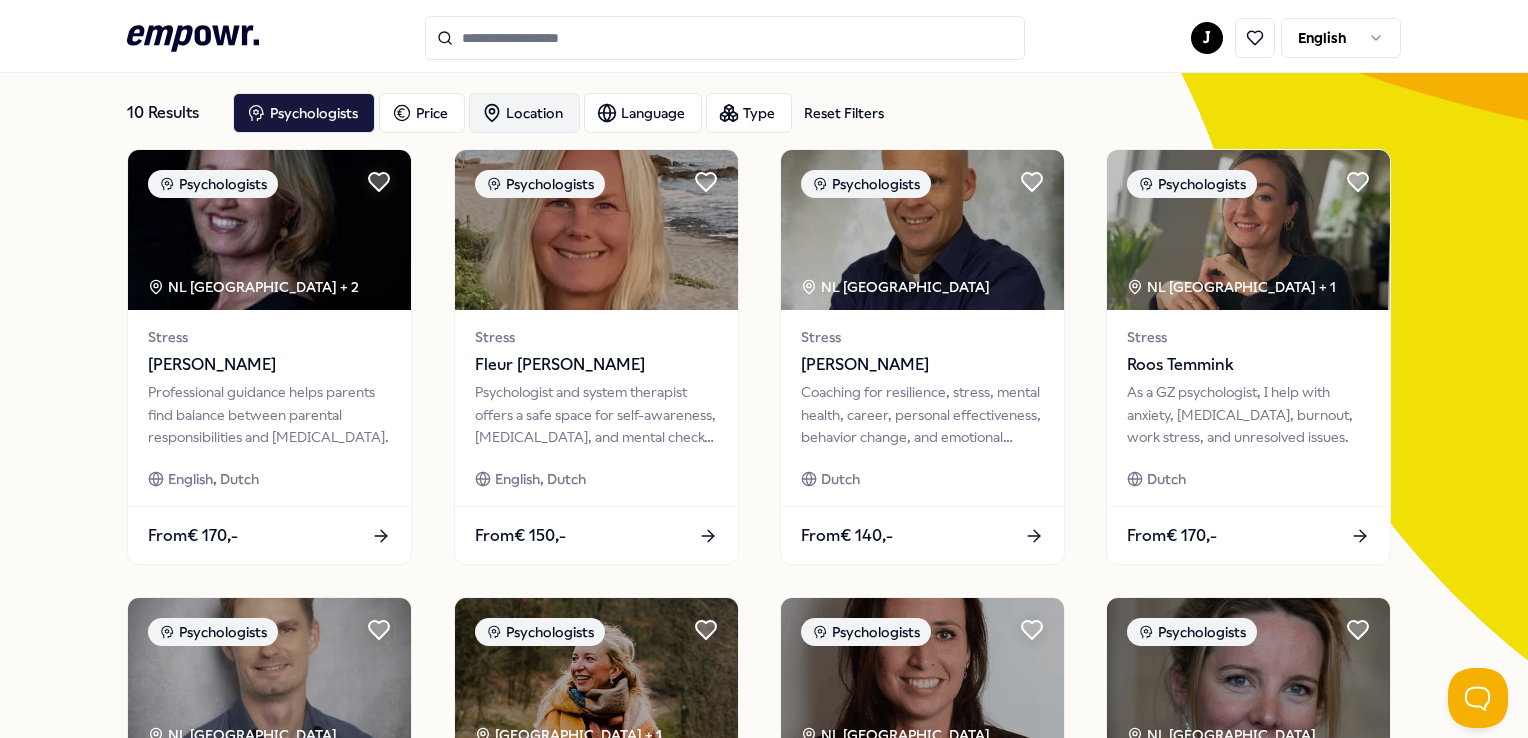 click on "Location" at bounding box center (524, 113) 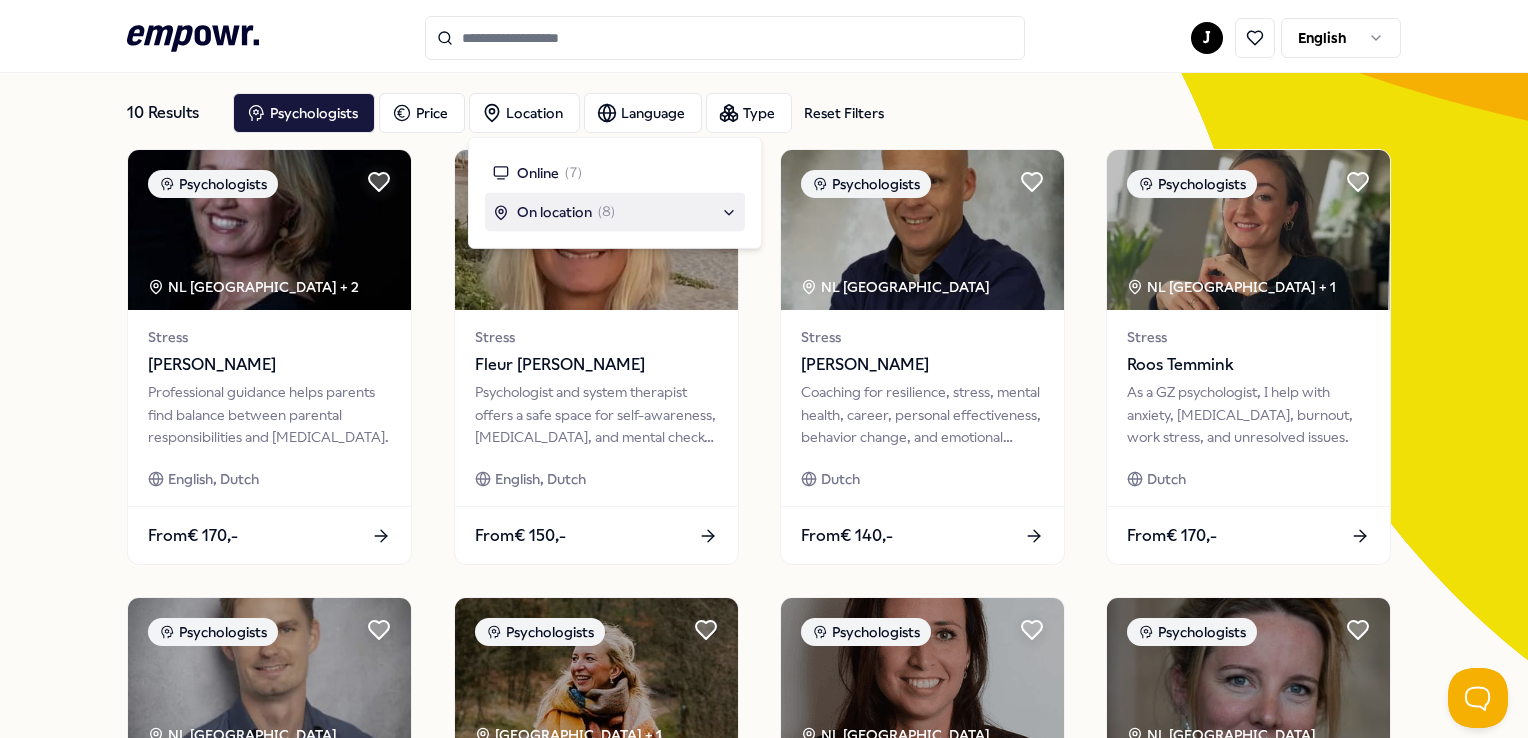 click on "On location ( 8 )" at bounding box center [615, 212] 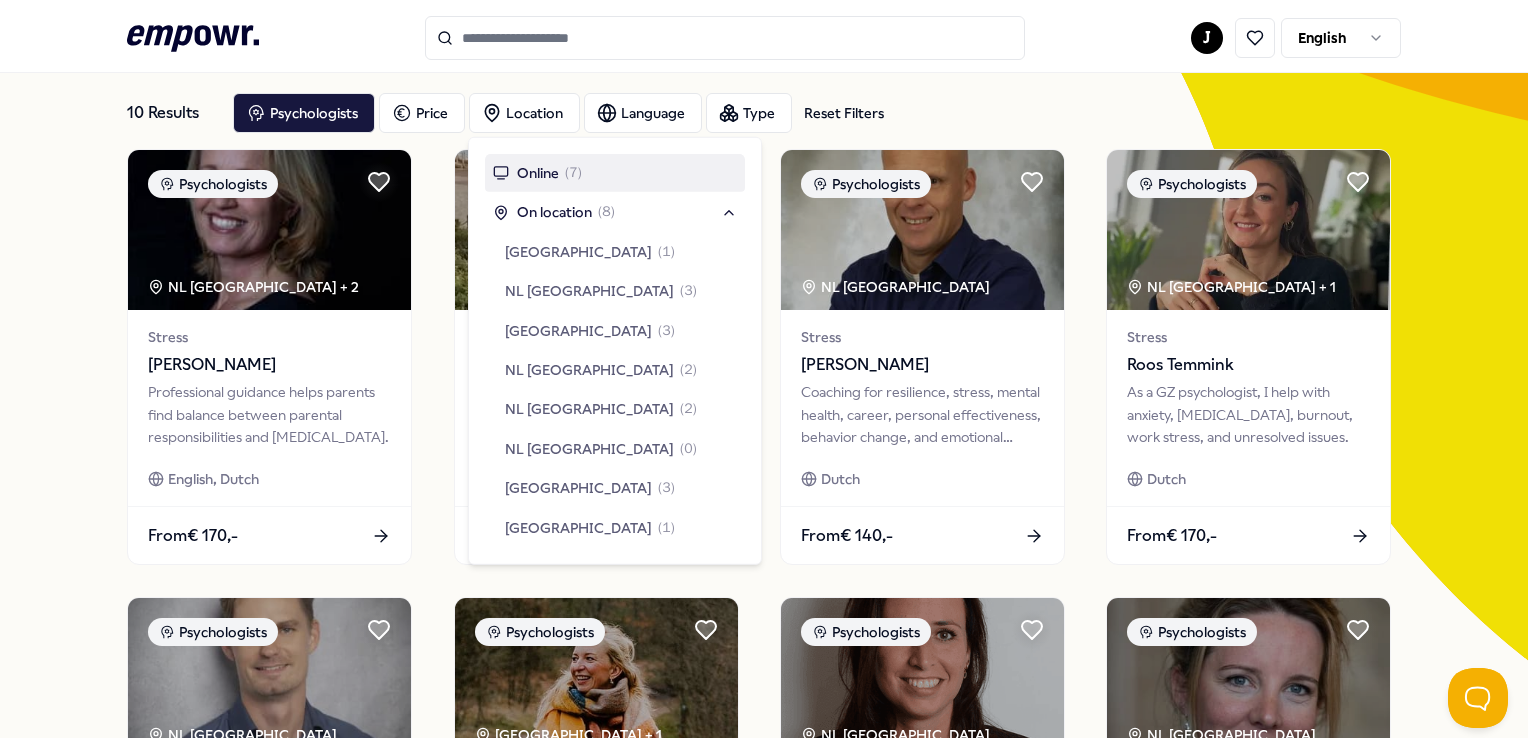 click on "Online ( 7 )" at bounding box center (615, 173) 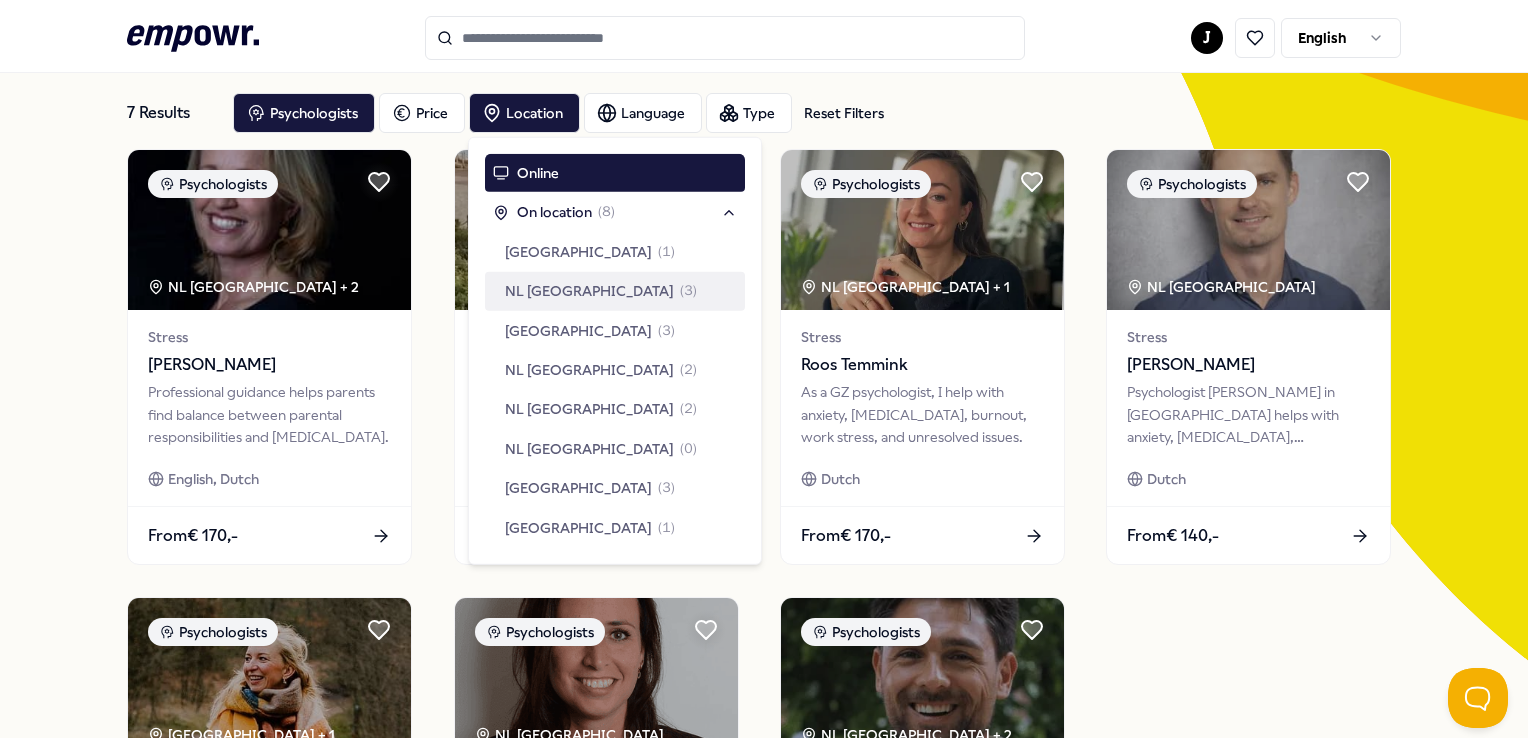 click on "7 Results Reset Filters Psychologists Price Location Language Type Reset Filters Psychologists NL West Region   + 2 Stress Shirley Nieman Professional guidance helps parents find balance between parental
responsibilities and personal growth. English, Dutch From  € 170,- Psychologists Stress Fleur Brouwer Psychologist and system therapist offers a safe space for self-awareness,
personal growth, and mental check-ups for preventive care. English, Dutch From  € 150,- Psychologists NL West Region   + 1 Stress Roos Temmink As a GZ psychologist, I help with anxiety, perfectionism, burnout, work stress,
and unresolved issues. Dutch From  € 170,- Psychologists NL South Region   Stress Richard Plat Psychologist Richard in Tilburg helps with anxiety, depression, low self-esteem,
burnout, grief & existential issues, in-person or online. Dutch From  € 140,- Psychologists Rotterdam Region   + 1 Stress Willemijn Roks English, Dutch From  € 170,- Psychologists NL South Region   Stress Robin Klijn From" at bounding box center (764, 585) 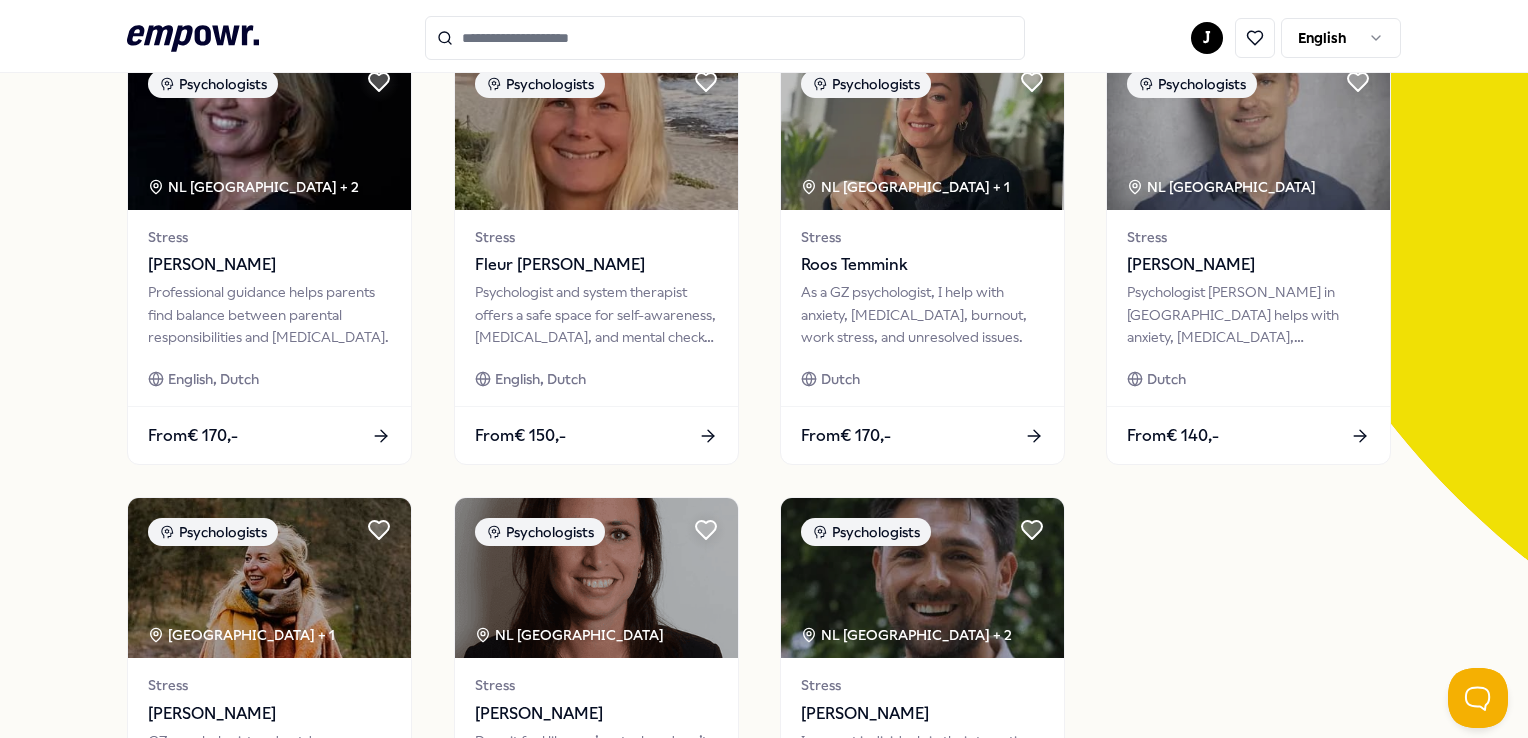 scroll, scrollTop: 100, scrollLeft: 0, axis: vertical 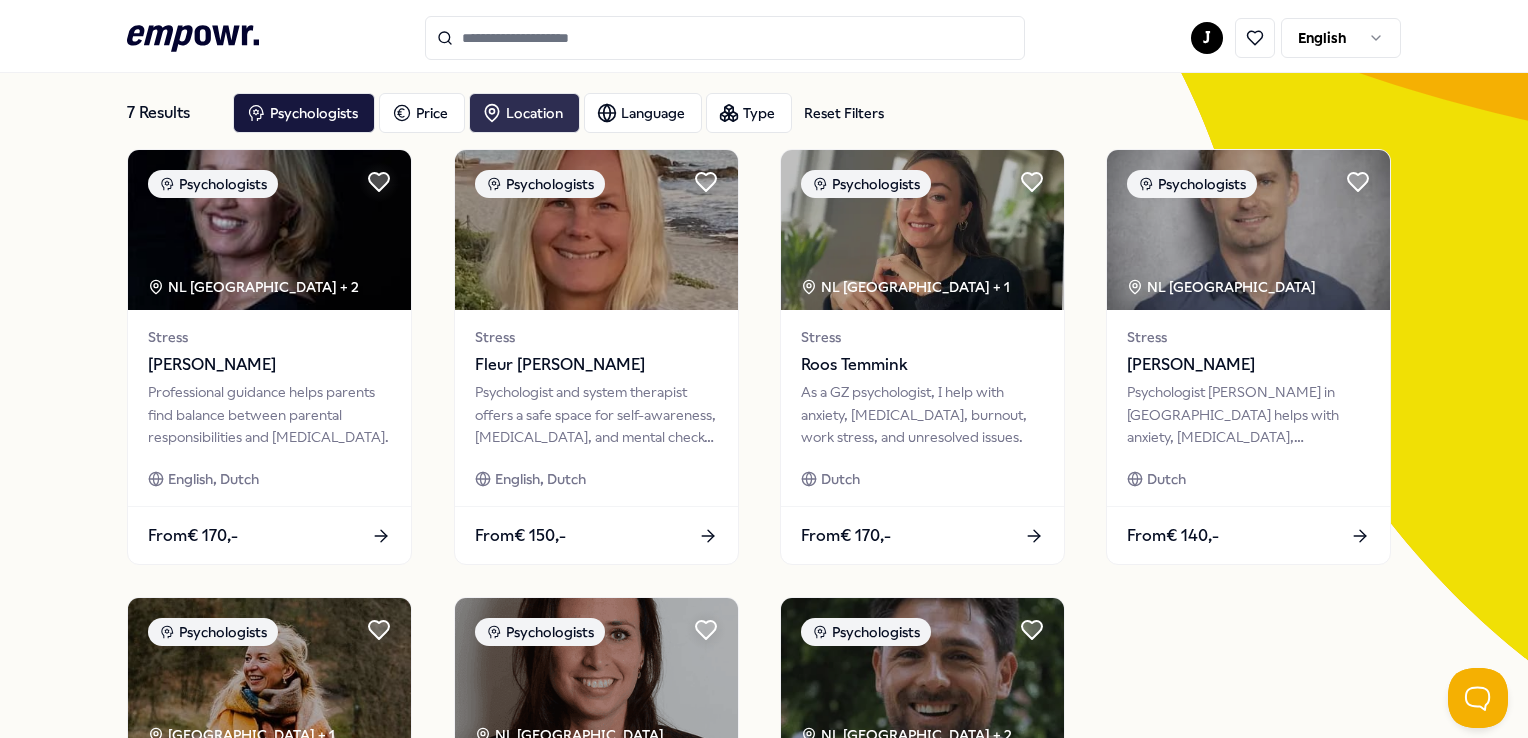 click on "Location" at bounding box center [524, 113] 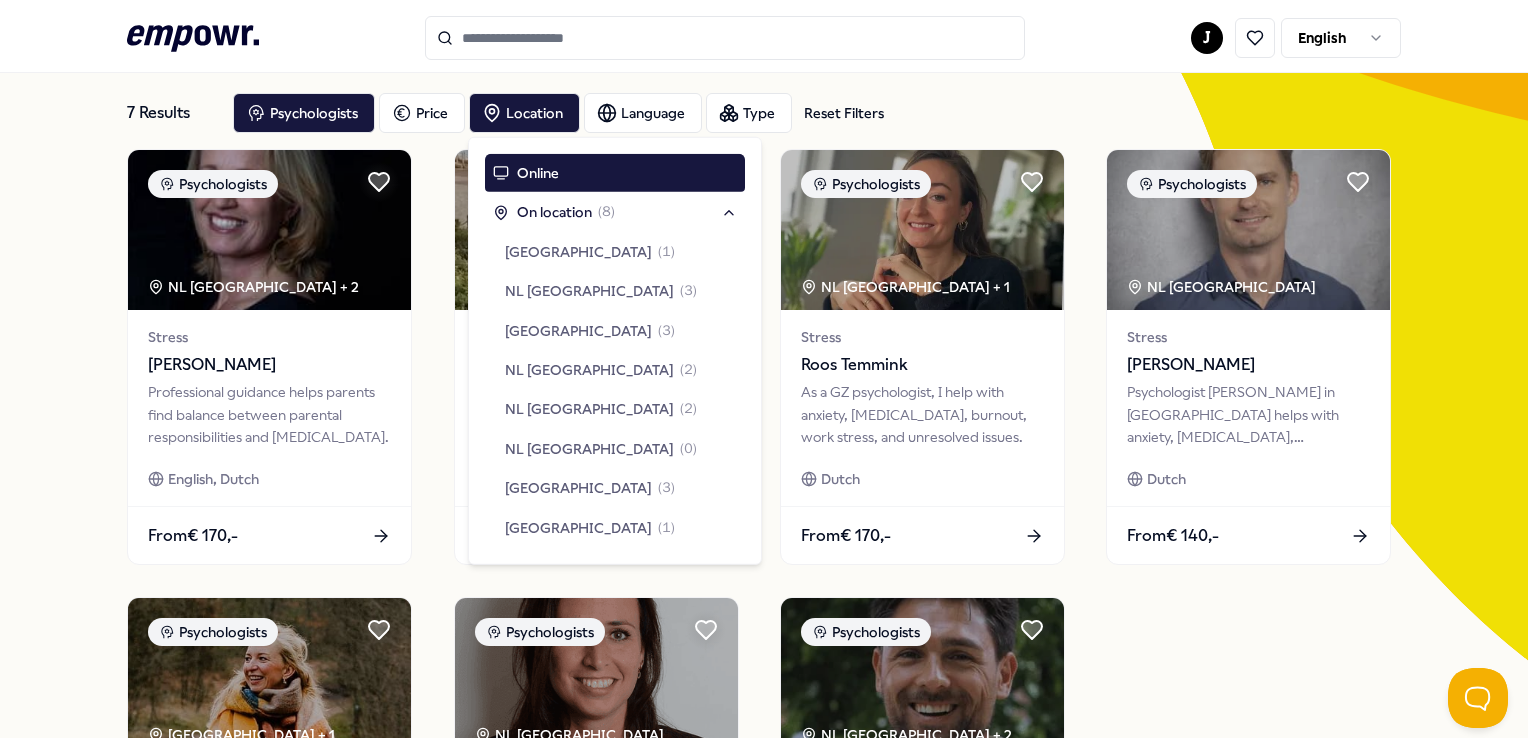 click on "7 Results Reset Filters Psychologists Price Location Language Type Reset Filters" at bounding box center [763, 113] 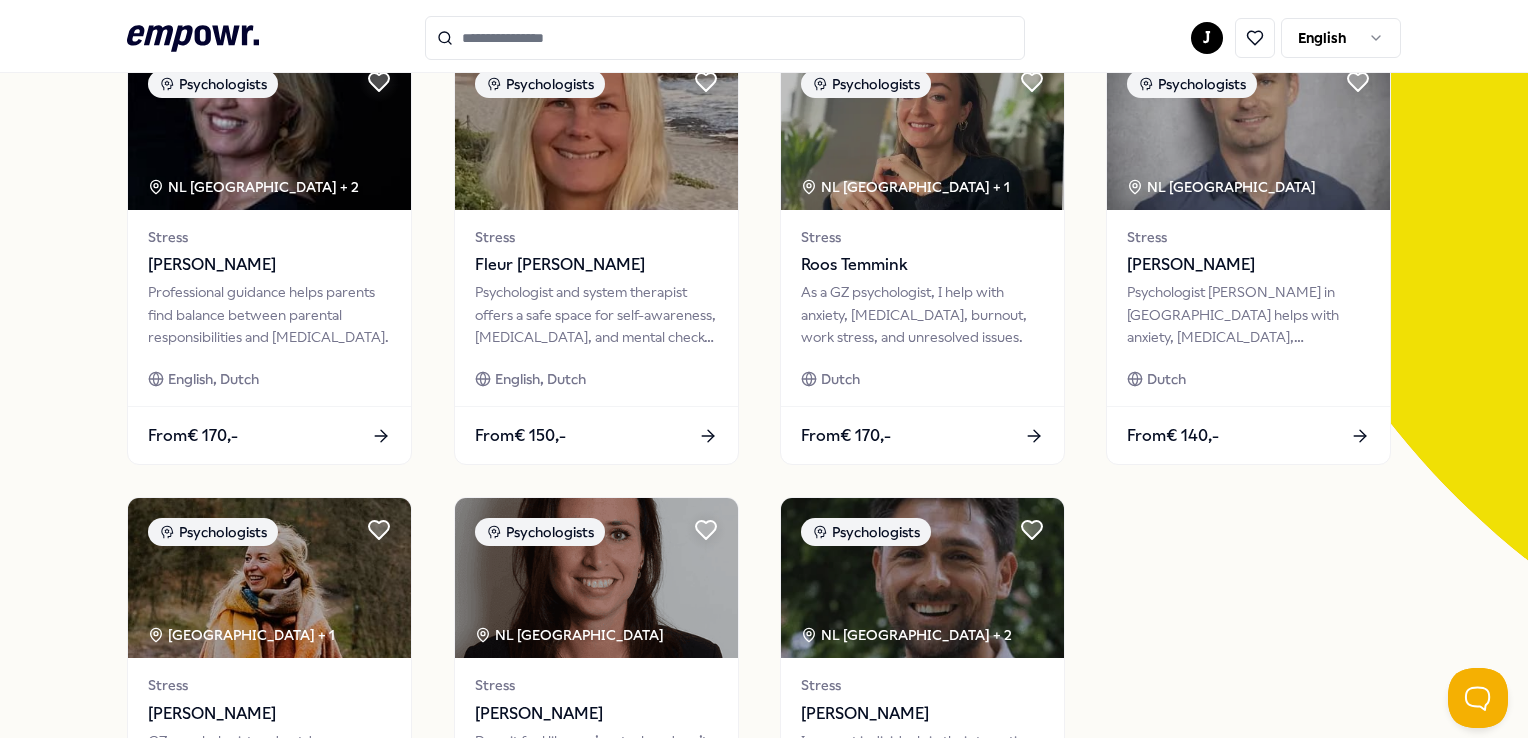 scroll, scrollTop: 100, scrollLeft: 0, axis: vertical 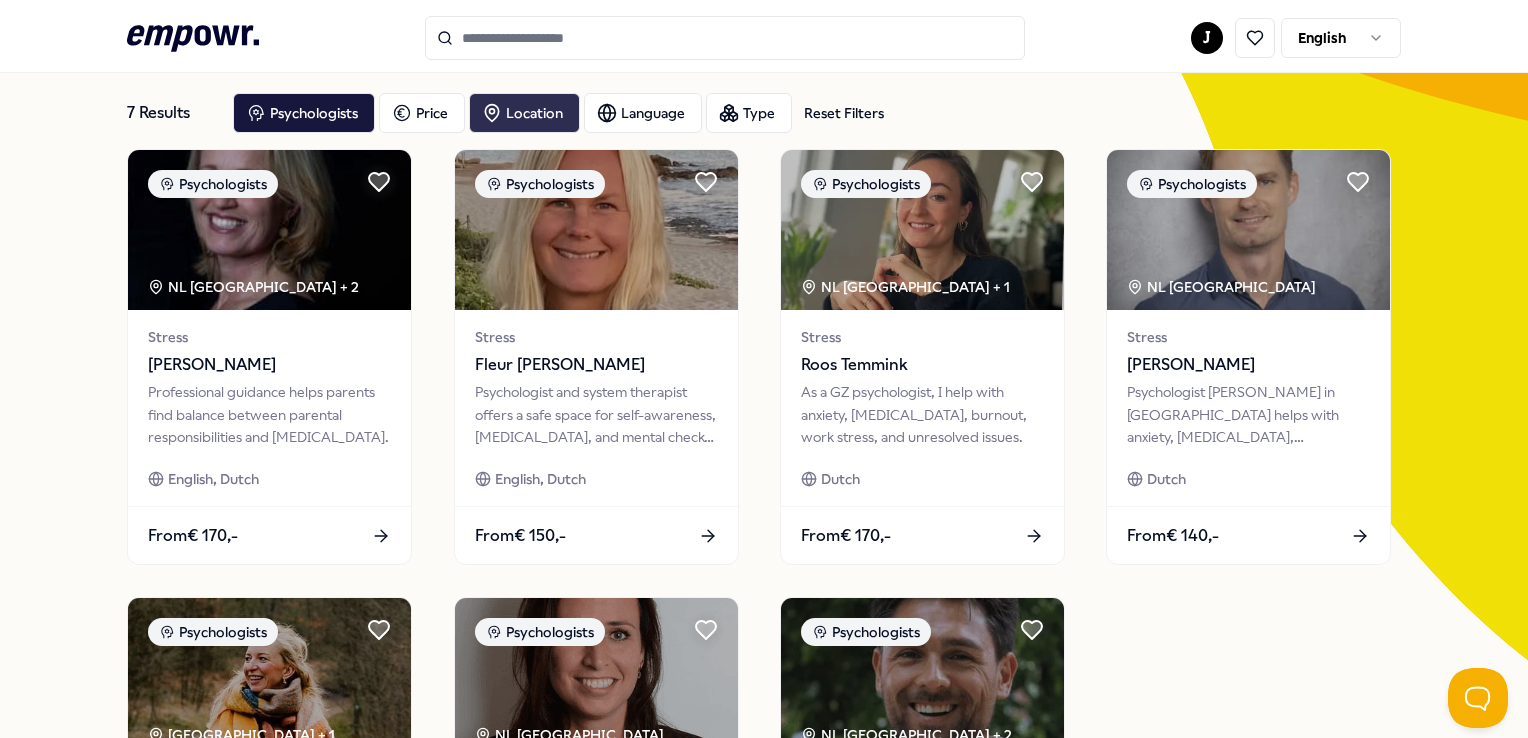 click on "Location" at bounding box center (524, 113) 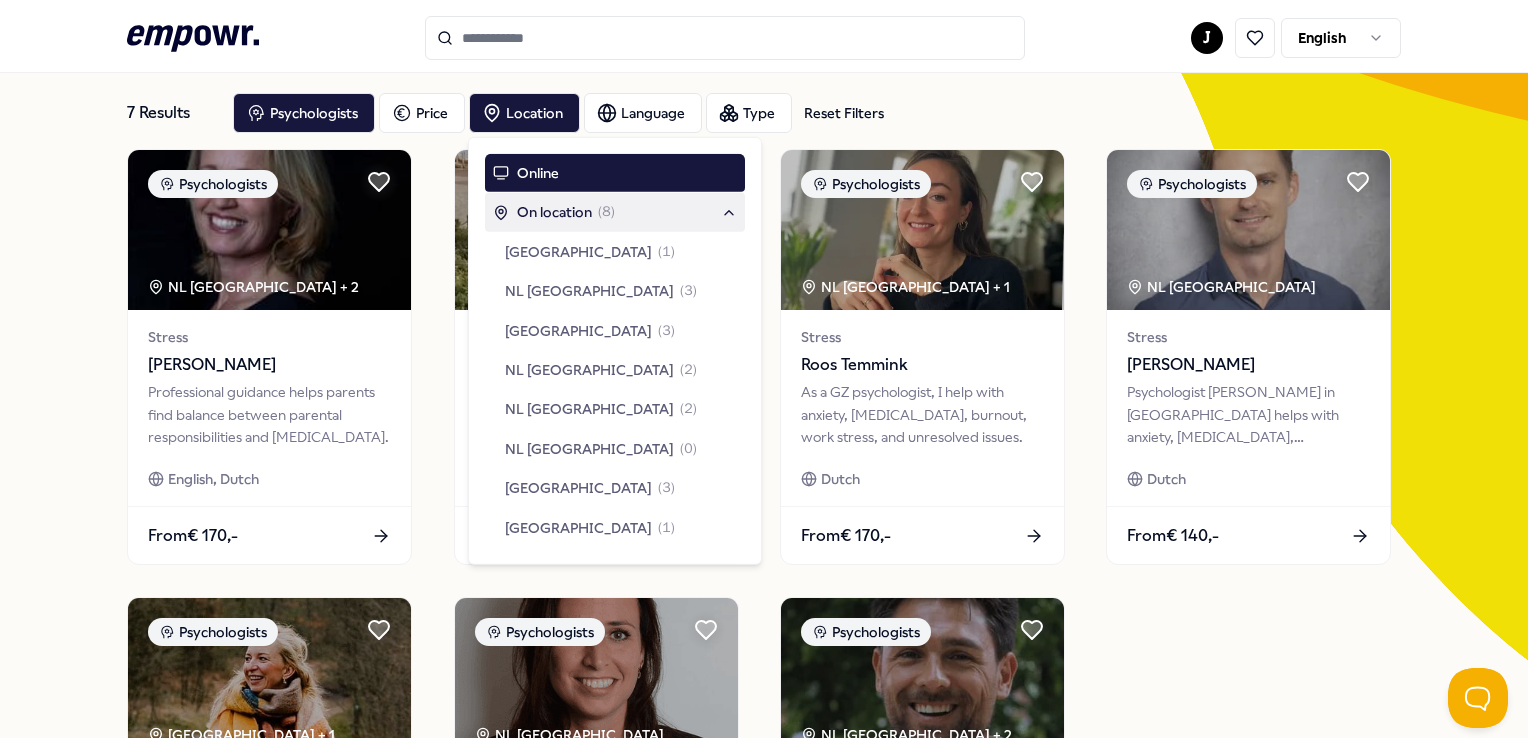 click on "7 Results Reset Filters Psychologists Price Location Language Type Reset Filters Psychologists NL West Region   + 2 Stress Shirley Nieman Professional guidance helps parents find balance between parental
responsibilities and personal growth. English, Dutch From  € 170,- Psychologists Stress Fleur Brouwer Psychologist and system therapist offers a safe space for self-awareness,
personal growth, and mental check-ups for preventive care. English, Dutch From  € 150,- Psychologists NL West Region   + 1 Stress Roos Temmink As a GZ psychologist, I help with anxiety, perfectionism, burnout, work stress,
and unresolved issues. Dutch From  € 170,- Psychologists NL South Region   Stress Richard Plat Psychologist Richard in Tilburg helps with anxiety, depression, low self-esteem,
burnout, grief & existential issues, in-person or online. Dutch From  € 140,- Psychologists Rotterdam Region   + 1 Stress Willemijn Roks English, Dutch From  € 170,- Psychologists NL South Region   Stress Robin Klijn From" at bounding box center [764, 585] 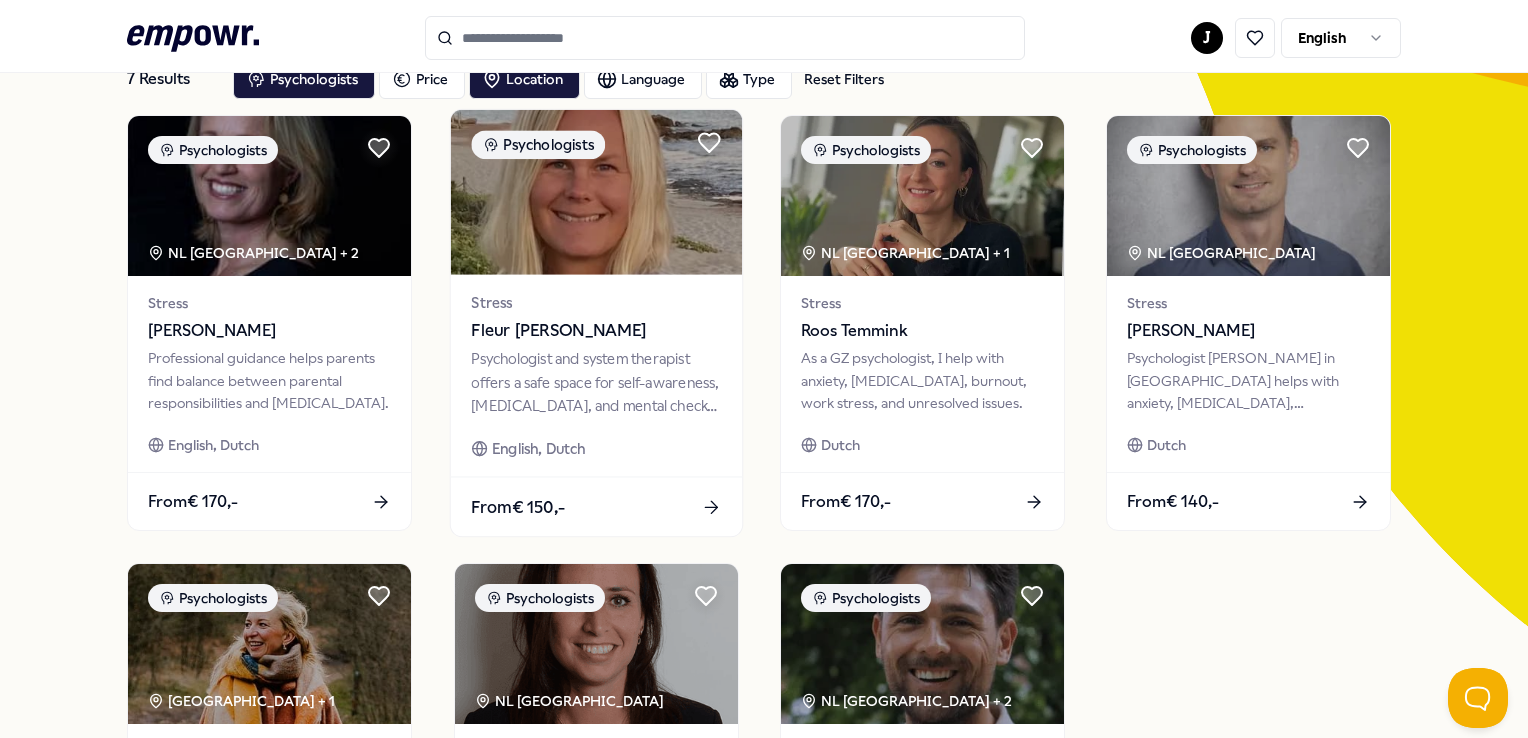 scroll, scrollTop: 100, scrollLeft: 0, axis: vertical 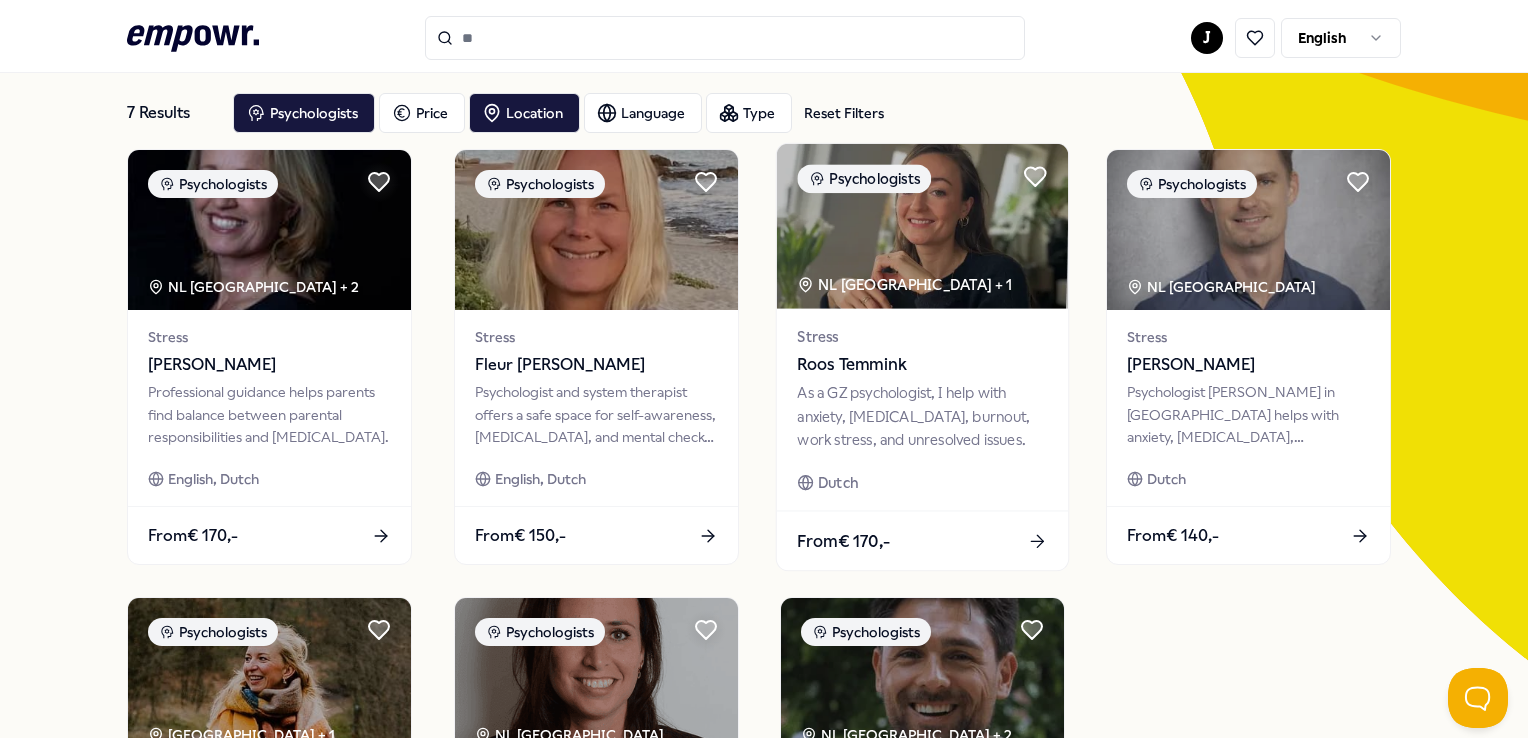 click at bounding box center (922, 226) 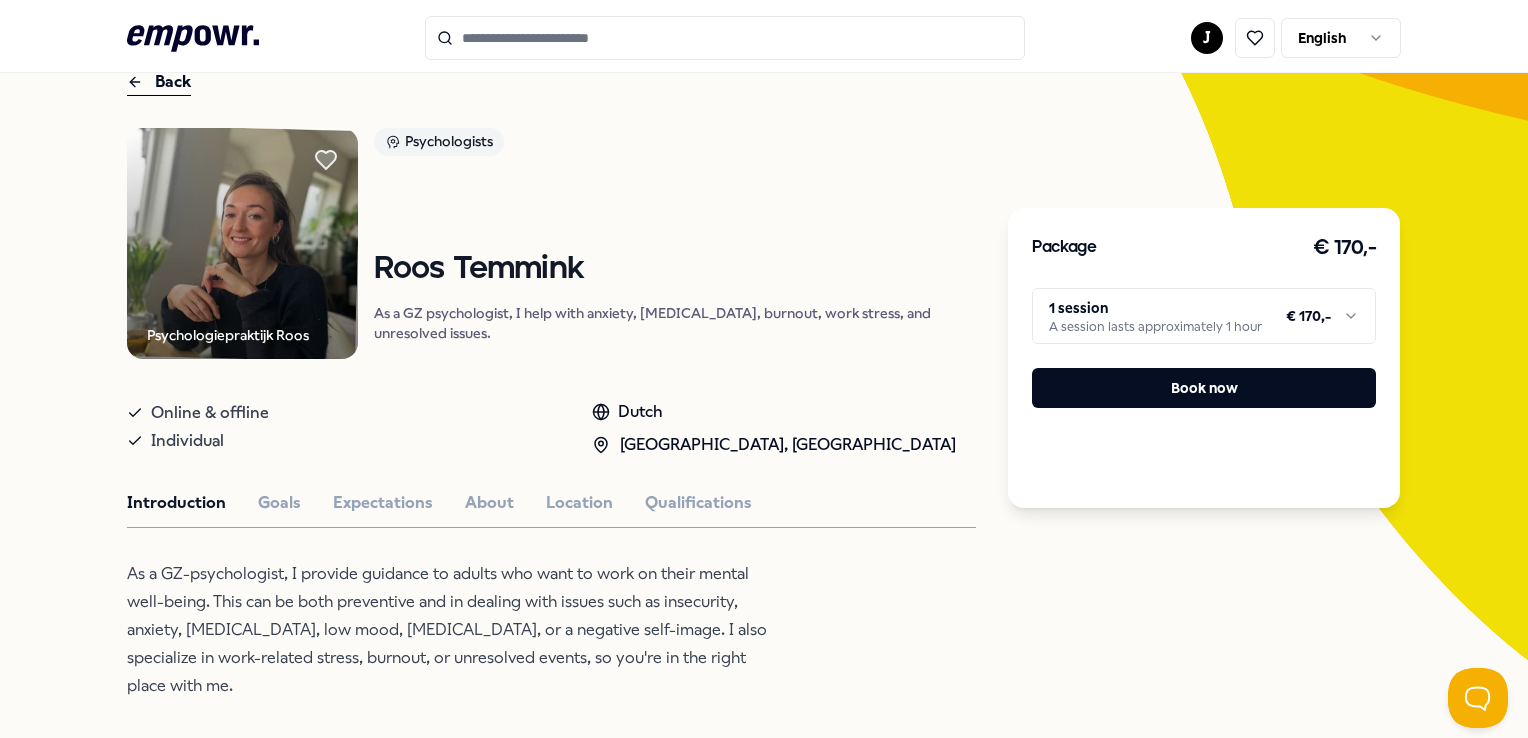 scroll, scrollTop: 300, scrollLeft: 0, axis: vertical 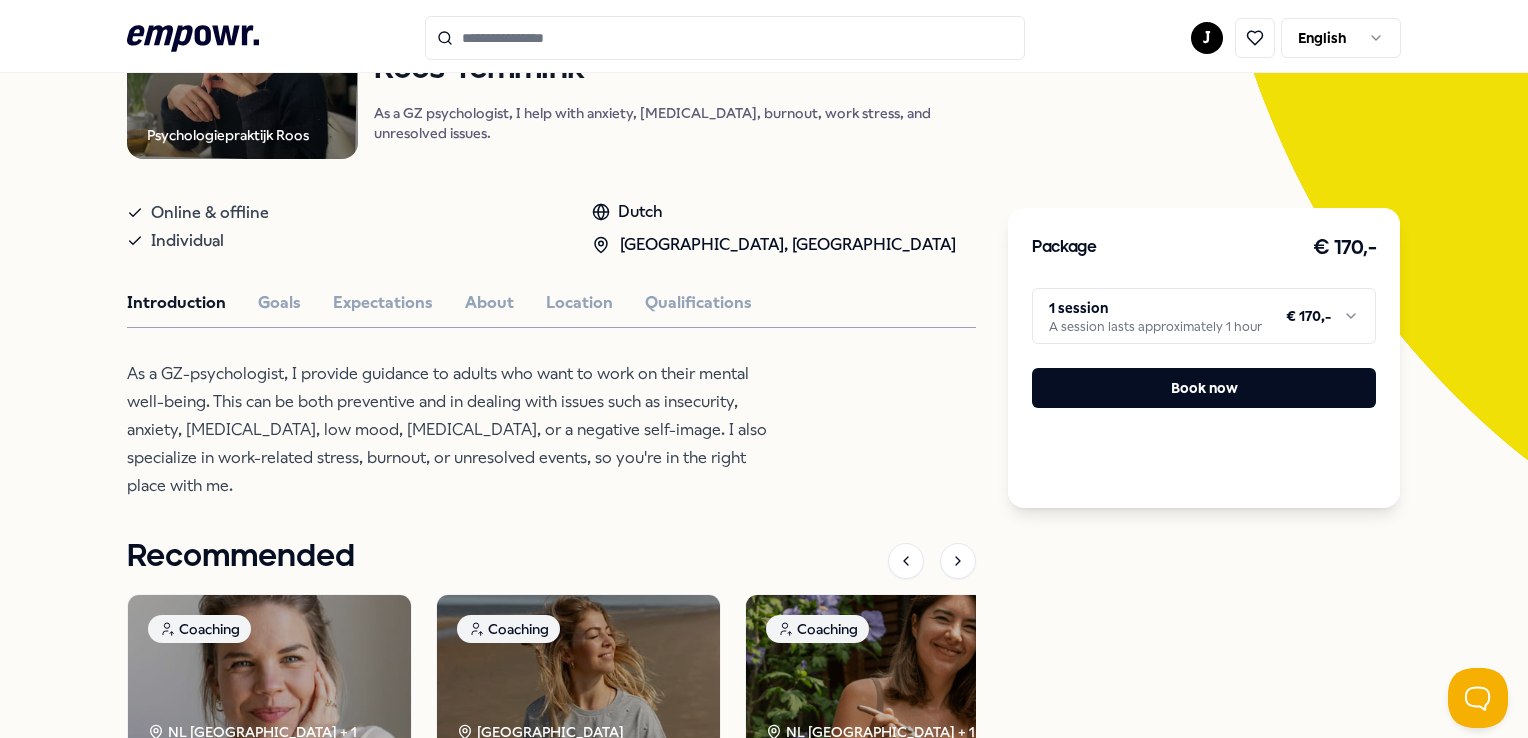 click on "Introduction Goals Expectations About Location Qualifications" at bounding box center [551, 303] 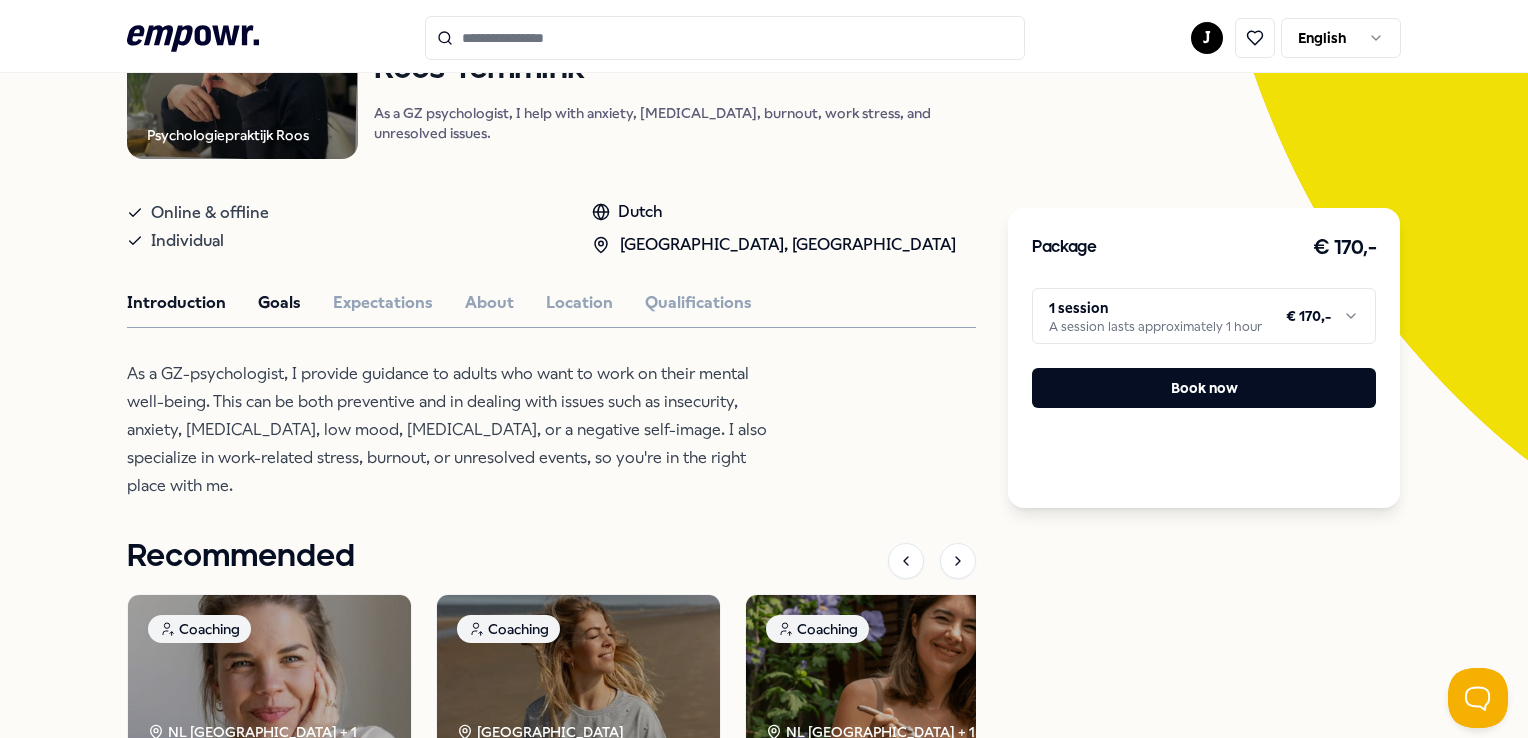 click on "Goals" at bounding box center [279, 303] 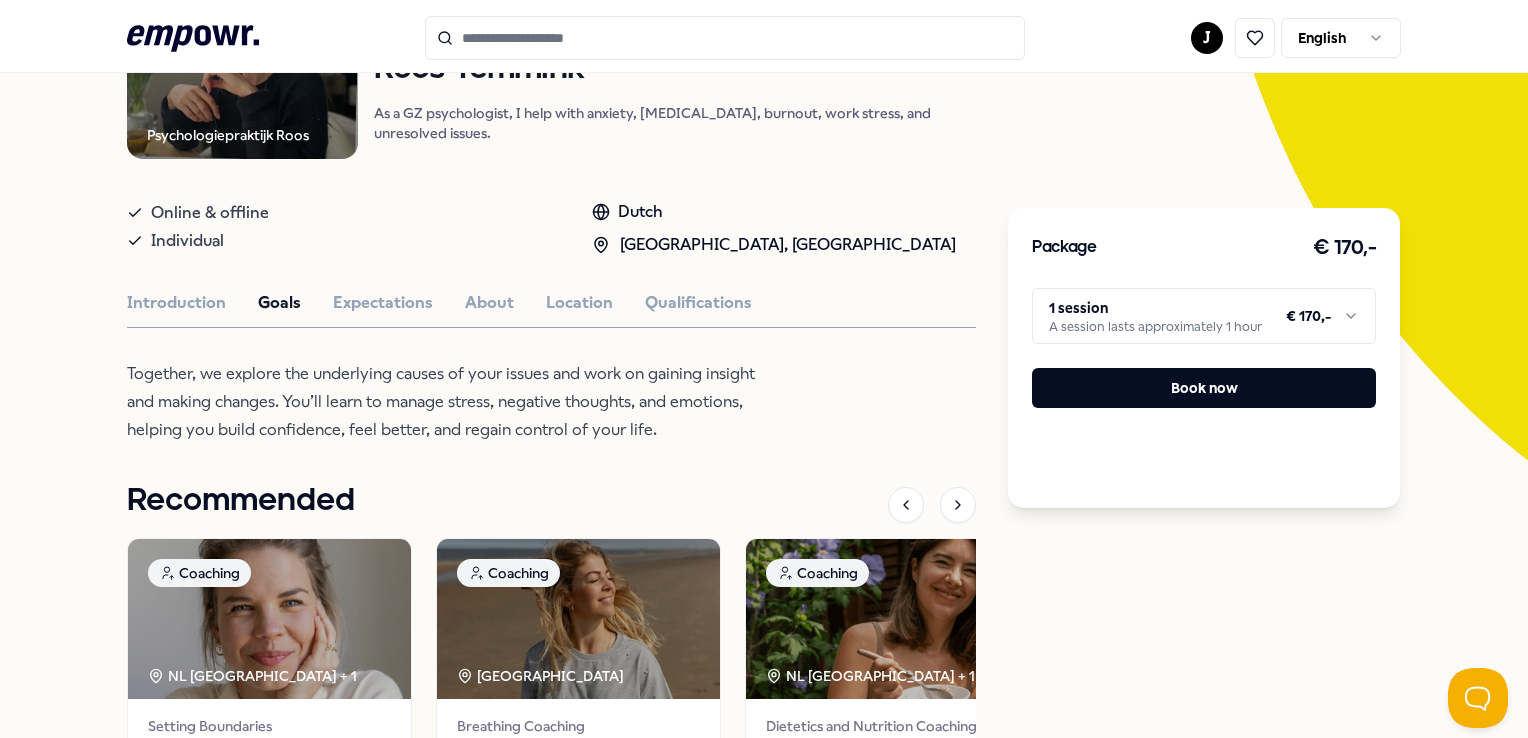 scroll, scrollTop: 200, scrollLeft: 0, axis: vertical 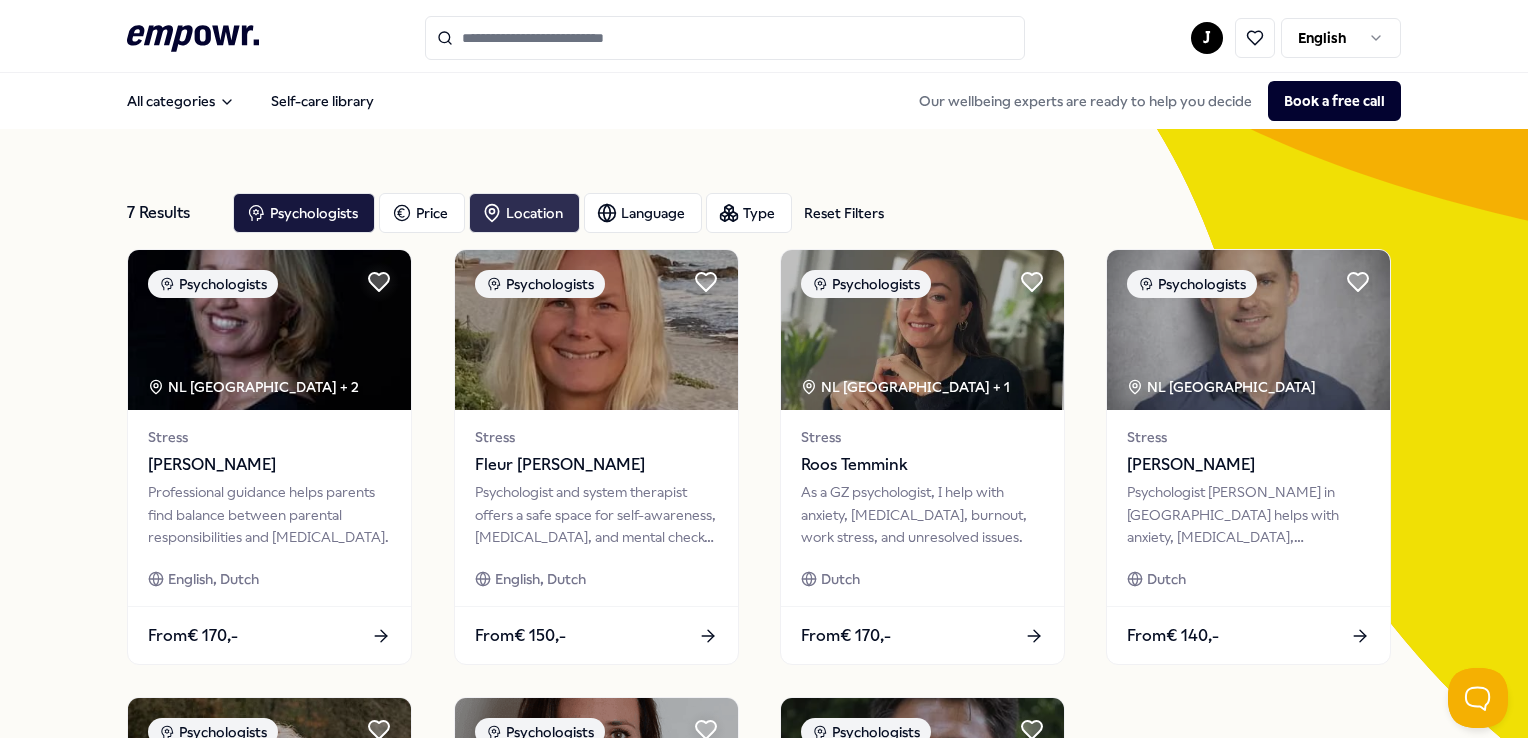click on "Location" at bounding box center (524, 213) 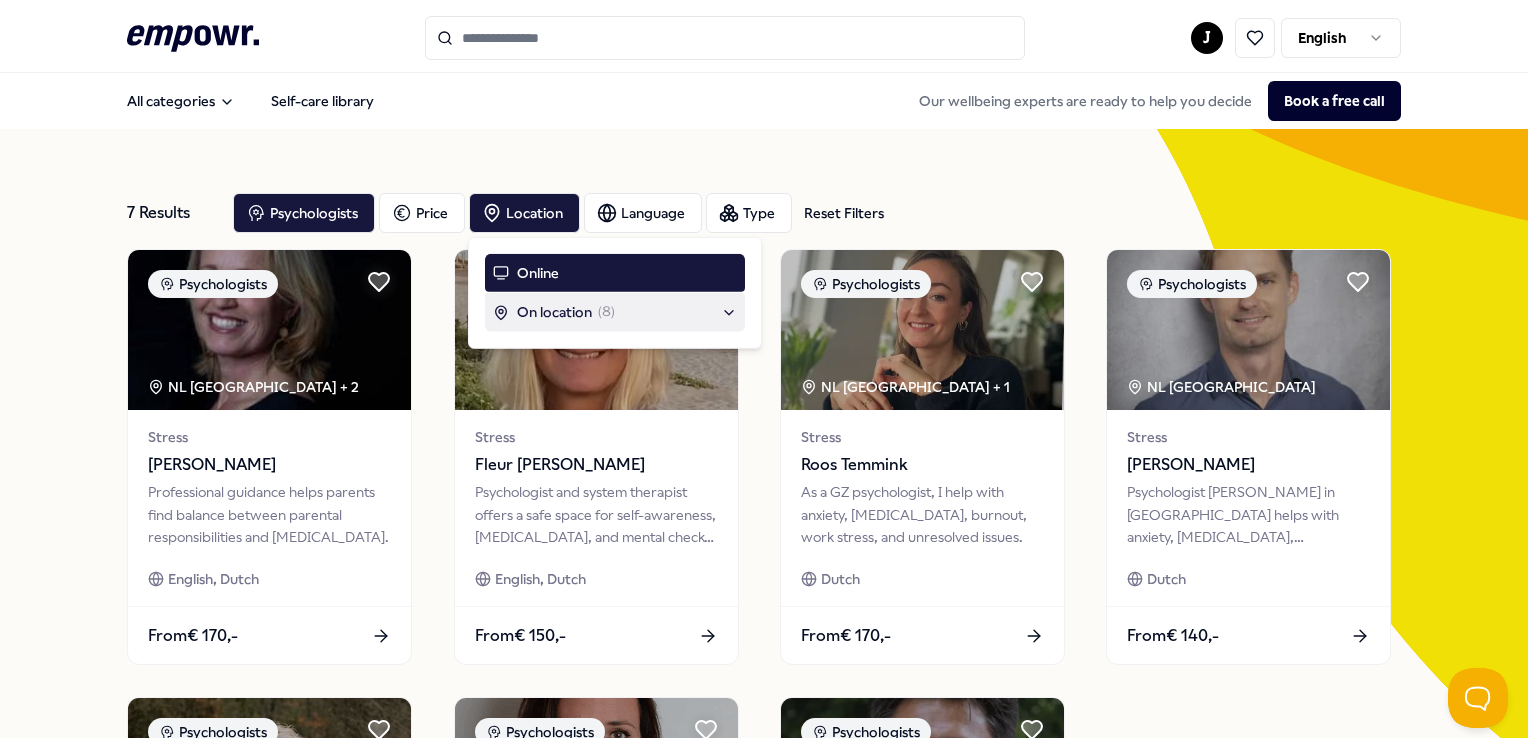 click on "On location" at bounding box center [554, 312] 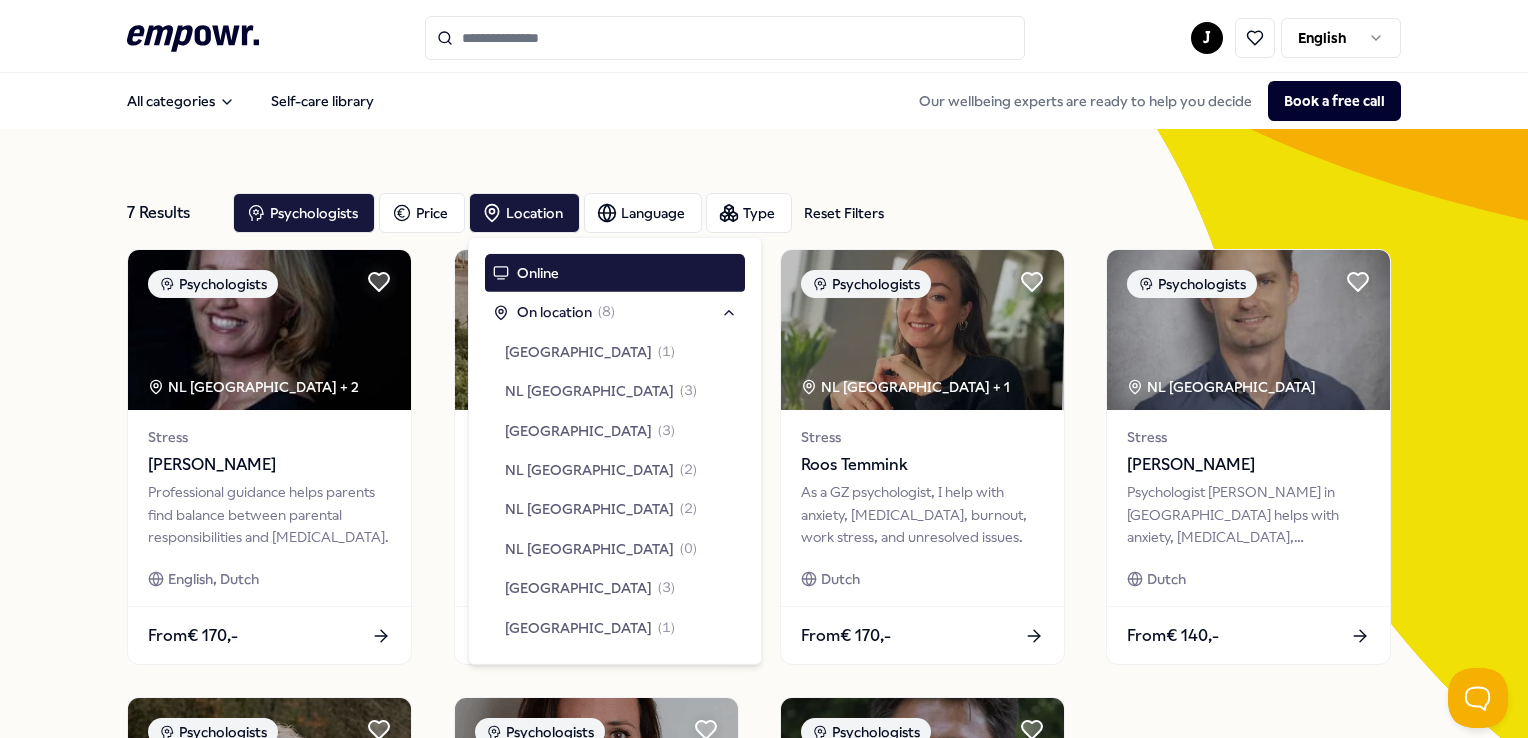 click on "All categories   Self-care library Our wellbeing experts are ready to help you decide Book a free call" at bounding box center (763, 101) 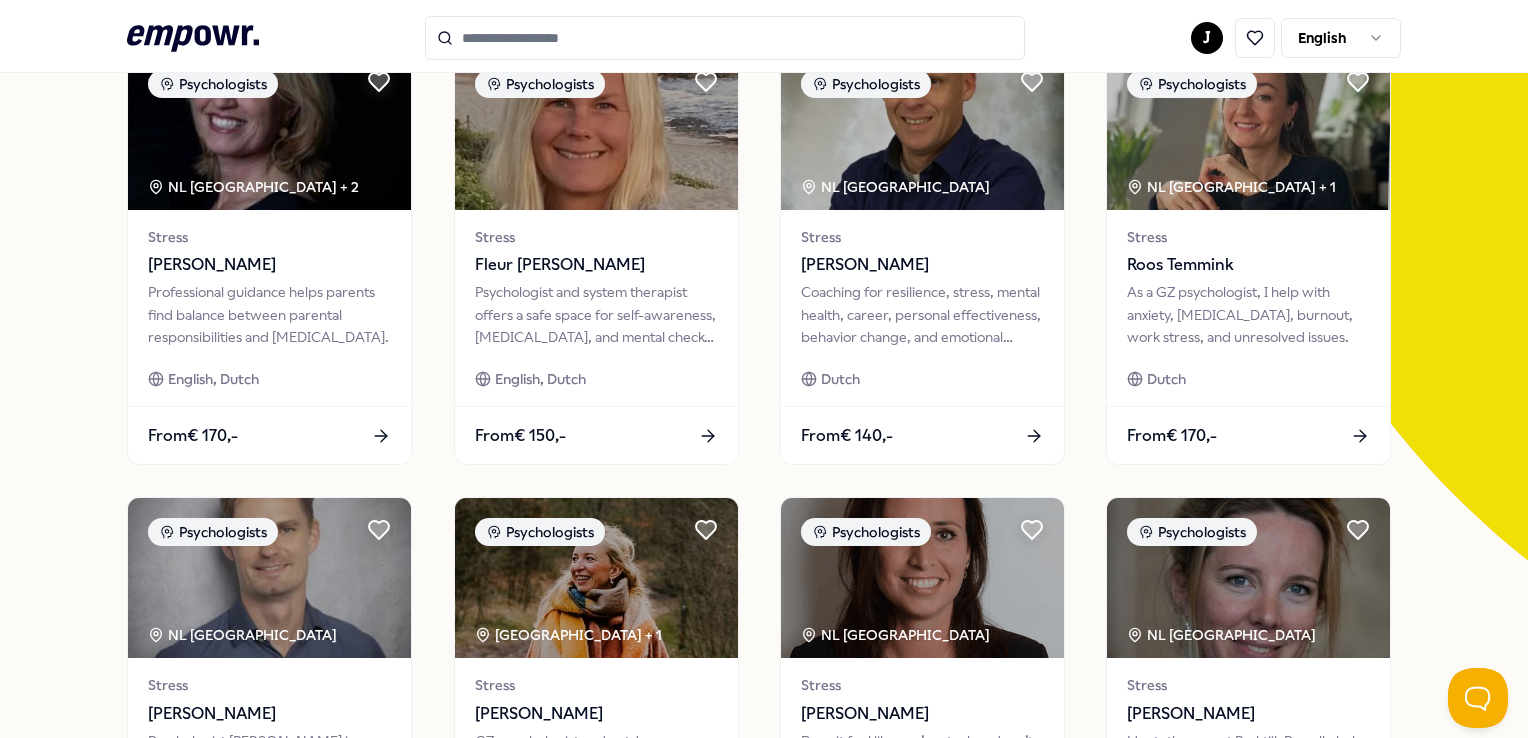scroll, scrollTop: 0, scrollLeft: 0, axis: both 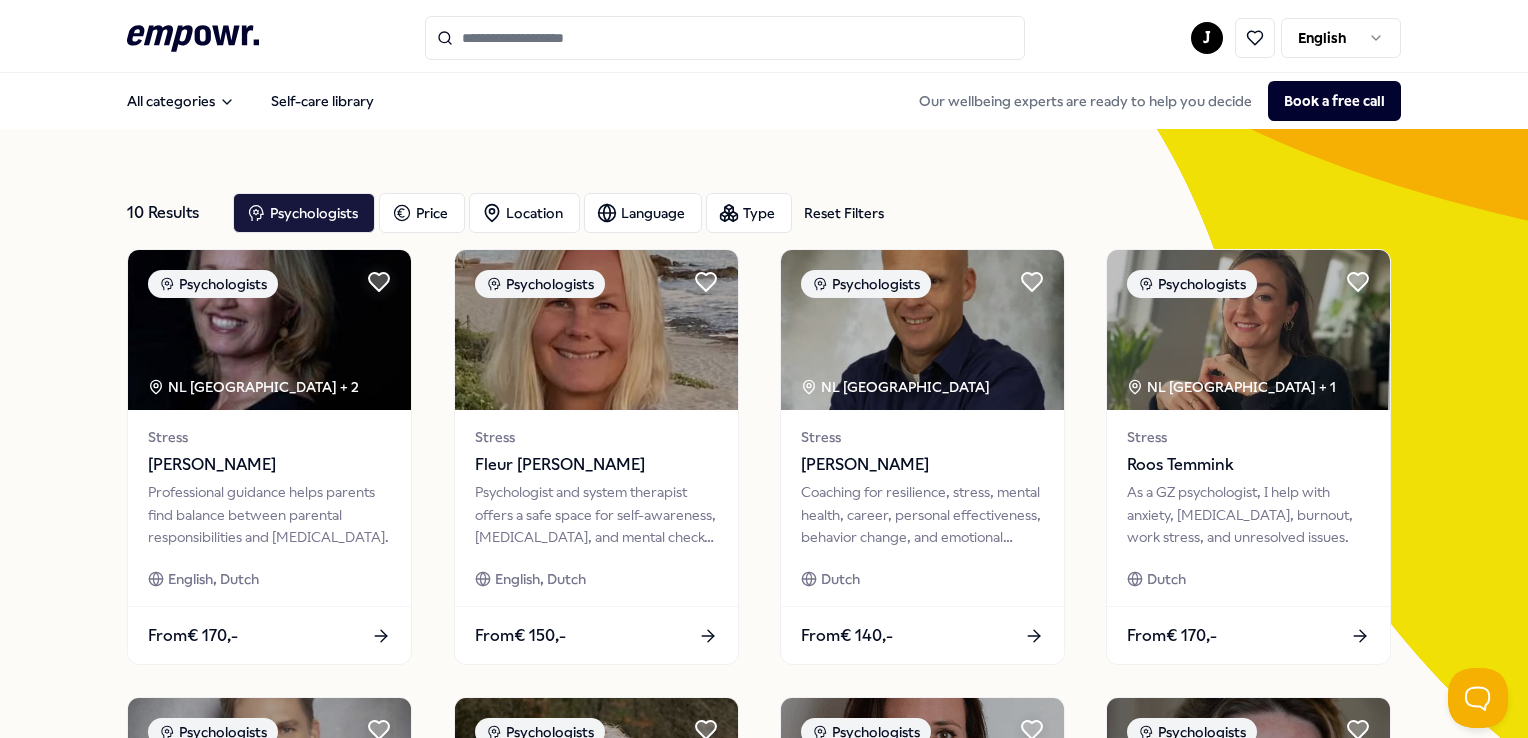 click on ".empowr-logo_svg__cls-1{fill:#03032f}" 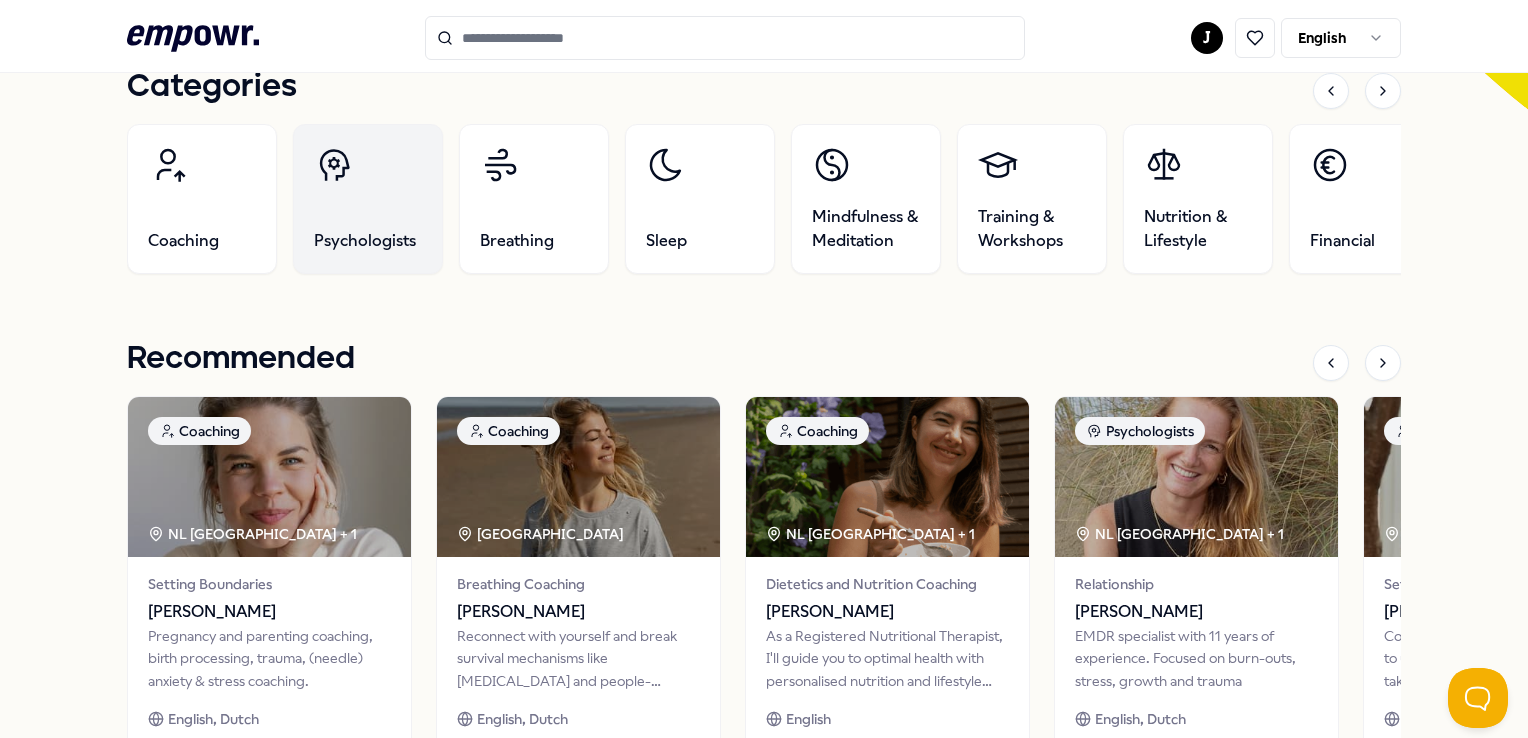 scroll, scrollTop: 800, scrollLeft: 0, axis: vertical 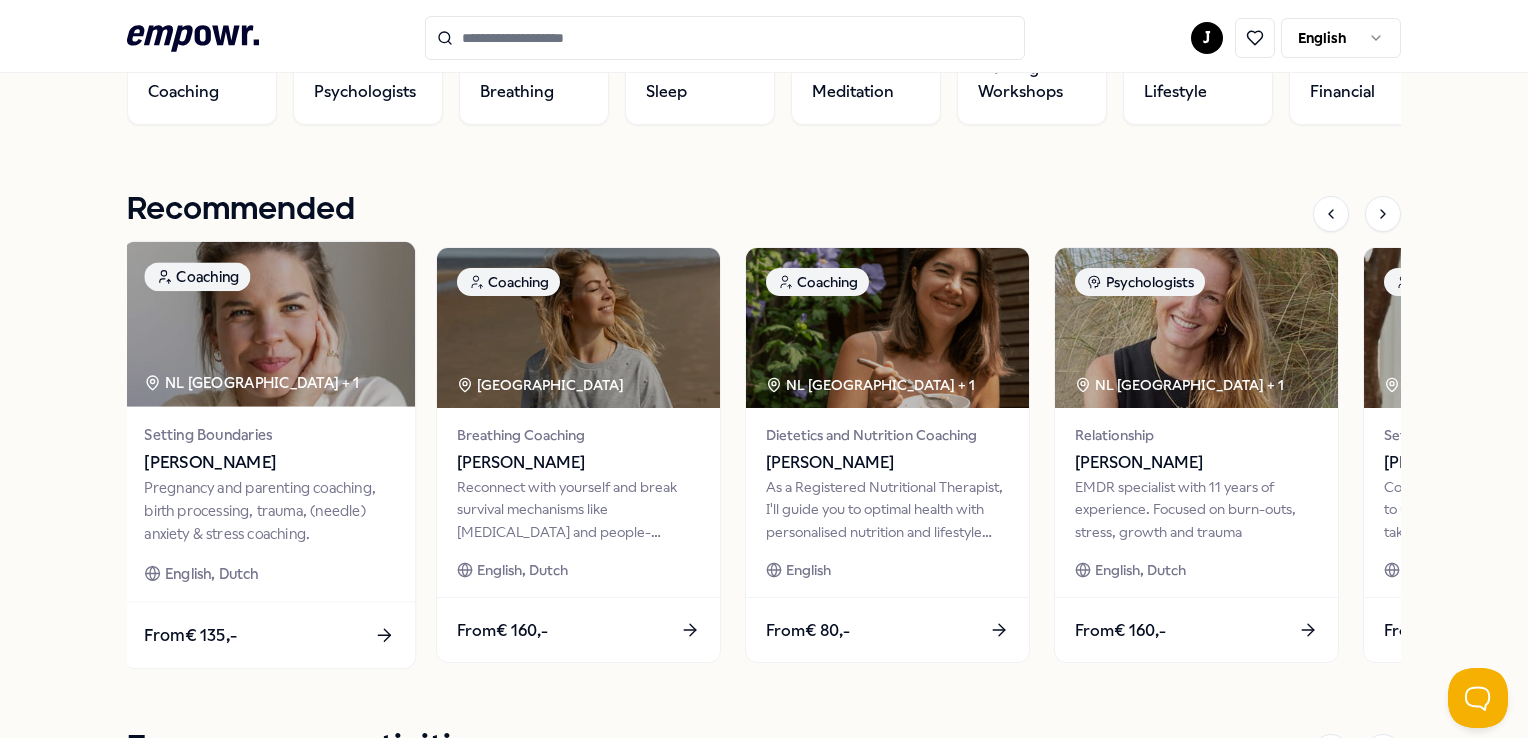 click at bounding box center [269, 324] 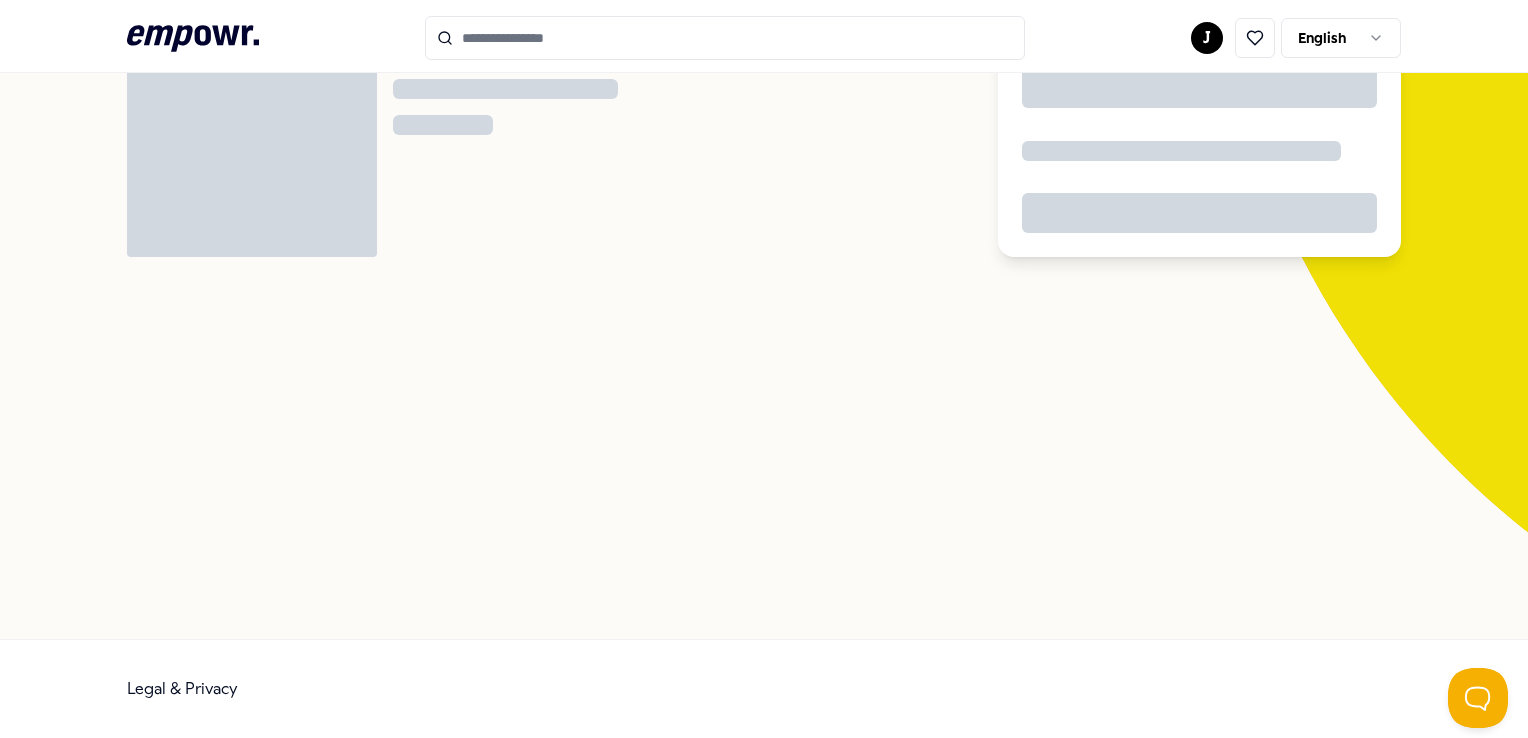 scroll, scrollTop: 128, scrollLeft: 0, axis: vertical 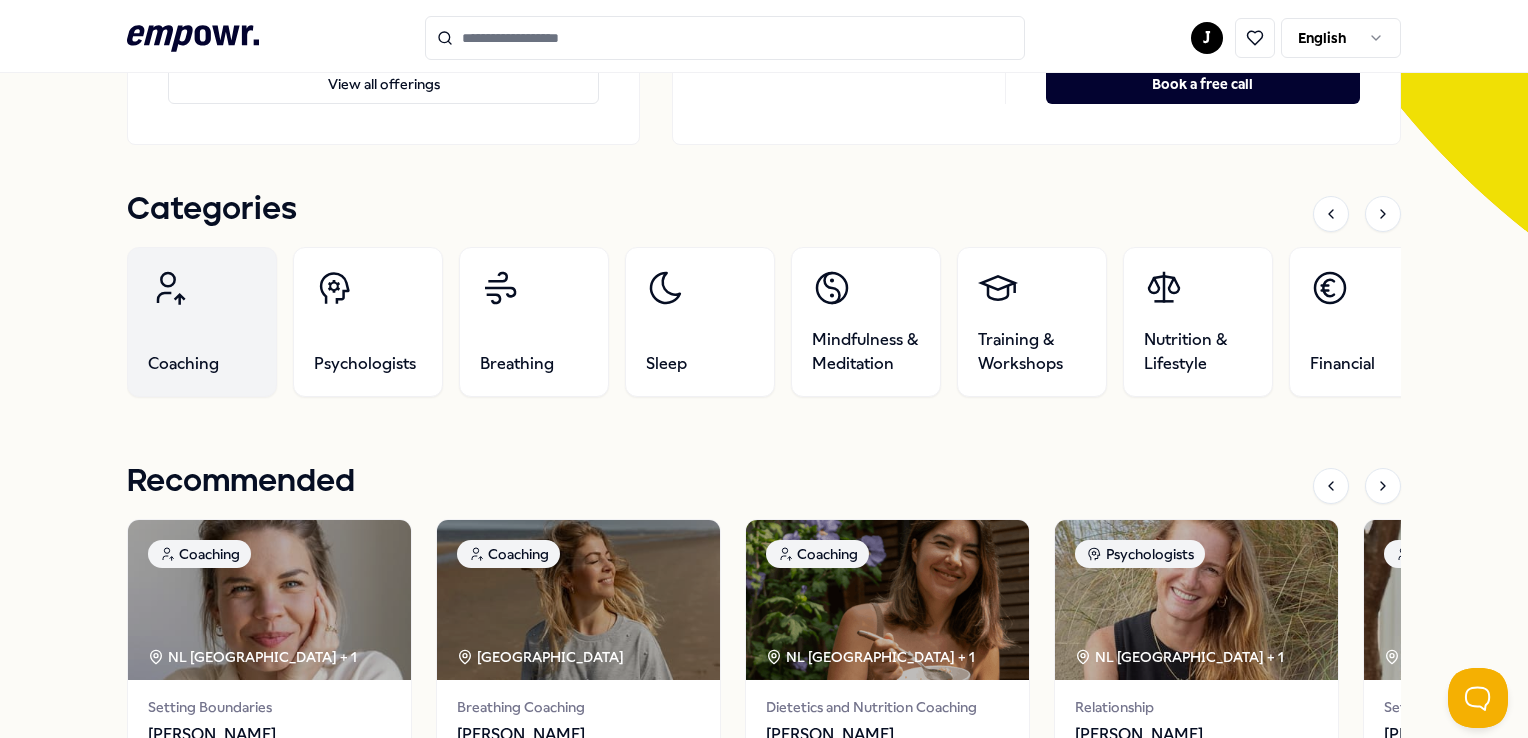 click on "Coaching" at bounding box center [202, 322] 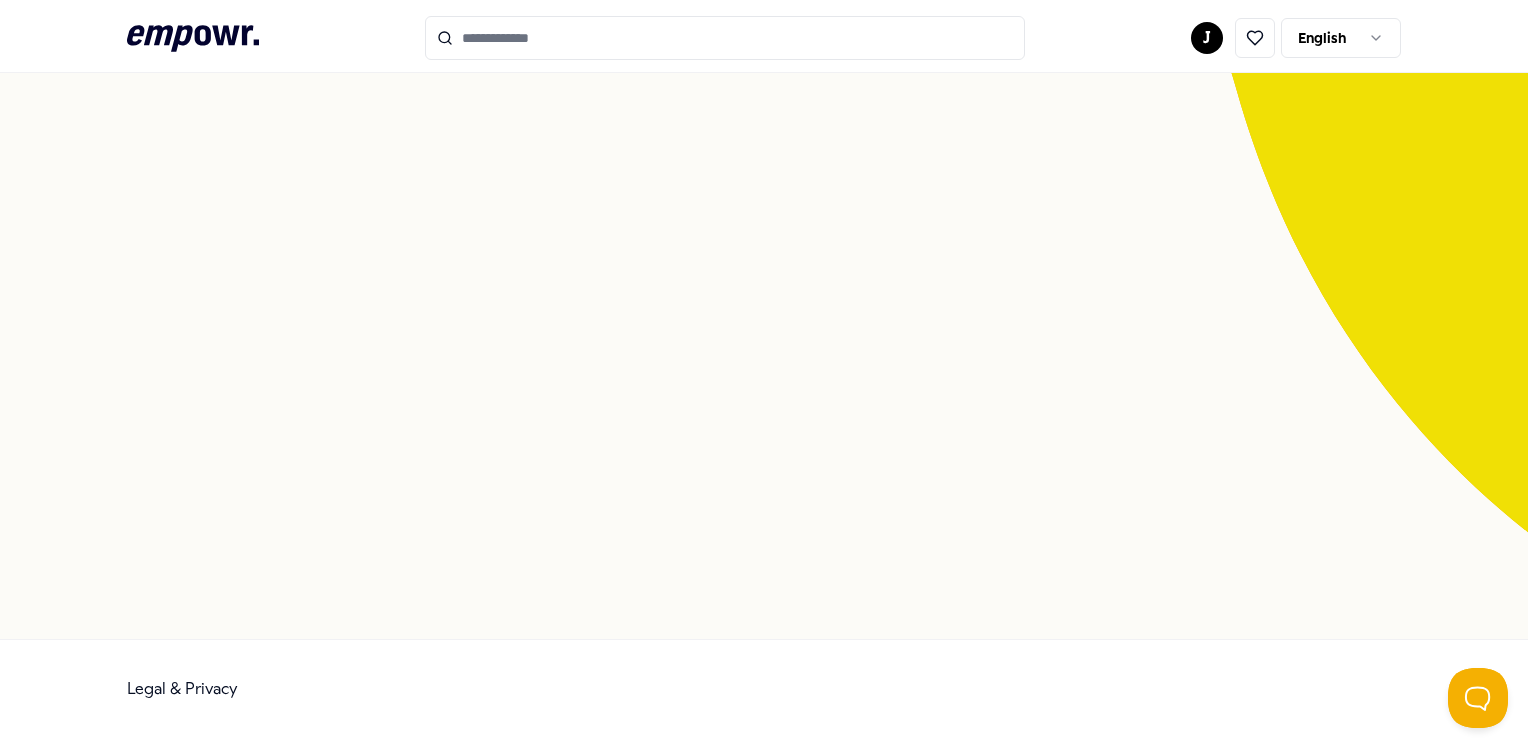 scroll, scrollTop: 128, scrollLeft: 0, axis: vertical 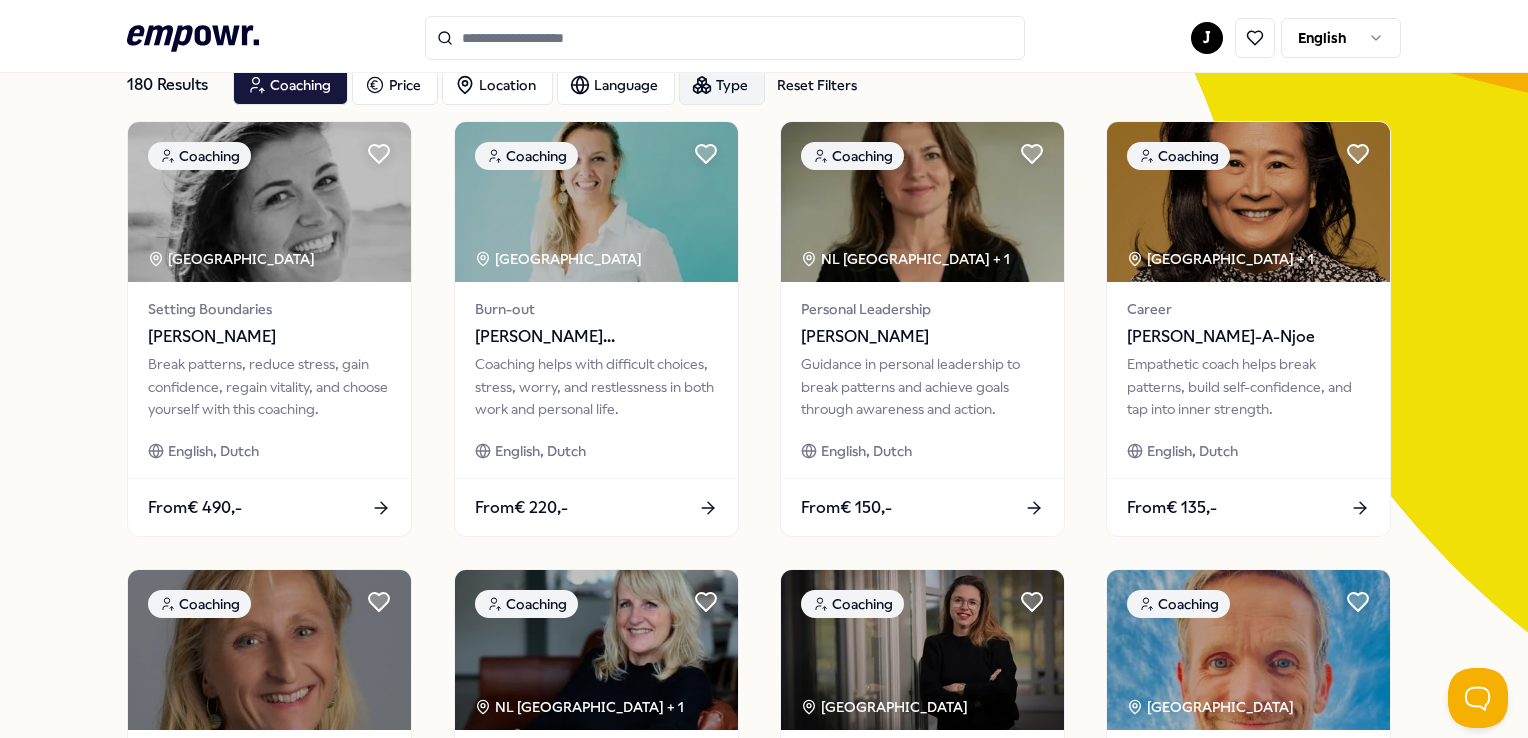 click 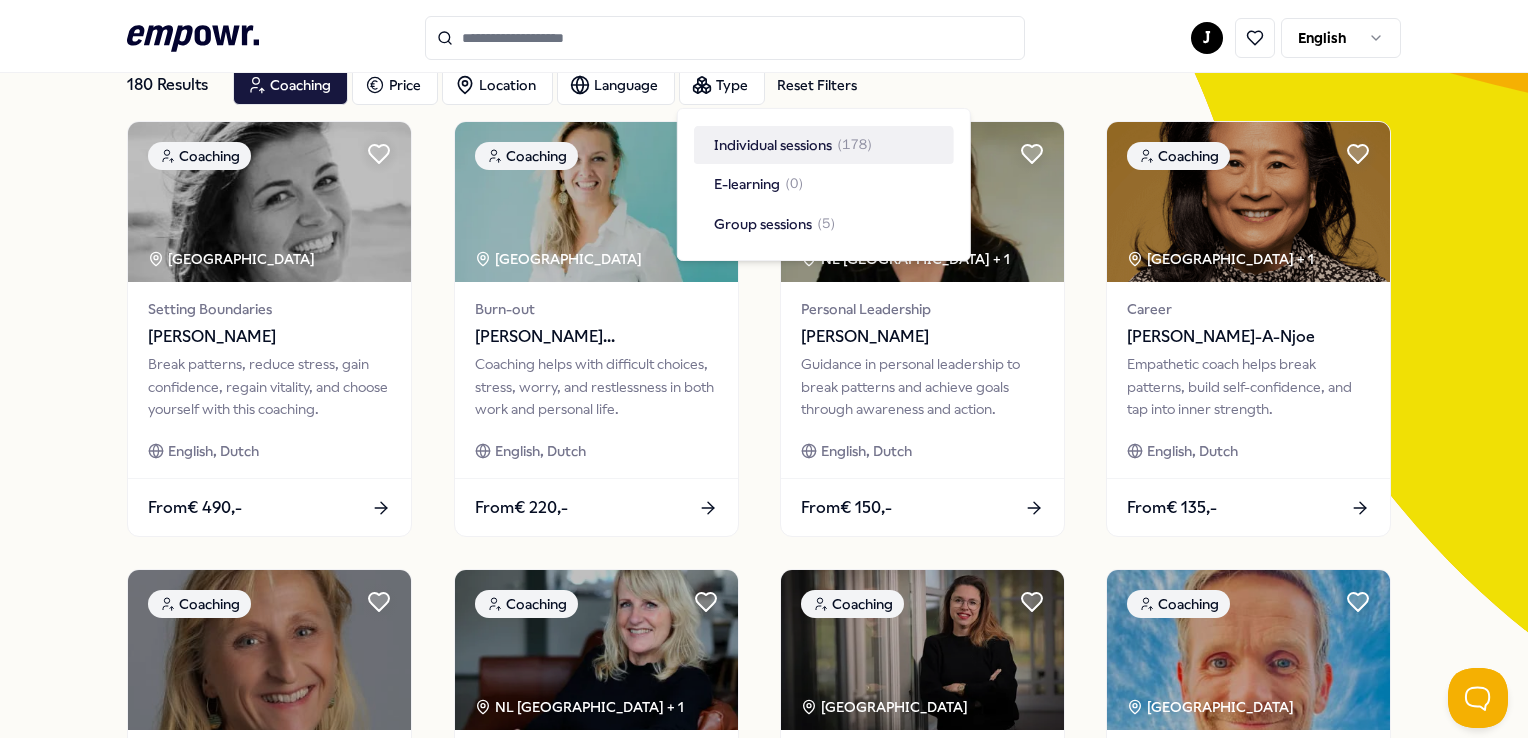 click on ".empowr-logo_svg__cls-1{fill:#03032f} J English" at bounding box center (763, 38) 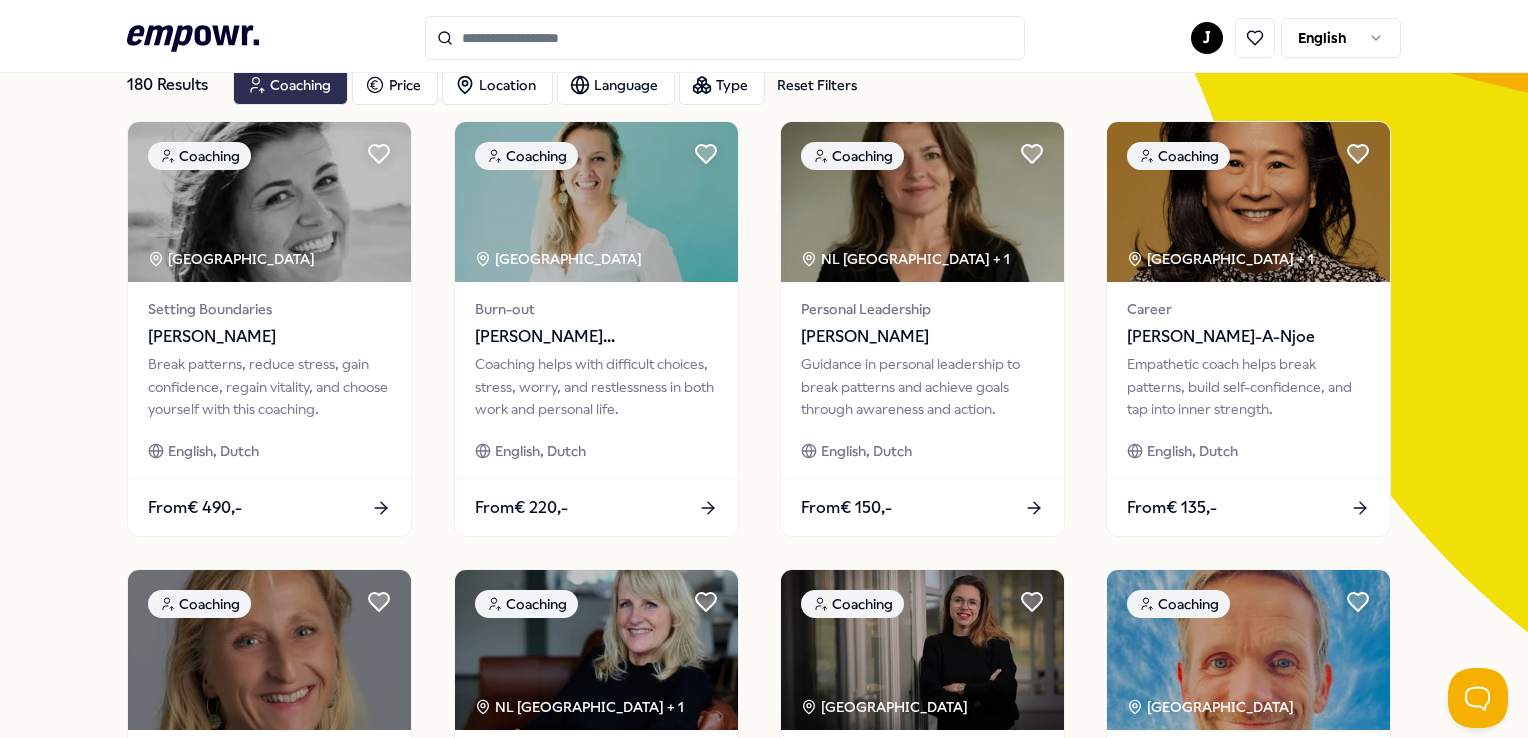 click on "Coaching" at bounding box center (290, 85) 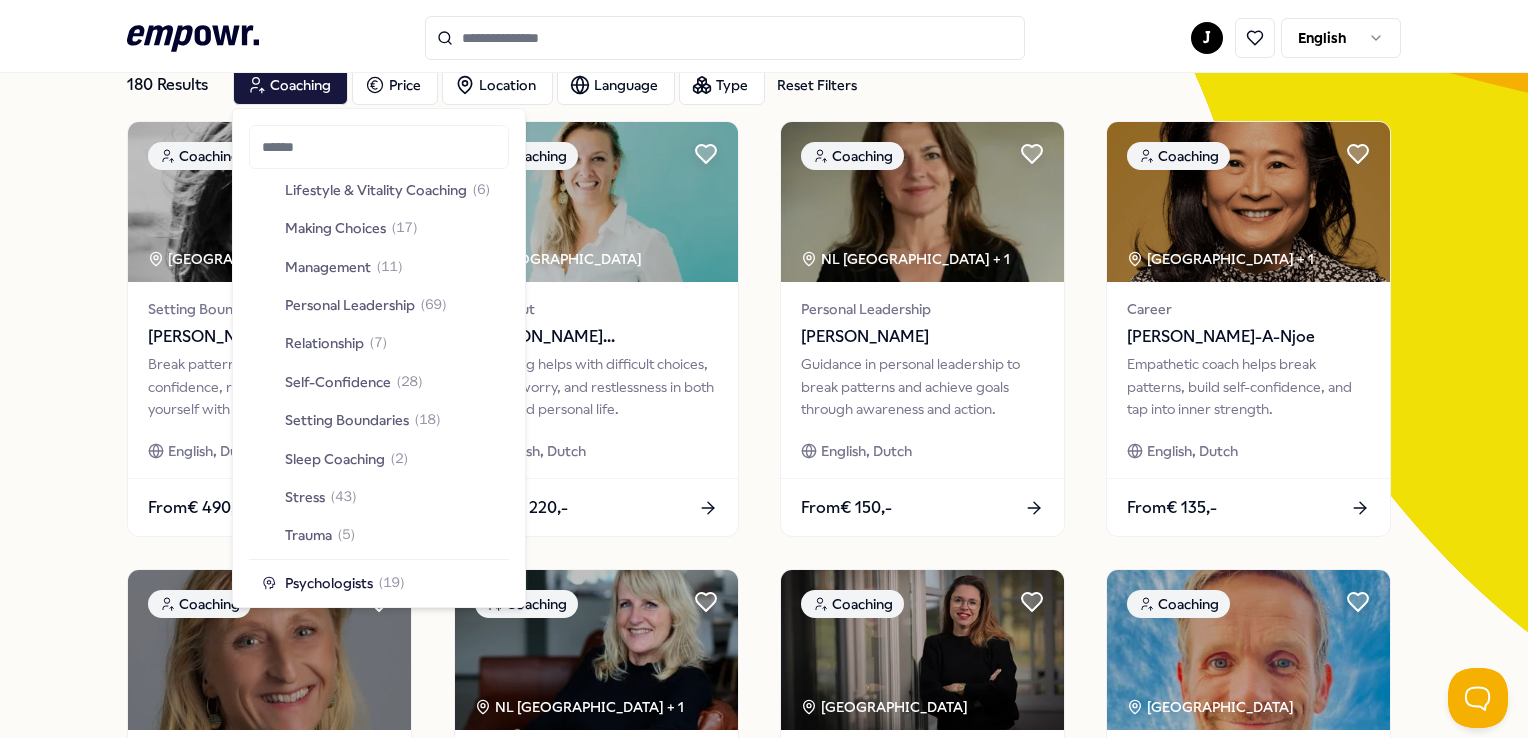 scroll, scrollTop: 610, scrollLeft: 0, axis: vertical 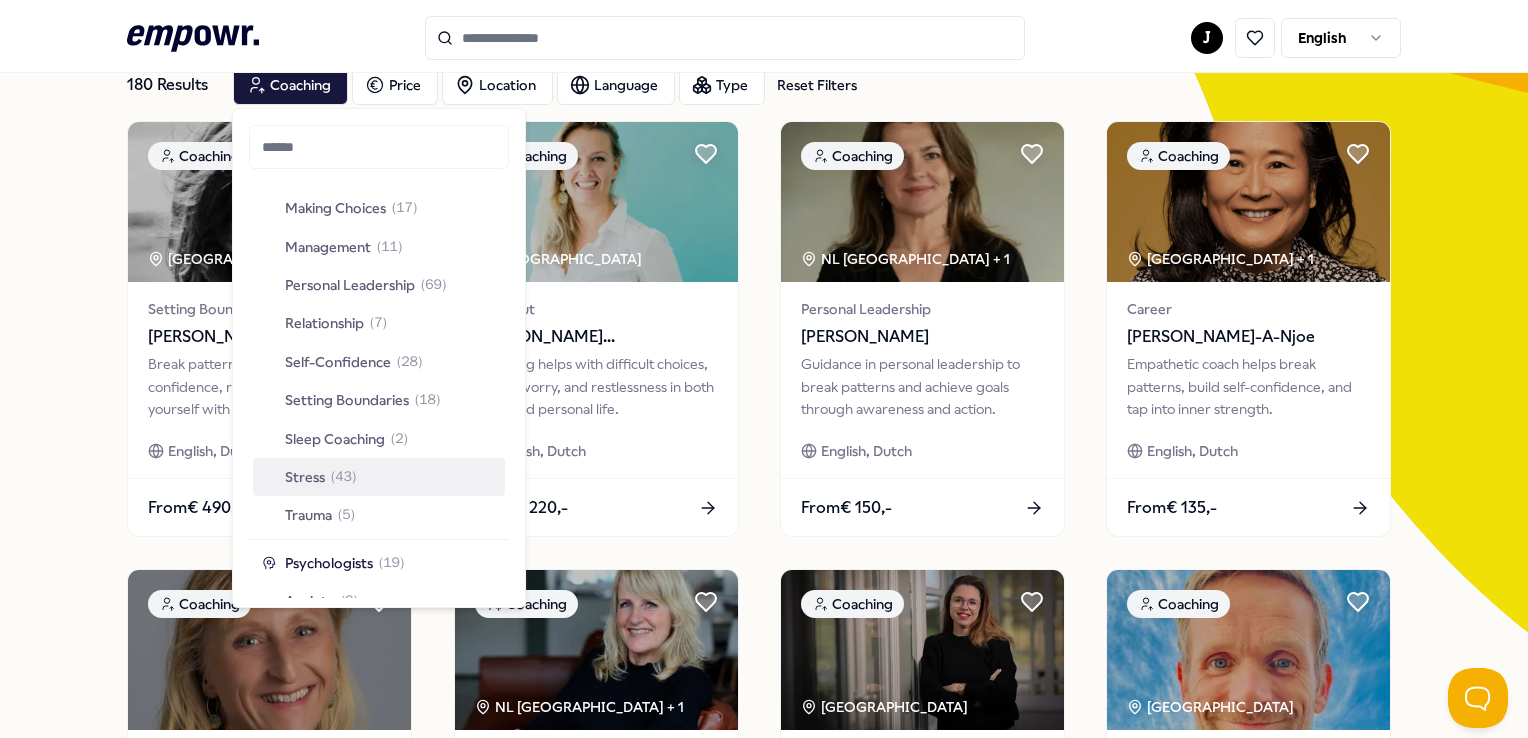 click on "Stress ( 43 )" at bounding box center [308, 477] 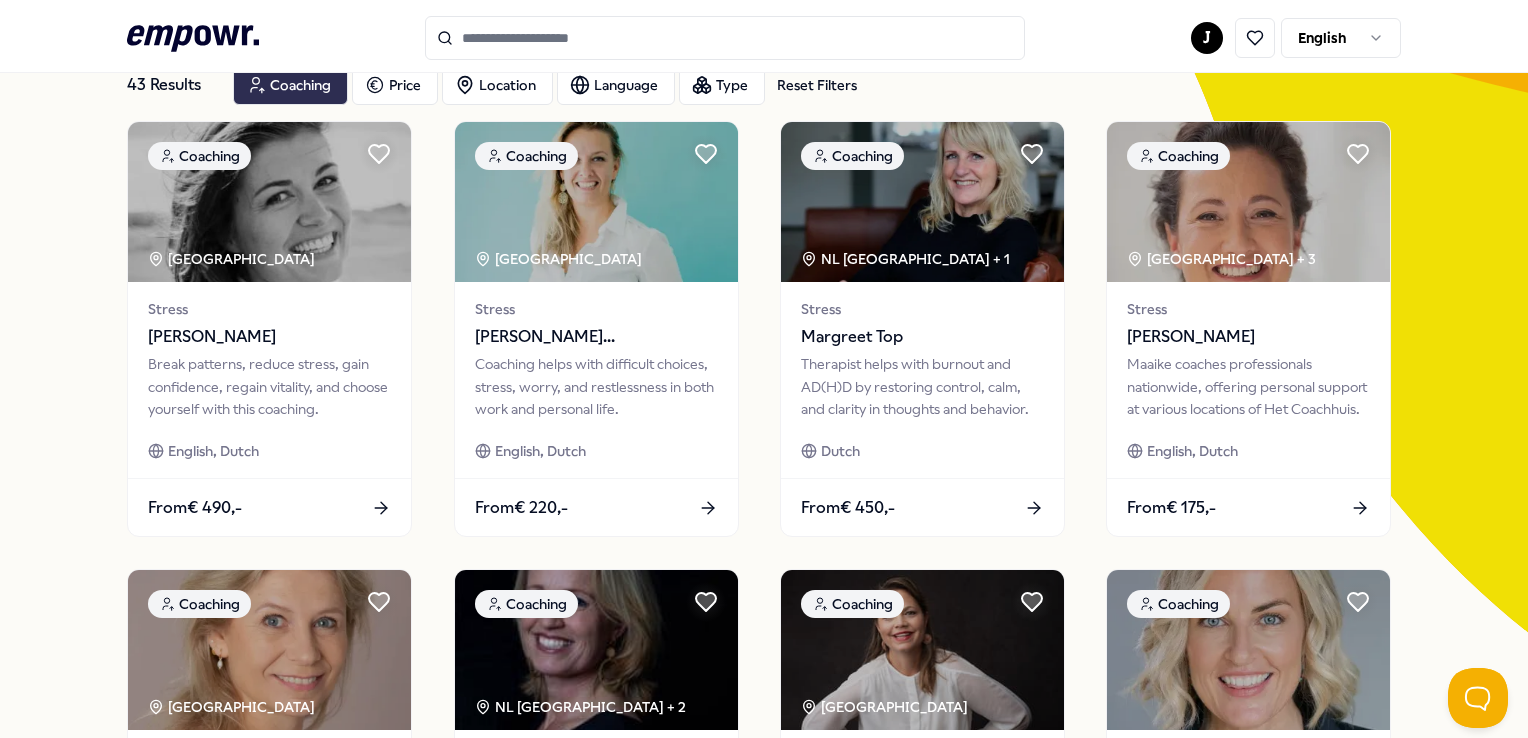 click on "Coaching" at bounding box center (290, 85) 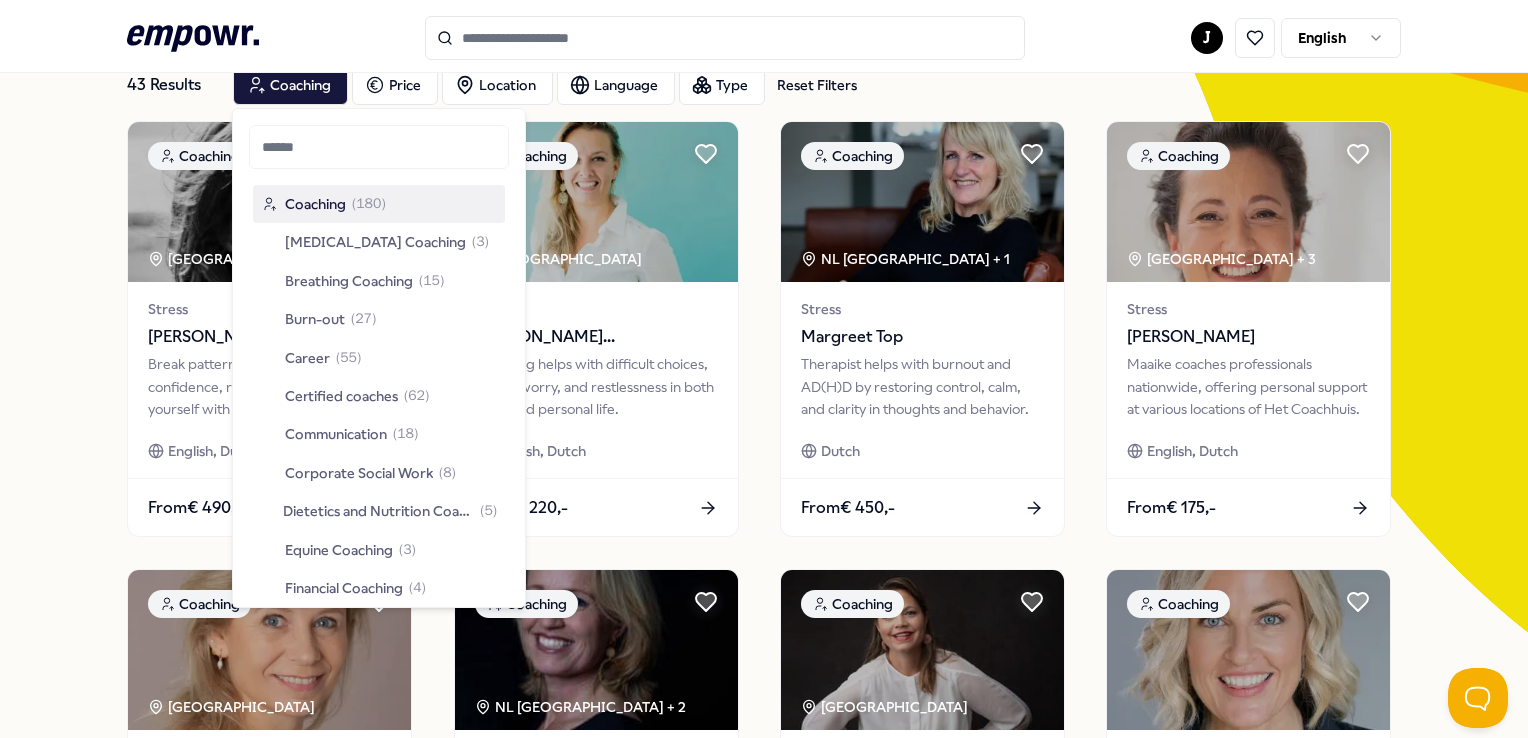 click on "43 Results Reset Filters Coaching Price Location Language Type Reset Filters Coaching Amsterdam Region   Stress Astrid van Spronsen Break patterns, reduce stress, gain confidence, regain vitality, and choose
yourself with this coaching. English, Dutch From  € 490,- Coaching Utrecht Region   Stress Noor van Oosterhout Coaching helps with difficult choices, stress, worry, and restlessness in both
work and personal life. English, Dutch From  € 220,- Coaching NL West Region   + 1 Stress Margreet Top Therapist helps with burnout and AD(H)D by restoring control, calm, and clarity
in thoughts and behavior. Dutch From  € 450,- Coaching Amsterdam Region   + 3 Stress Maaike Vorster Maaike coaches professionals nationwide, offering personal support at various
locations of Het Coachhuis. English, Dutch From  € 175,- Coaching Amsterdam Region   Stress Mariel Houweling Psychosomatic therapist helps with a no-nonsense approach to sleep, health
issues, and personal growth. Dutch From  € 135,- Coaching" at bounding box center (764, 781) 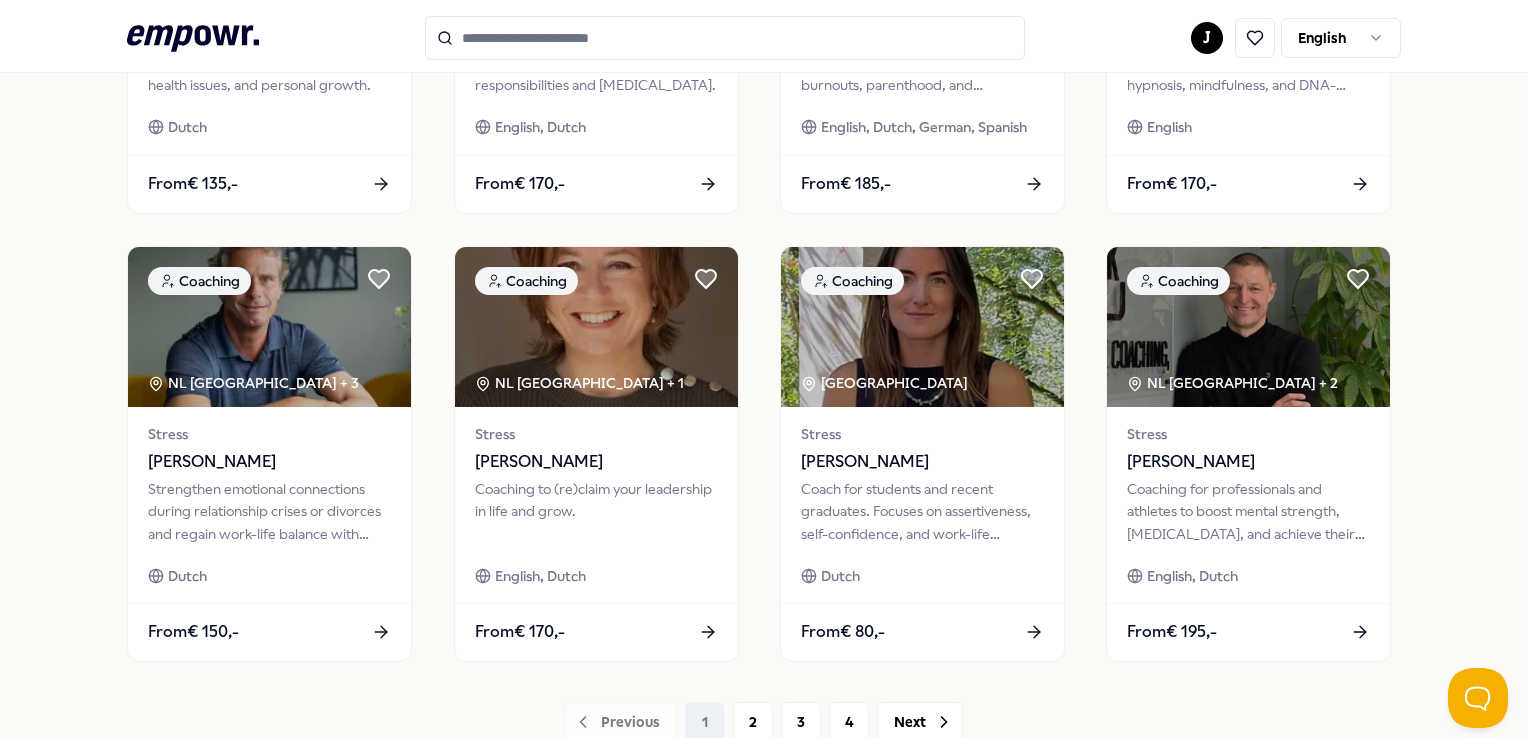 scroll, scrollTop: 928, scrollLeft: 0, axis: vertical 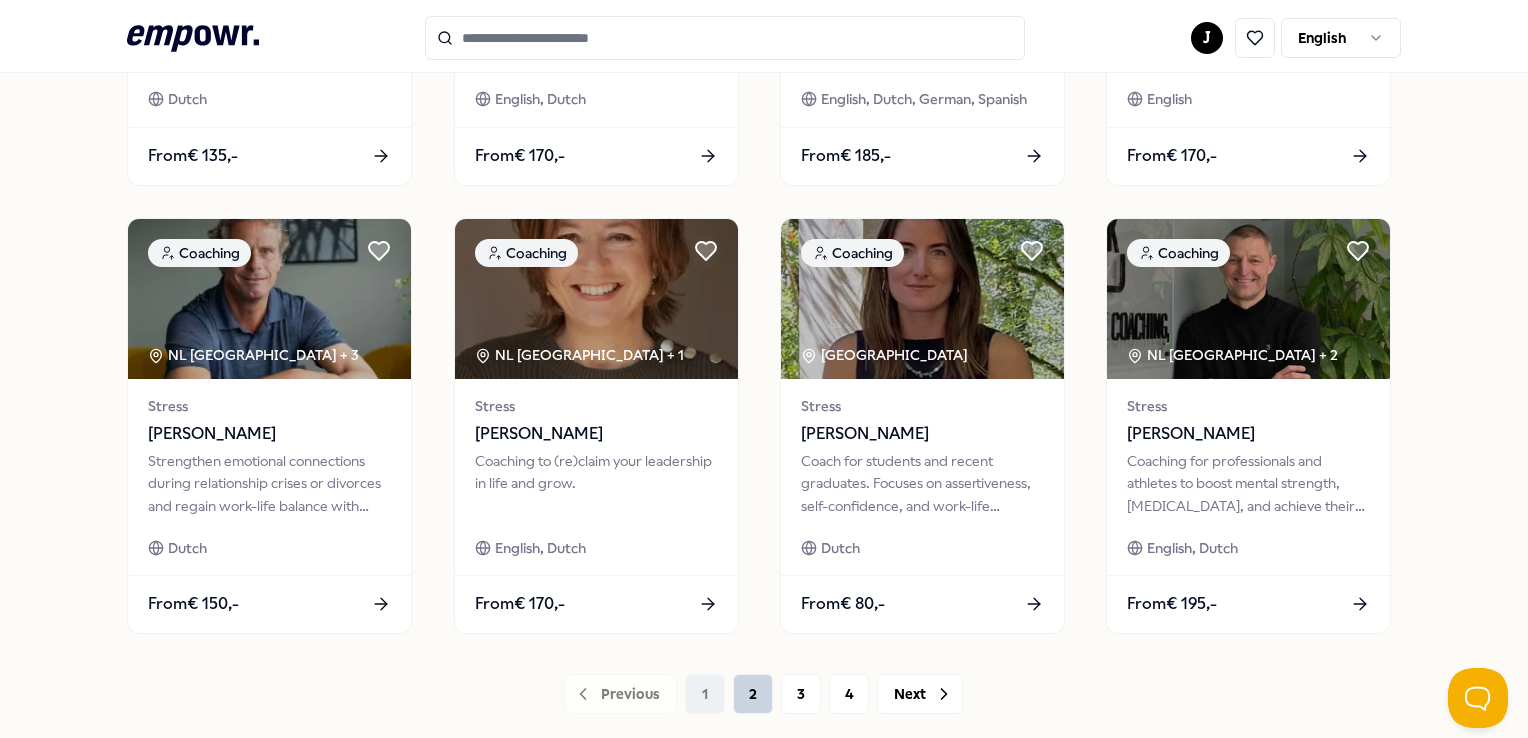 click on "2" at bounding box center (753, 694) 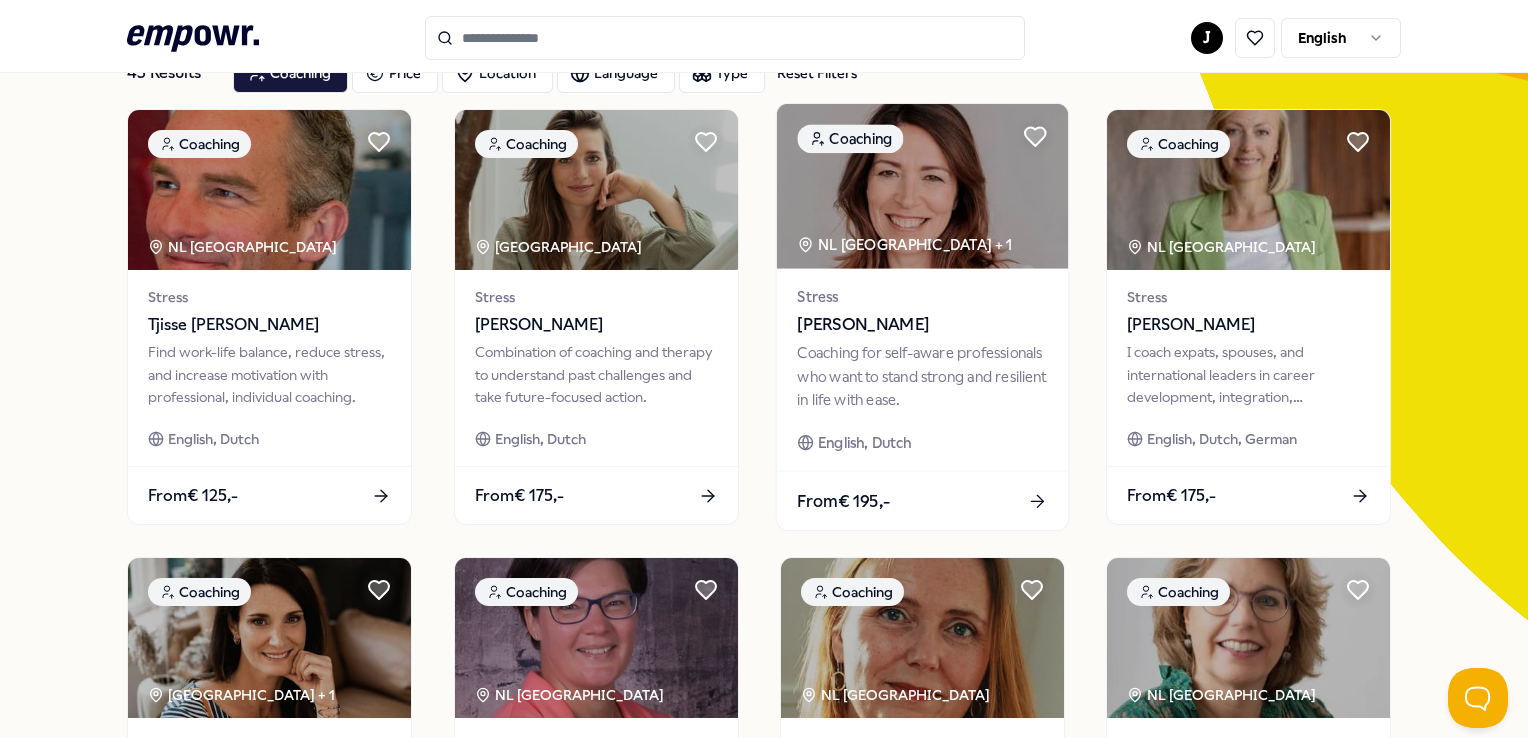 scroll, scrollTop: 128, scrollLeft: 0, axis: vertical 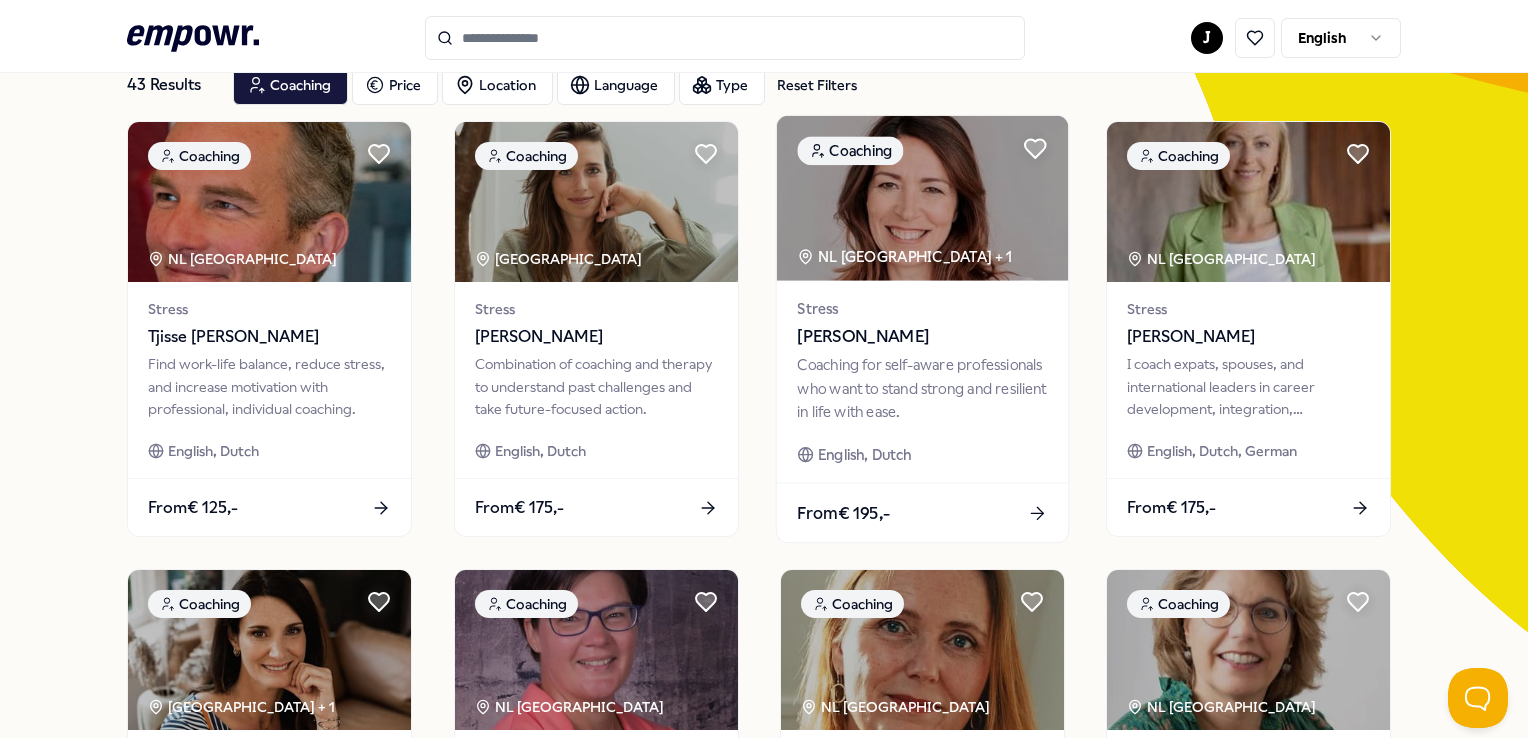 click at bounding box center [922, 198] 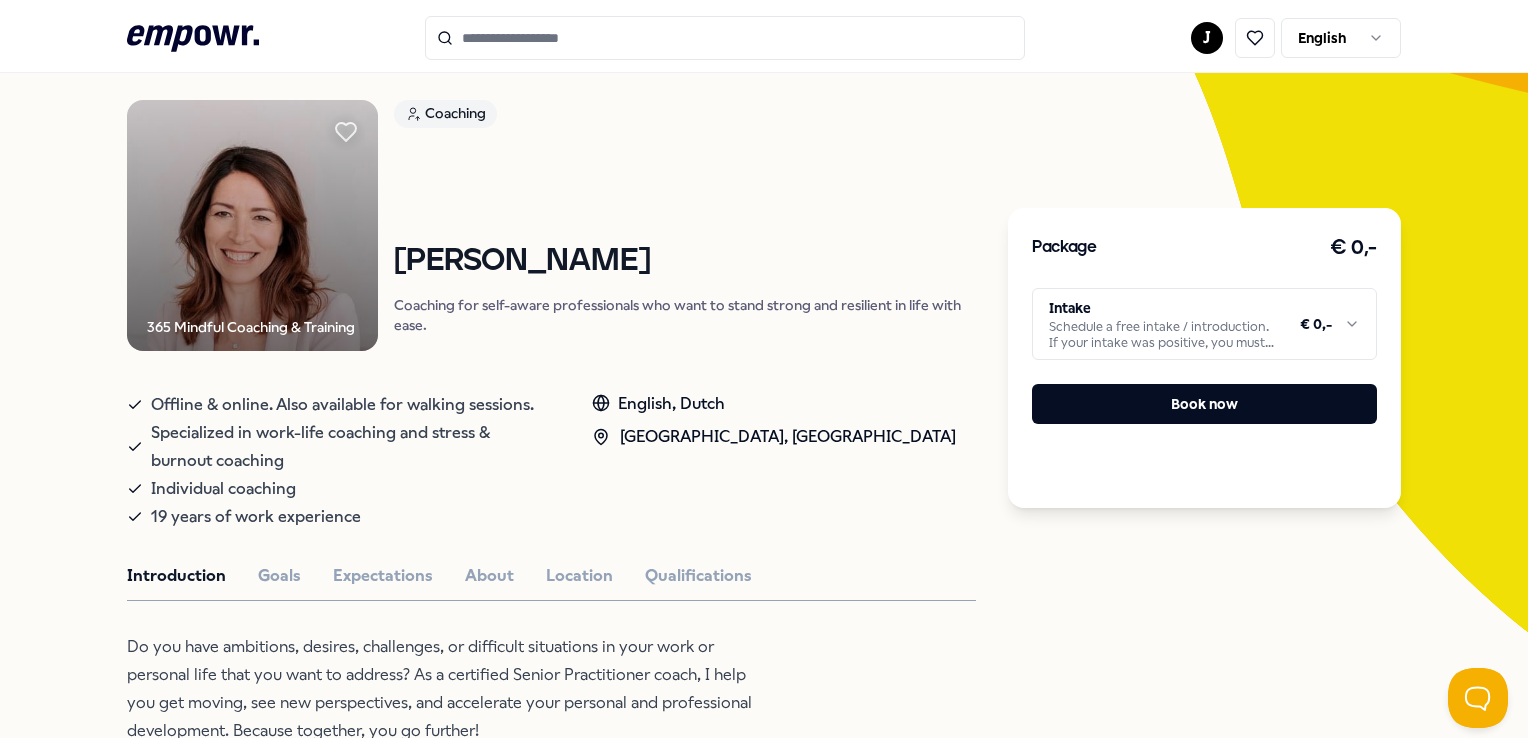 click on ".empowr-logo_svg__cls-1{fill:#03032f} J English All categories   Self-care library Back 365 Mindful Coaching & Training Coaching Ingrid Depyper Coaching for self-aware professionals who want to stand strong and resilient in life with ease. Offline & online. Also available for walking sessions. Specialized in work-life coaching and stress & burnout coaching Individual coaching 19 years of work experience English, Dutch Amsterdam Region, NL West Region Introduction Goals Expectations About Location Qualifications Do you have ambitions, desires, challenges, or difficult situations in your work or personal life that you want to address? As a certified Senior Practitioner coach, I help you get moving, see new perspectives, and accelerate your personal and professional development. Because together, you go further! I guide: Professionals | managers | entrepreneurs | ambitious women with children | perfectionists | over-thinkers. Reviews   Maarten (34) Amsterdam     Mats (33) Amsterdam   Ingeborg (38) Amsterdam" at bounding box center [764, 369] 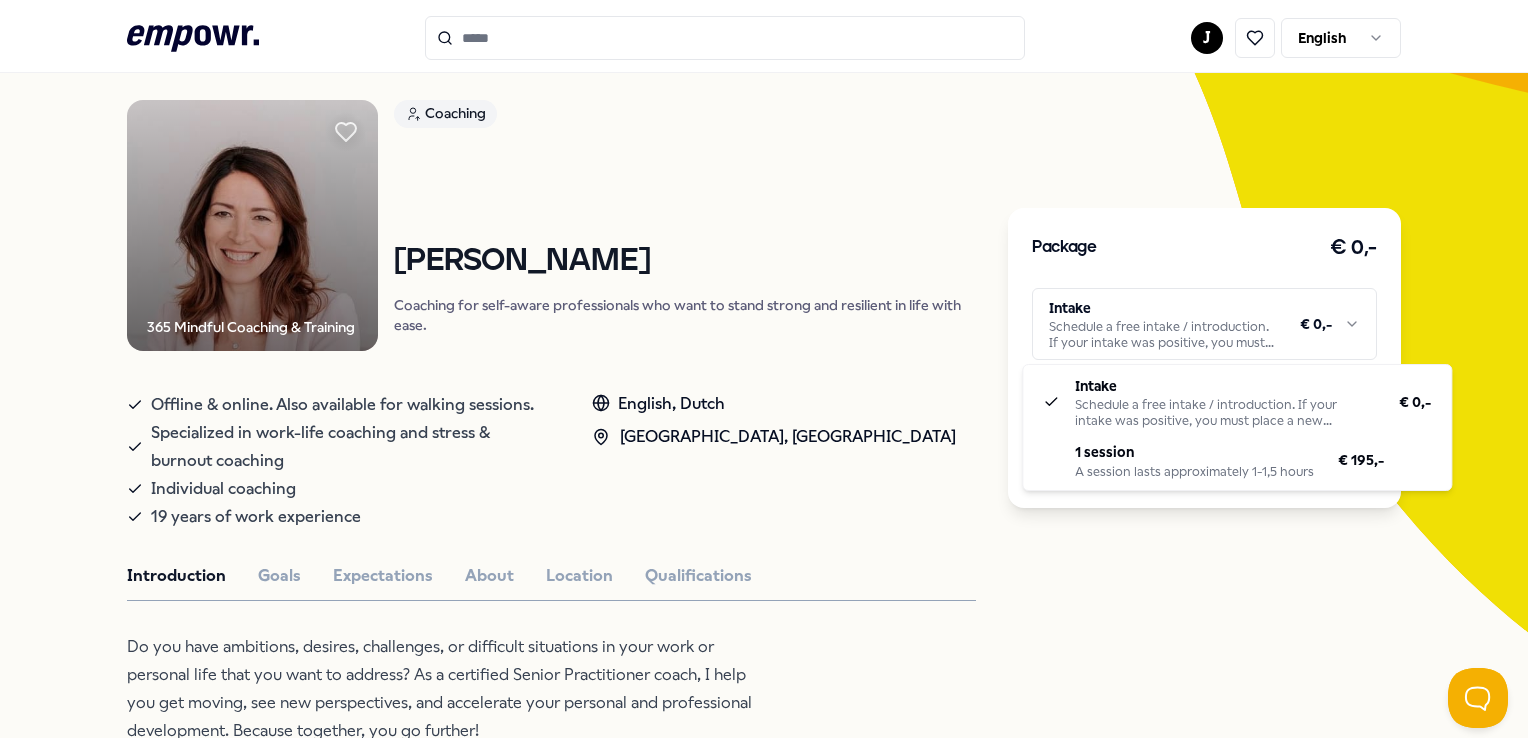click on ".empowr-logo_svg__cls-1{fill:#03032f} J English All categories   Self-care library Back 365 Mindful Coaching & Training Coaching Ingrid Depyper Coaching for self-aware professionals who want to stand strong and resilient in life with ease. Offline & online. Also available for walking sessions. Specialized in work-life coaching and stress & burnout coaching Individual coaching 19 years of work experience English, Dutch Amsterdam Region, NL West Region Introduction Goals Expectations About Location Qualifications Do you have ambitions, desires, challenges, or difficult situations in your work or personal life that you want to address? As a certified Senior Practitioner coach, I help you get moving, see new perspectives, and accelerate your personal and professional development. Because together, you go further! I guide: Professionals | managers | entrepreneurs | ambitious women with children | perfectionists | over-thinkers. Reviews   Maarten (34) Amsterdam     Mats (33) Amsterdam   Ingeborg (38) Amsterdam" at bounding box center (764, 369) 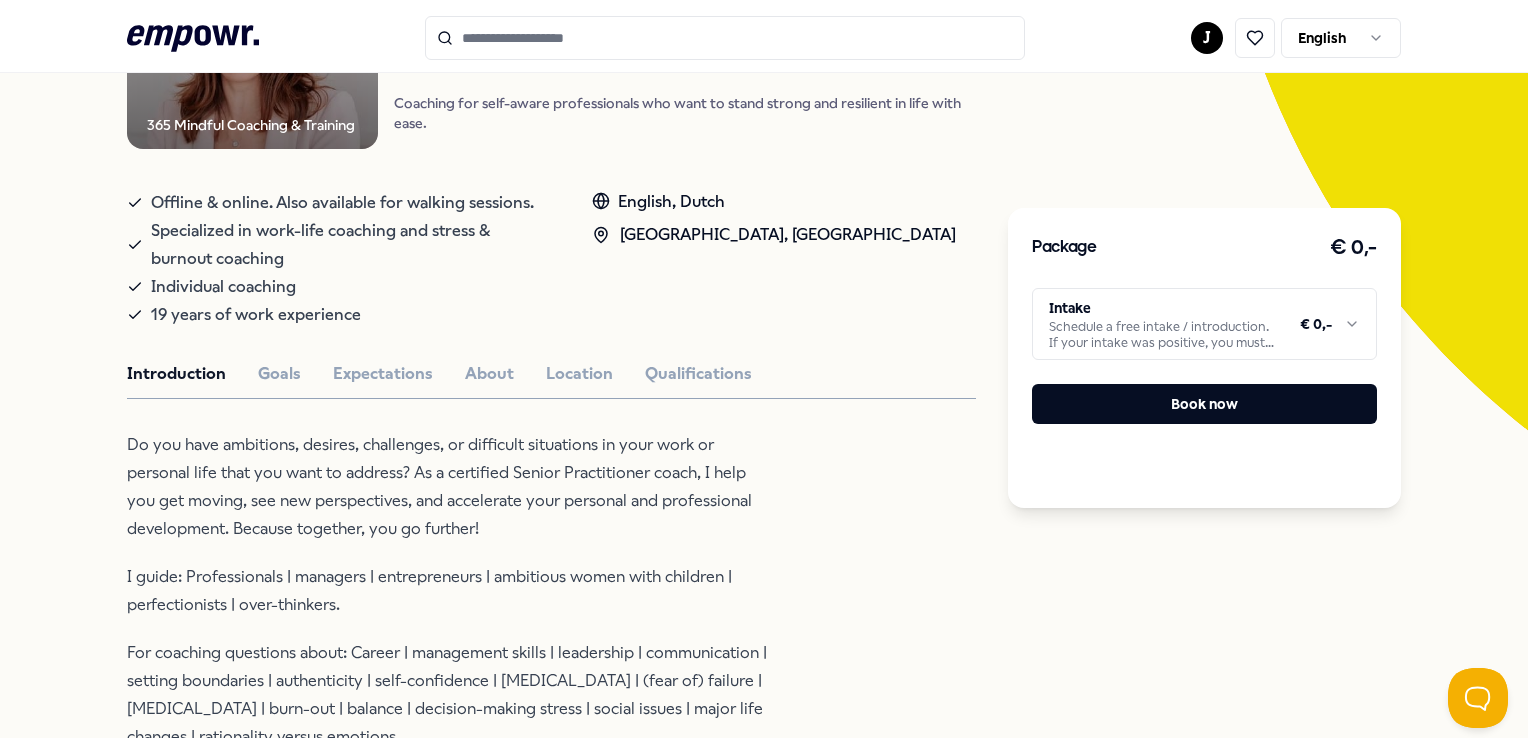 scroll, scrollTop: 328, scrollLeft: 0, axis: vertical 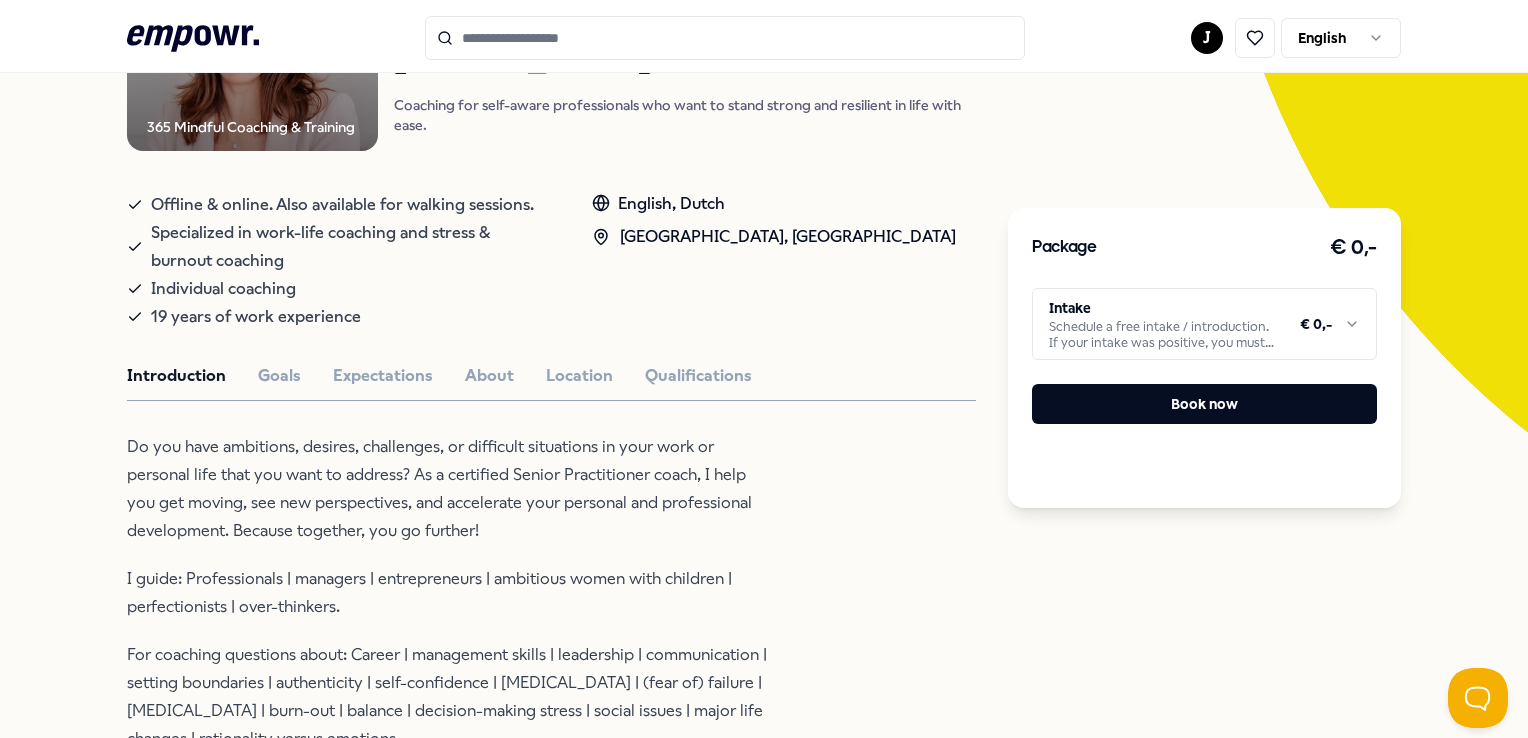 click on ".empowr-logo_svg__cls-1{fill:#03032f} J English All categories   Self-care library Back 365 Mindful Coaching & Training Coaching Ingrid Depyper Coaching for self-aware professionals who want to stand strong and resilient in life with ease. Offline & online. Also available for walking sessions. Specialized in work-life coaching and stress & burnout coaching Individual coaching 19 years of work experience English, Dutch Amsterdam Region, NL West Region Introduction Goals Expectations About Location Qualifications Do you have ambitions, desires, challenges, or difficult situations in your work or personal life that you want to address? As a certified Senior Practitioner coach, I help you get moving, see new perspectives, and accelerate your personal and professional development. Because together, you go further! I guide: Professionals | managers | entrepreneurs | ambitious women with children | perfectionists | over-thinkers. Reviews   Maarten (34) Amsterdam     Mats (33) Amsterdam   Ingeborg (38) Amsterdam" at bounding box center (764, 369) 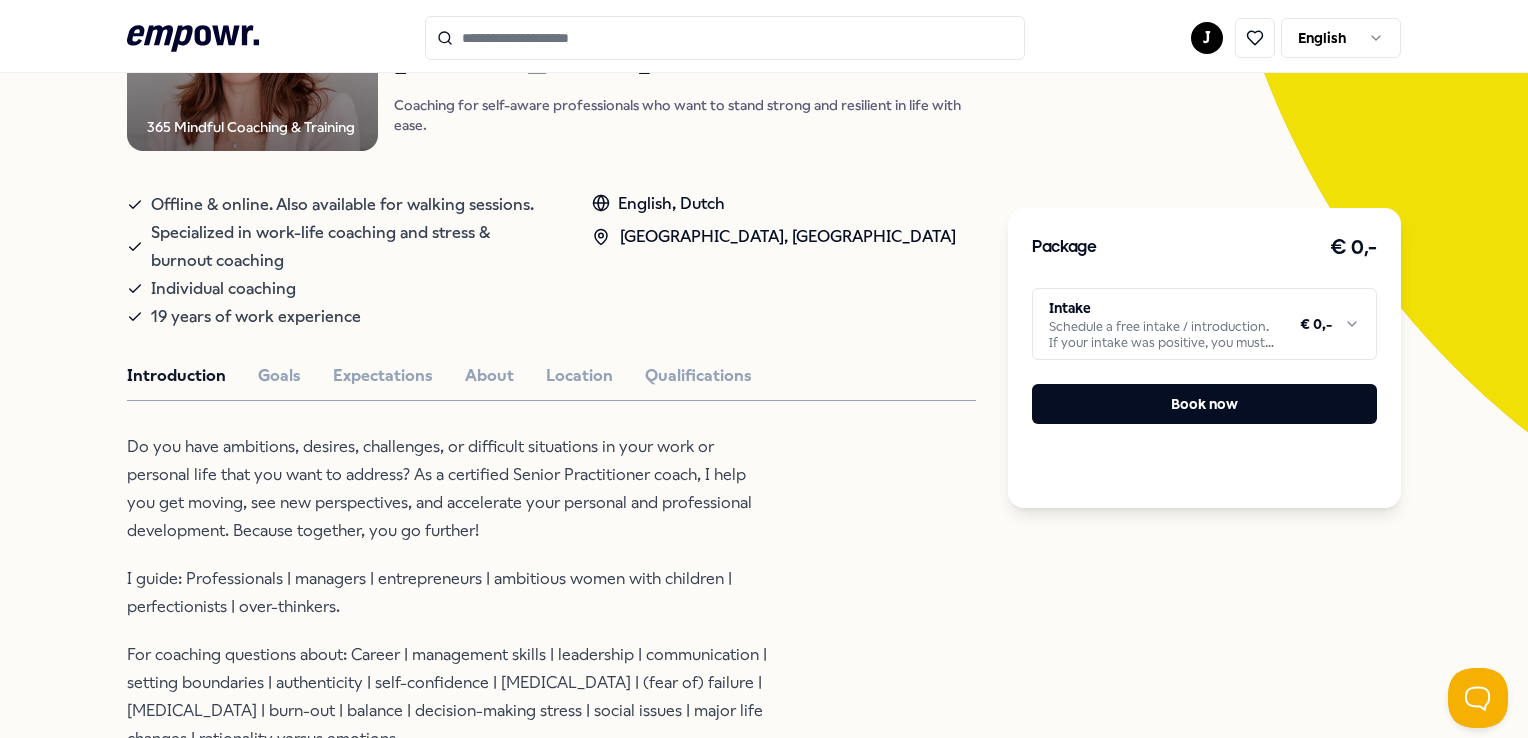 click on ".empowr-logo_svg__cls-1{fill:#03032f} J English All categories   Self-care library Back 365 Mindful Coaching & Training Coaching Ingrid Depyper Coaching for self-aware professionals who want to stand strong and resilient in life with ease. Offline & online. Also available for walking sessions. Specialized in work-life coaching and stress & burnout coaching Individual coaching 19 years of work experience English, Dutch Amsterdam Region, NL West Region Introduction Goals Expectations About Location Qualifications Do you have ambitions, desires, challenges, or difficult situations in your work or personal life that you want to address? As a certified Senior Practitioner coach, I help you get moving, see new perspectives, and accelerate your personal and professional development. Because together, you go further! I guide: Professionals | managers | entrepreneurs | ambitious women with children | perfectionists | over-thinkers. Reviews   Maarten (34) Amsterdam     Mats (33) Amsterdam   Ingeborg (38) Amsterdam" at bounding box center (764, 369) 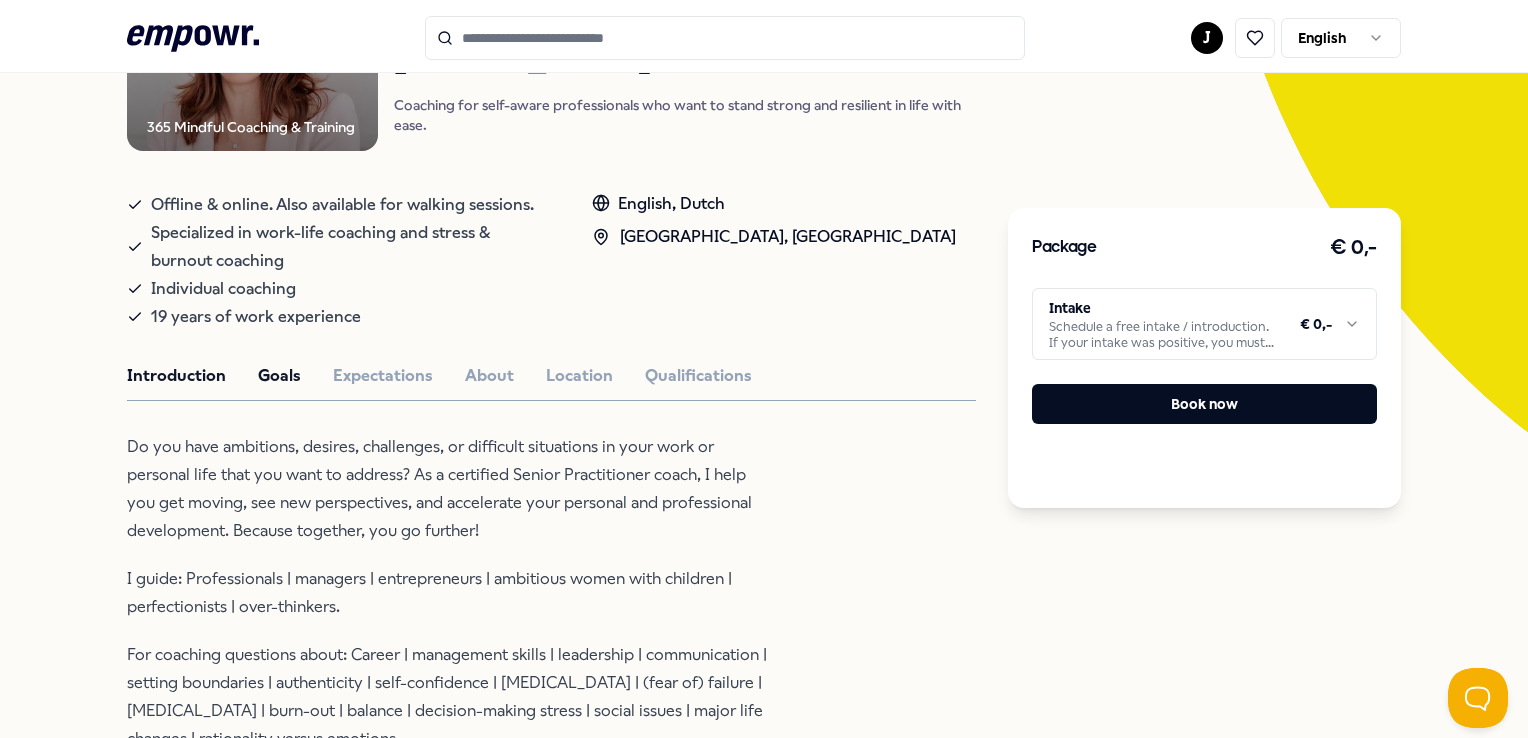 click on "Goals" at bounding box center (279, 376) 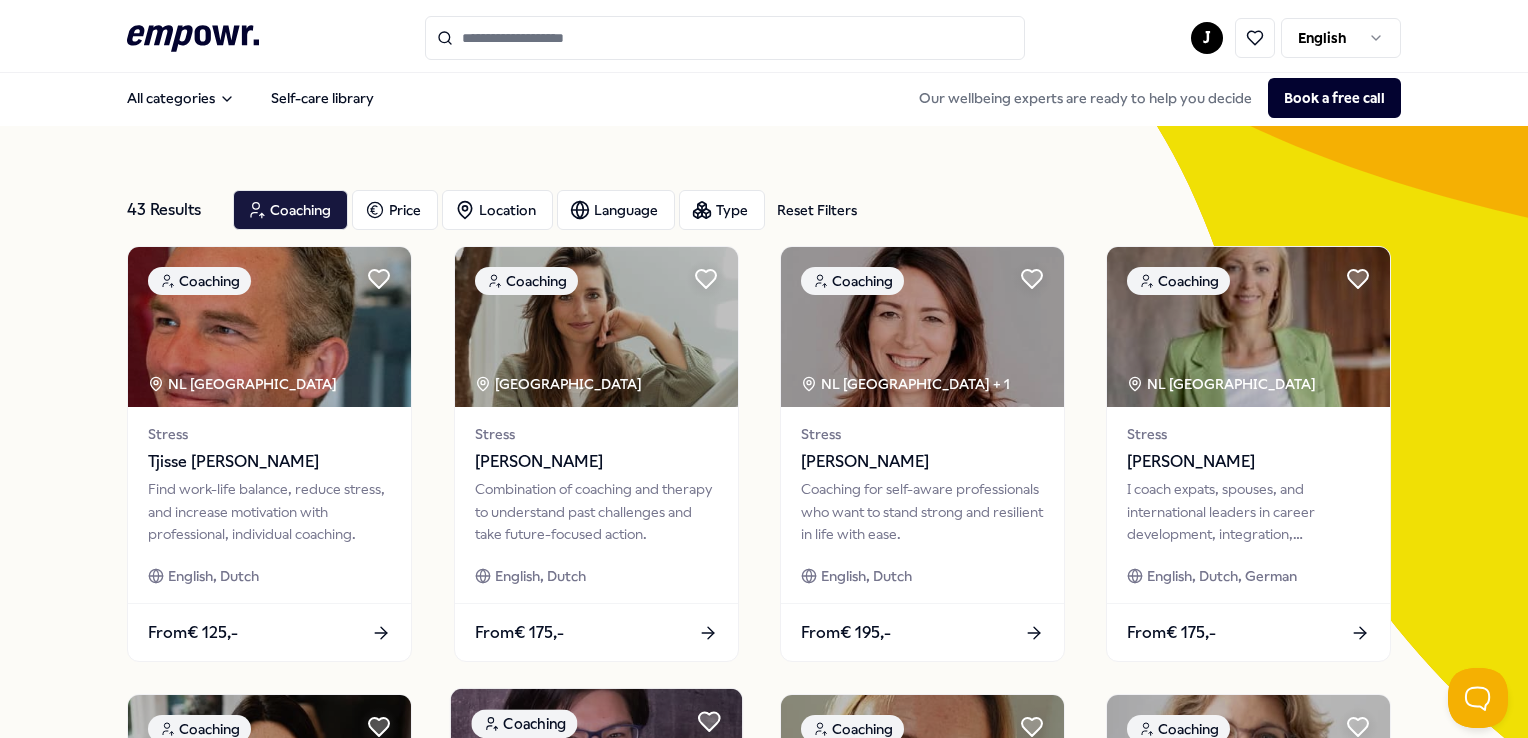 scroll, scrollTop: 0, scrollLeft: 0, axis: both 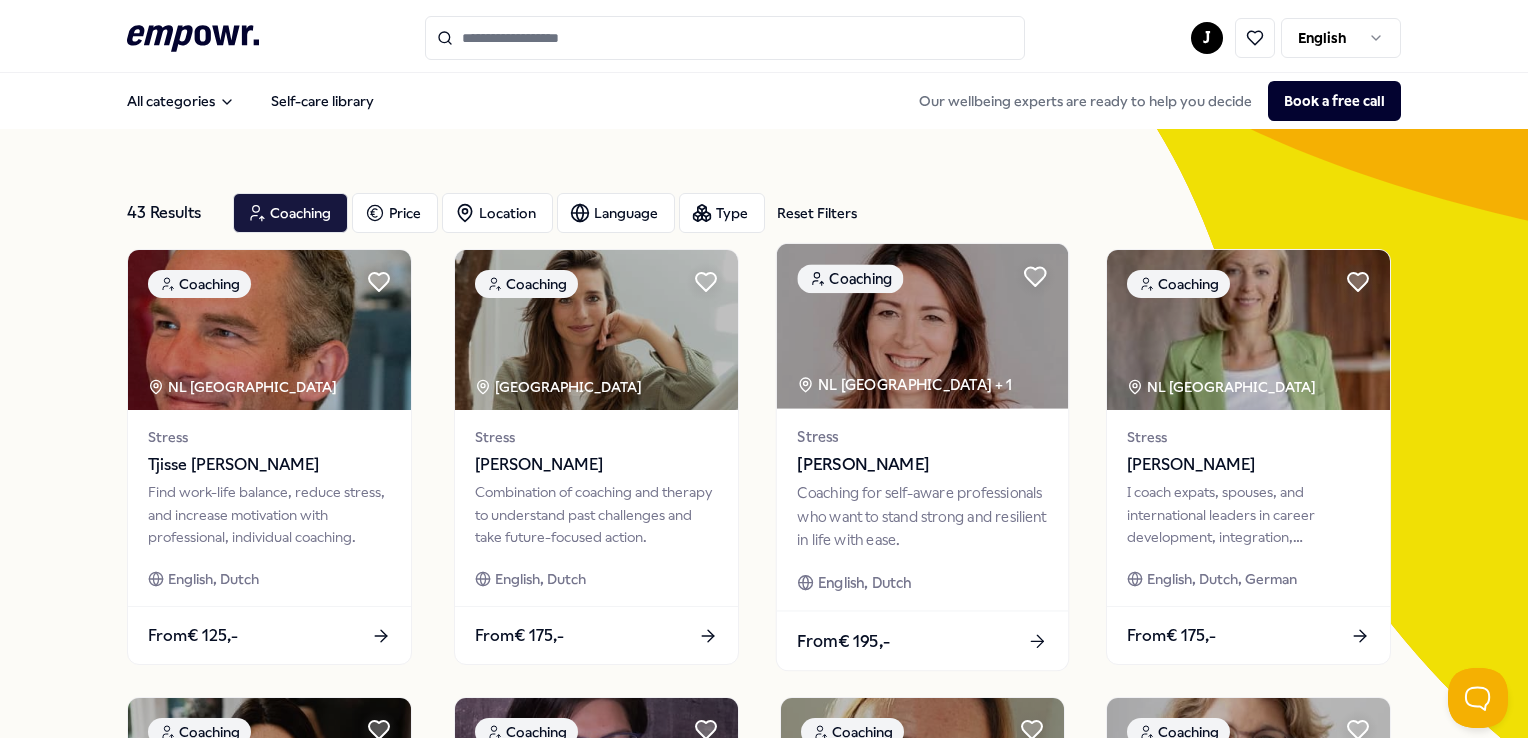 click on "NL West Region   + 1" at bounding box center (904, 384) 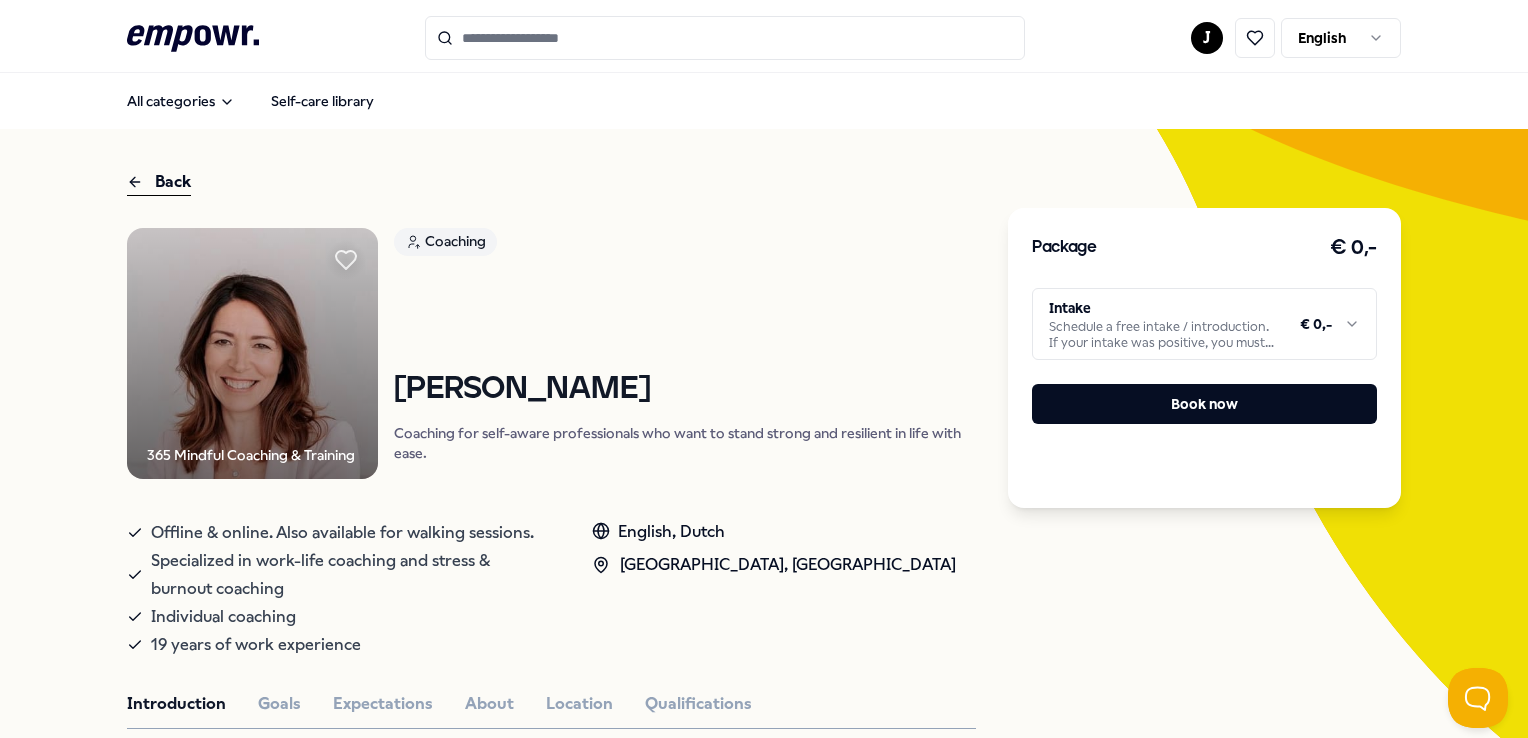 click on ".empowr-logo_svg__cls-1{fill:#03032f} J English All categories   Self-care library Back 365 Mindful Coaching & Training Coaching Ingrid Depyper Coaching for self-aware professionals who want to stand strong and resilient in life with ease. Offline & online. Also available for walking sessions. Specialized in work-life coaching and stress & burnout coaching Individual coaching 19 years of work experience English, Dutch Amsterdam Region, NL West Region Introduction Goals Expectations About Location Qualifications Do you have ambitions, desires, challenges, or difficult situations in your work or personal life that you want to address? As a certified Senior Practitioner coach, I help you get moving, see new perspectives, and accelerate your personal and professional development. Because together, you go further! I guide: Professionals | managers | entrepreneurs | ambitious women with children | perfectionists | over-thinkers. Reviews   Maarten (34) Amsterdam     Mats (33) Amsterdam   Ingeborg (38) Amsterdam" at bounding box center (764, 369) 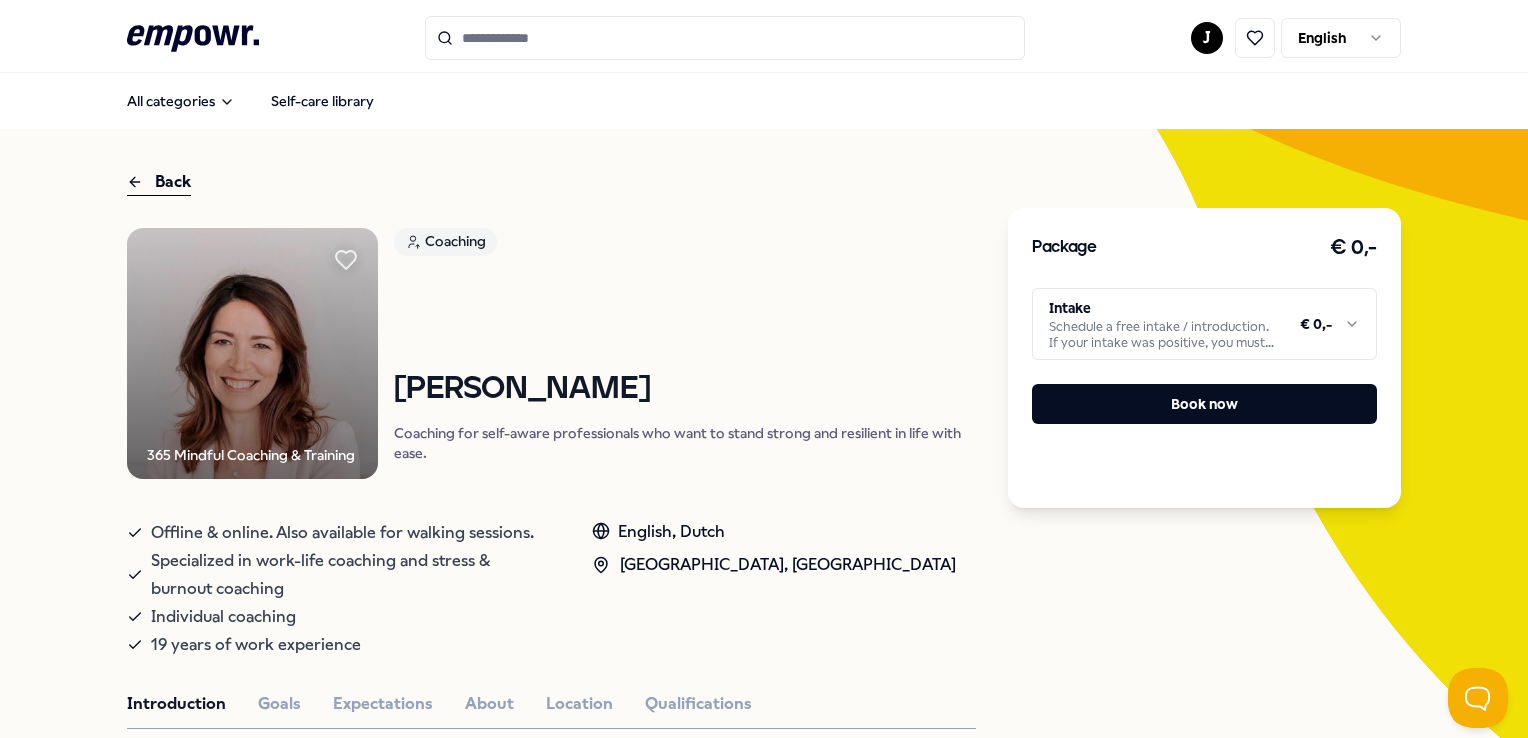 click on ".empowr-logo_svg__cls-1{fill:#03032f} J English All categories   Self-care library Back 365 Mindful Coaching & Training Coaching Ingrid Depyper Coaching for self-aware professionals who want to stand strong and resilient in life with ease. Offline & online. Also available for walking sessions. Specialized in work-life coaching and stress & burnout coaching Individual coaching 19 years of work experience English, Dutch Amsterdam Region, NL West Region Introduction Goals Expectations About Location Qualifications Do you have ambitions, desires, challenges, or difficult situations in your work or personal life that you want to address? As a certified Senior Practitioner coach, I help you get moving, see new perspectives, and accelerate your personal and professional development. Because together, you go further! I guide: Professionals | managers | entrepreneurs | ambitious women with children | perfectionists | over-thinkers. Reviews   Maarten (34) Amsterdam     Mats (33) Amsterdam   Ingeborg (38) Amsterdam" at bounding box center (764, 369) 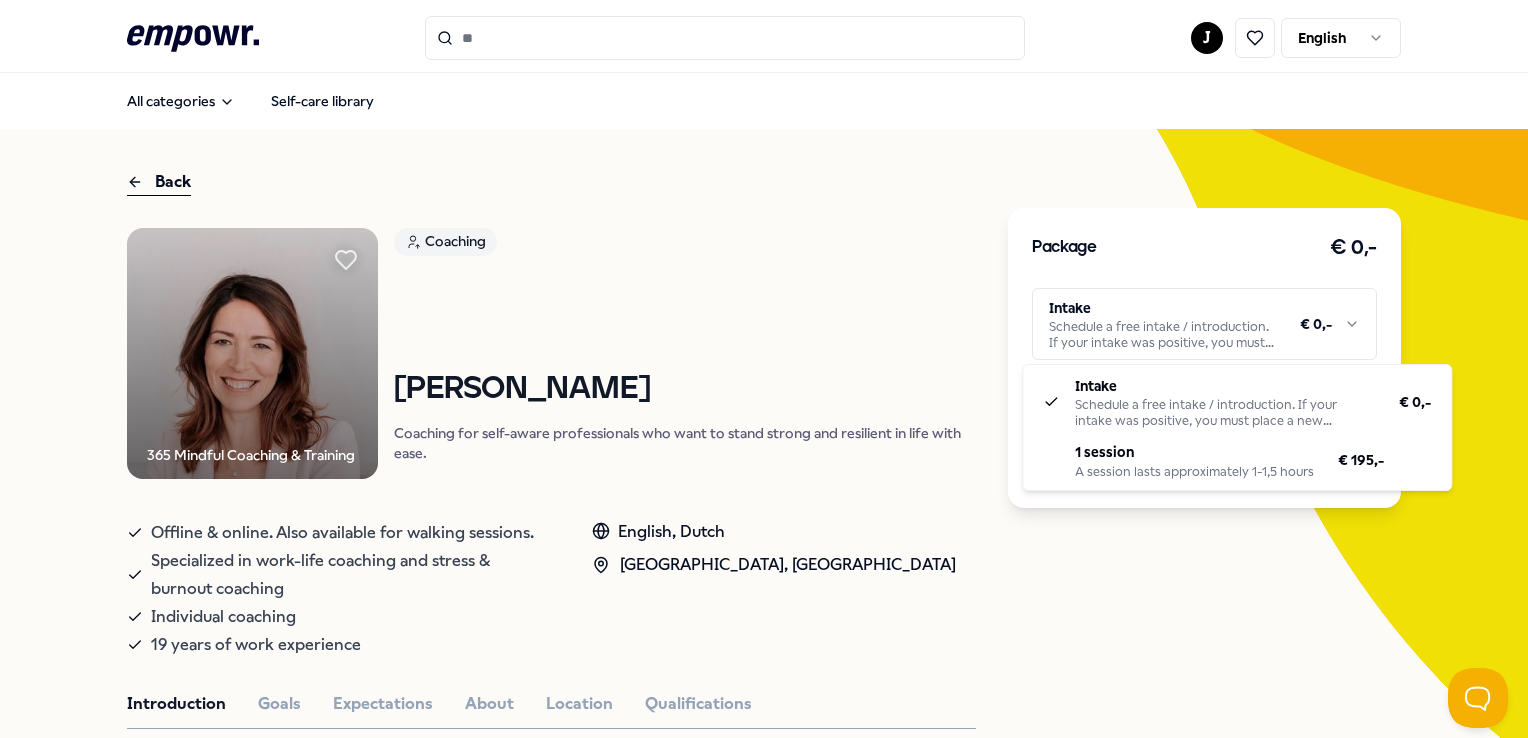 click on ".empowr-logo_svg__cls-1{fill:#03032f} J English All categories   Self-care library Back 365 Mindful Coaching & Training Coaching Ingrid Depyper Coaching for self-aware professionals who want to stand strong and resilient in life with ease. Offline & online. Also available for walking sessions. Specialized in work-life coaching and stress & burnout coaching Individual coaching 19 years of work experience English, Dutch Amsterdam Region, NL West Region Introduction Goals Expectations About Location Qualifications Do you have ambitions, desires, challenges, or difficult situations in your work or personal life that you want to address? As a certified Senior Practitioner coach, I help you get moving, see new perspectives, and accelerate your personal and professional development. Because together, you go further! I guide: Professionals | managers | entrepreneurs | ambitious women with children | perfectionists | over-thinkers. Reviews   Maarten (34) Amsterdam     Mats (33) Amsterdam   Ingeborg (38) Amsterdam" at bounding box center (764, 369) 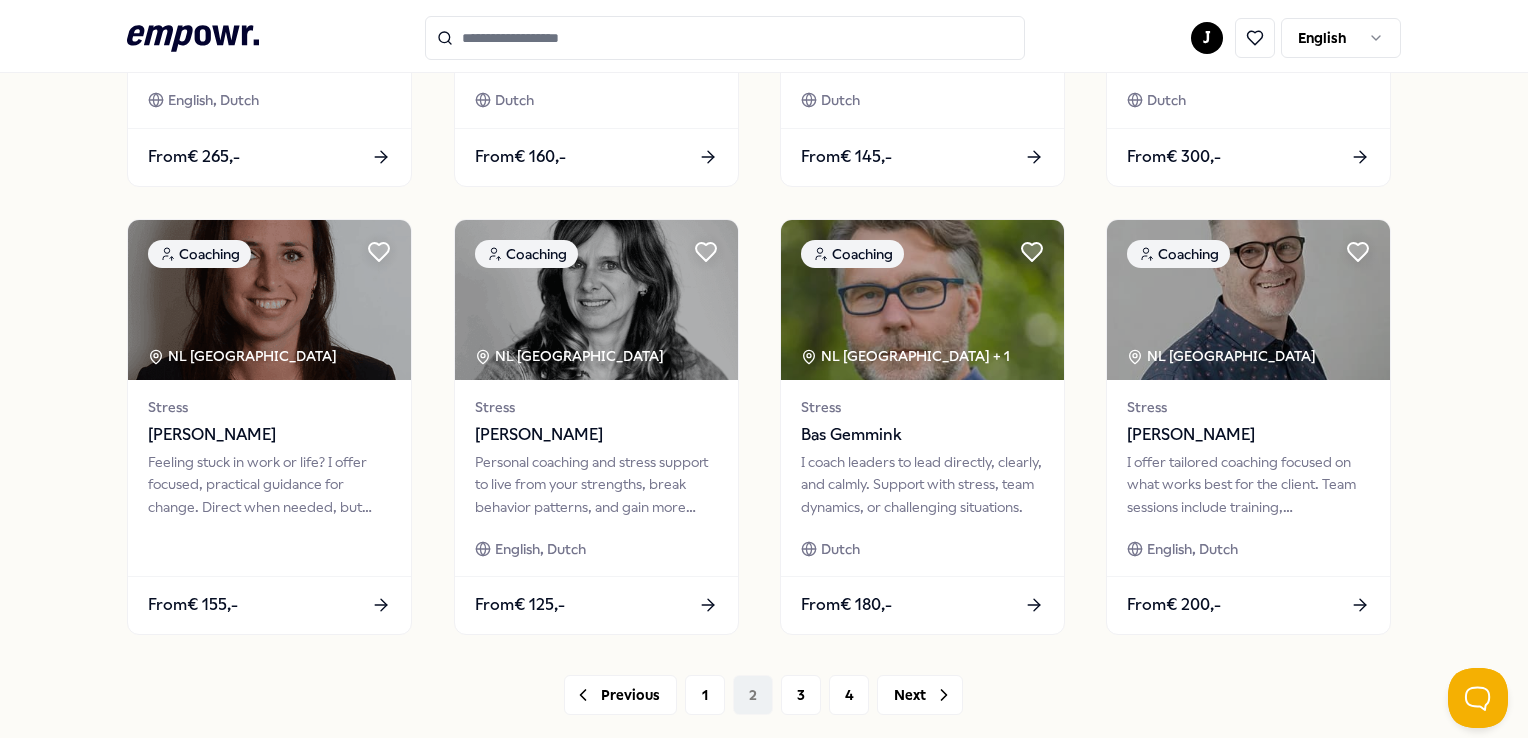 scroll, scrollTop: 1000, scrollLeft: 0, axis: vertical 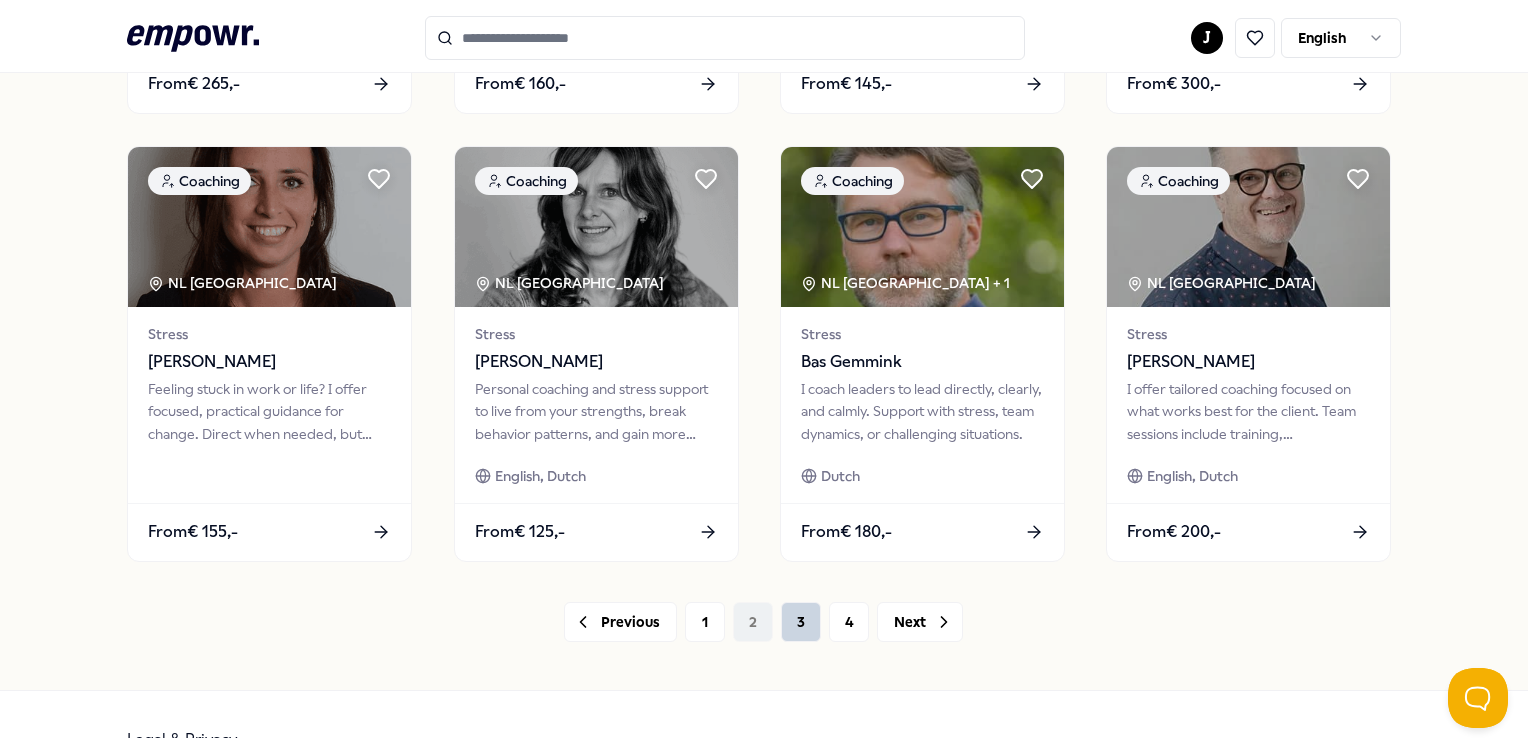 click on "3" at bounding box center (801, 622) 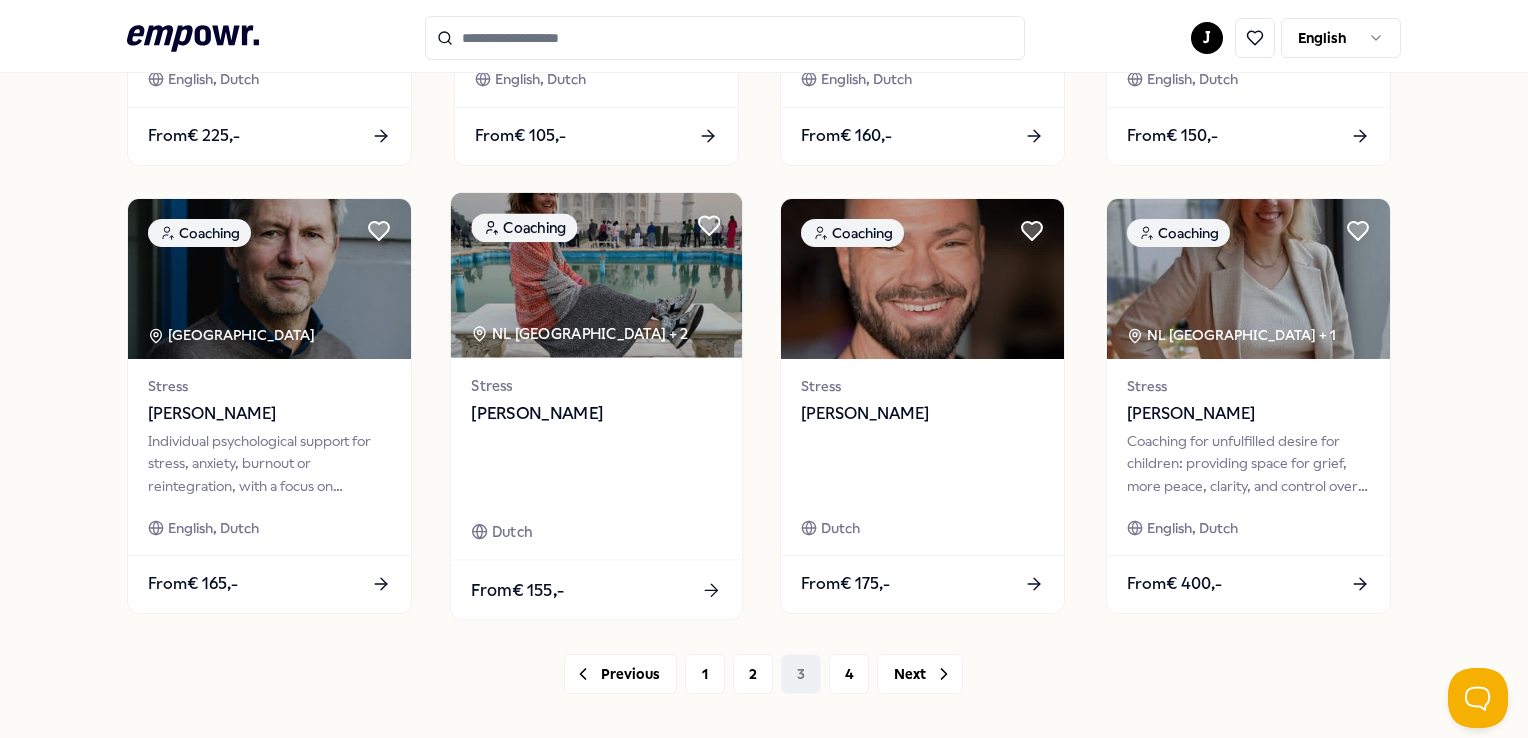 scroll, scrollTop: 1049, scrollLeft: 0, axis: vertical 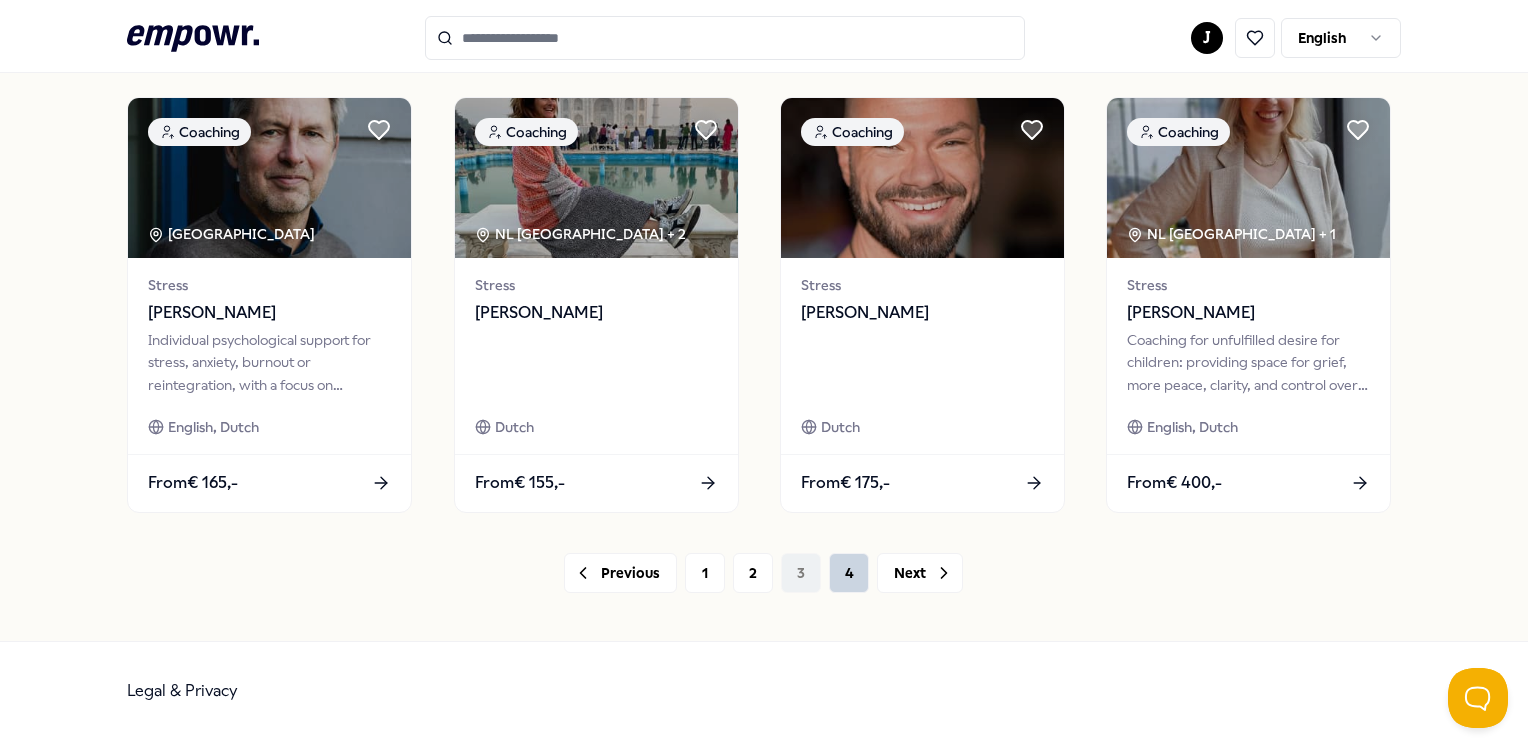 click on "4" at bounding box center (849, 573) 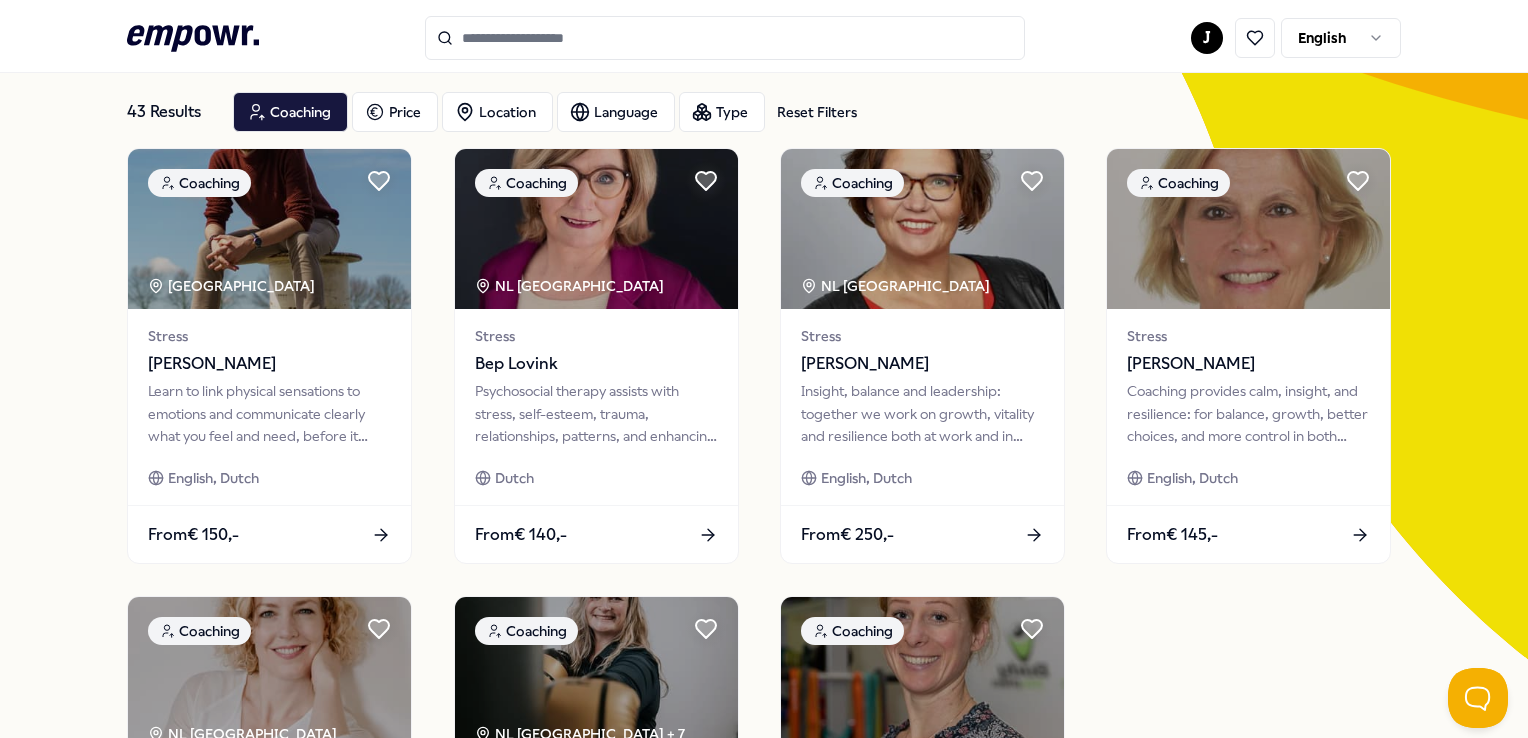 scroll, scrollTop: 1, scrollLeft: 0, axis: vertical 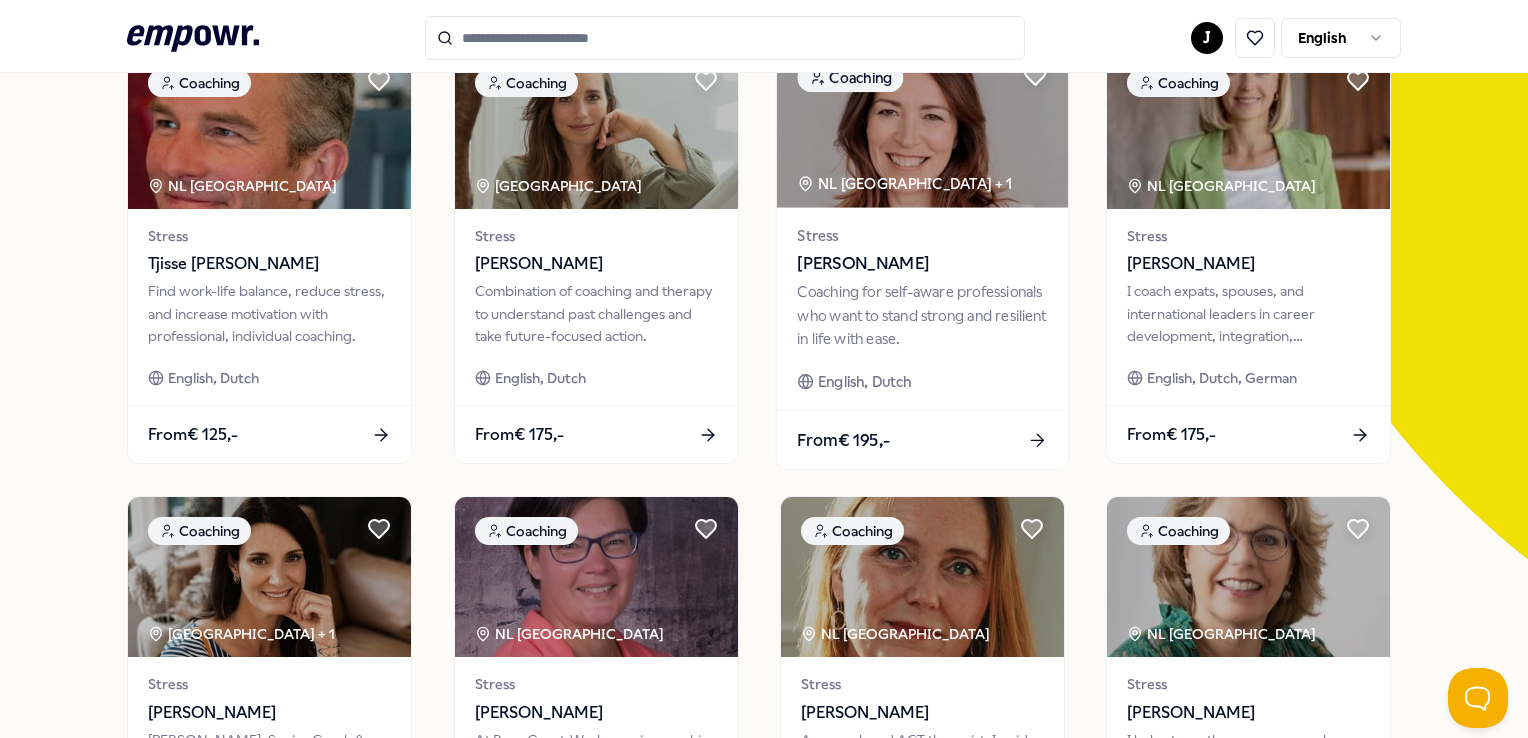 click at bounding box center (922, 125) 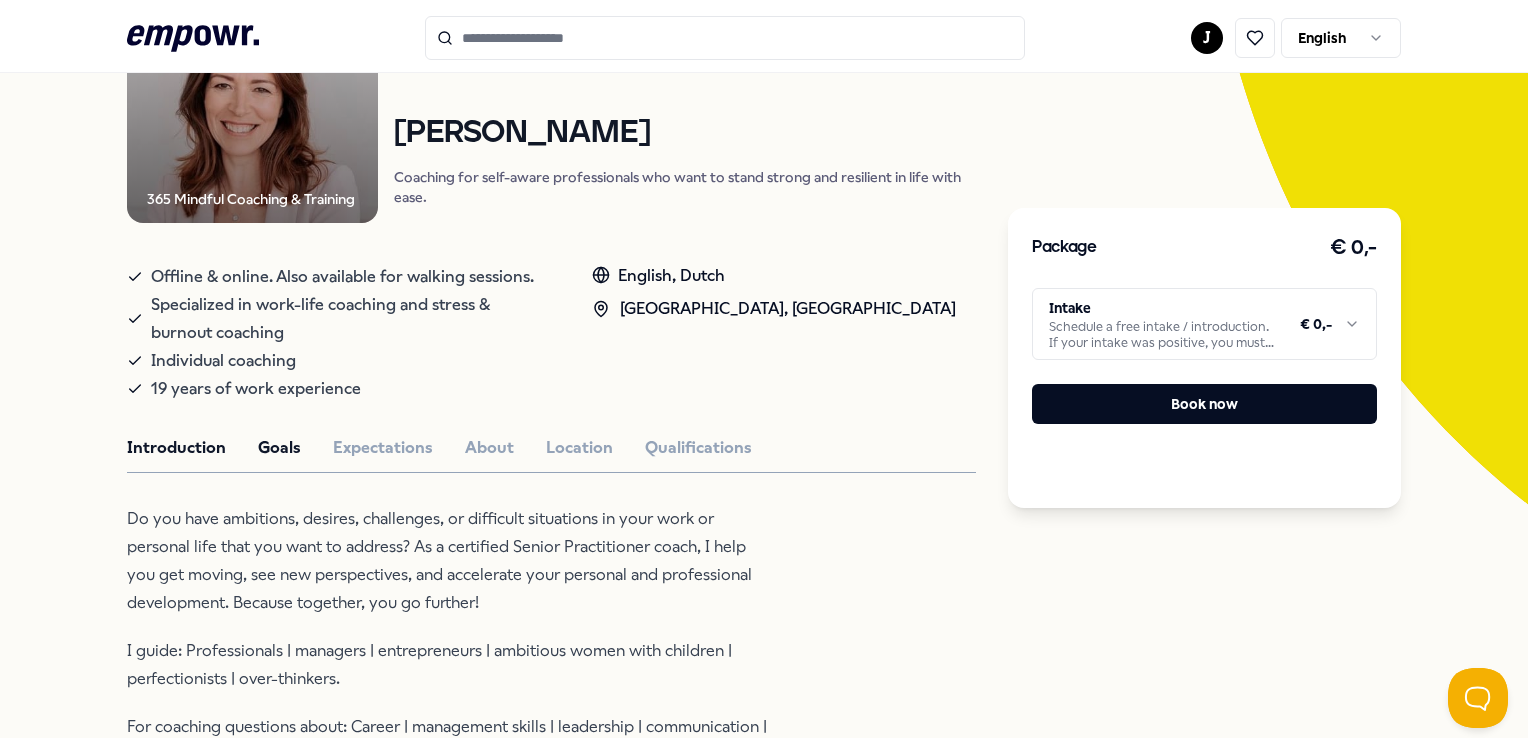 scroll, scrollTop: 228, scrollLeft: 0, axis: vertical 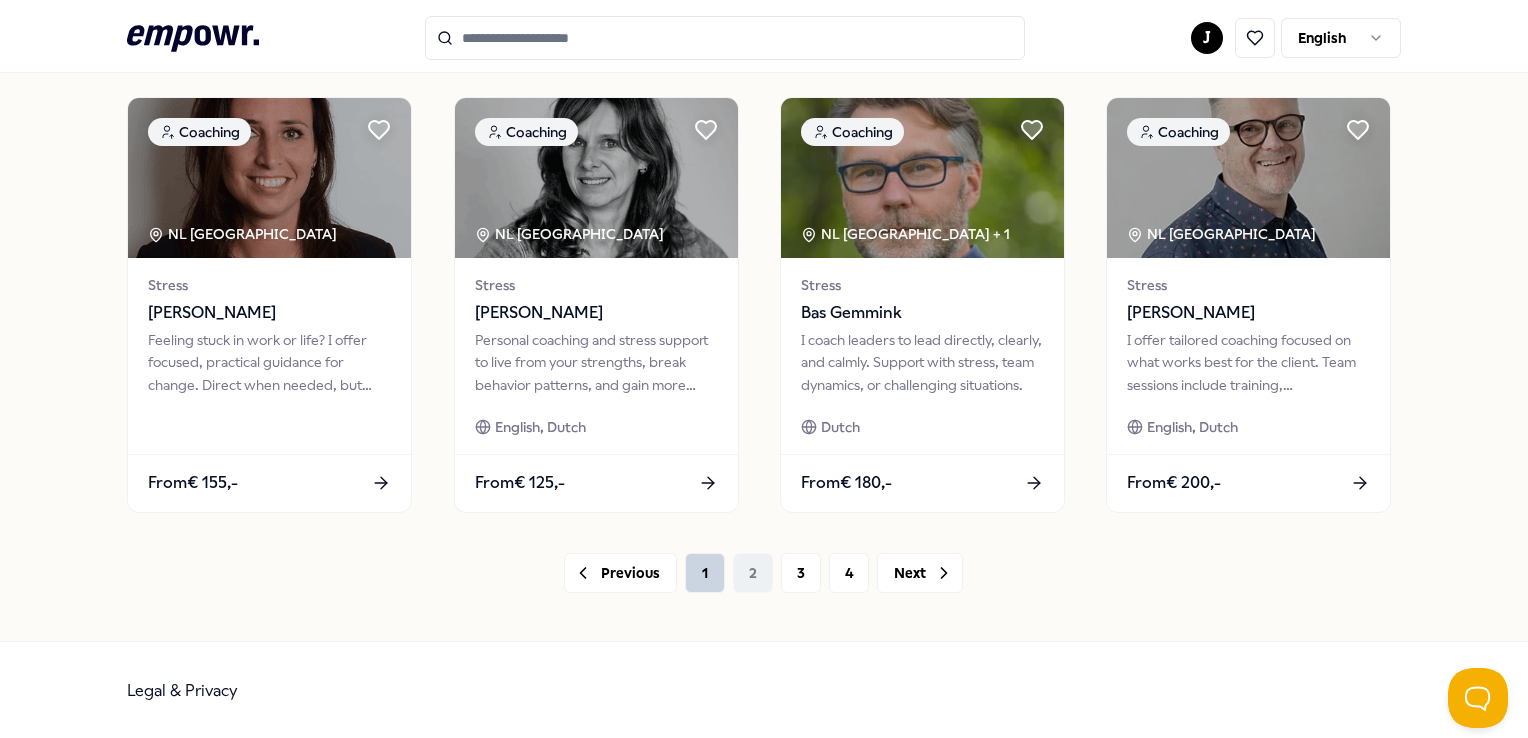 click on "1" at bounding box center [705, 573] 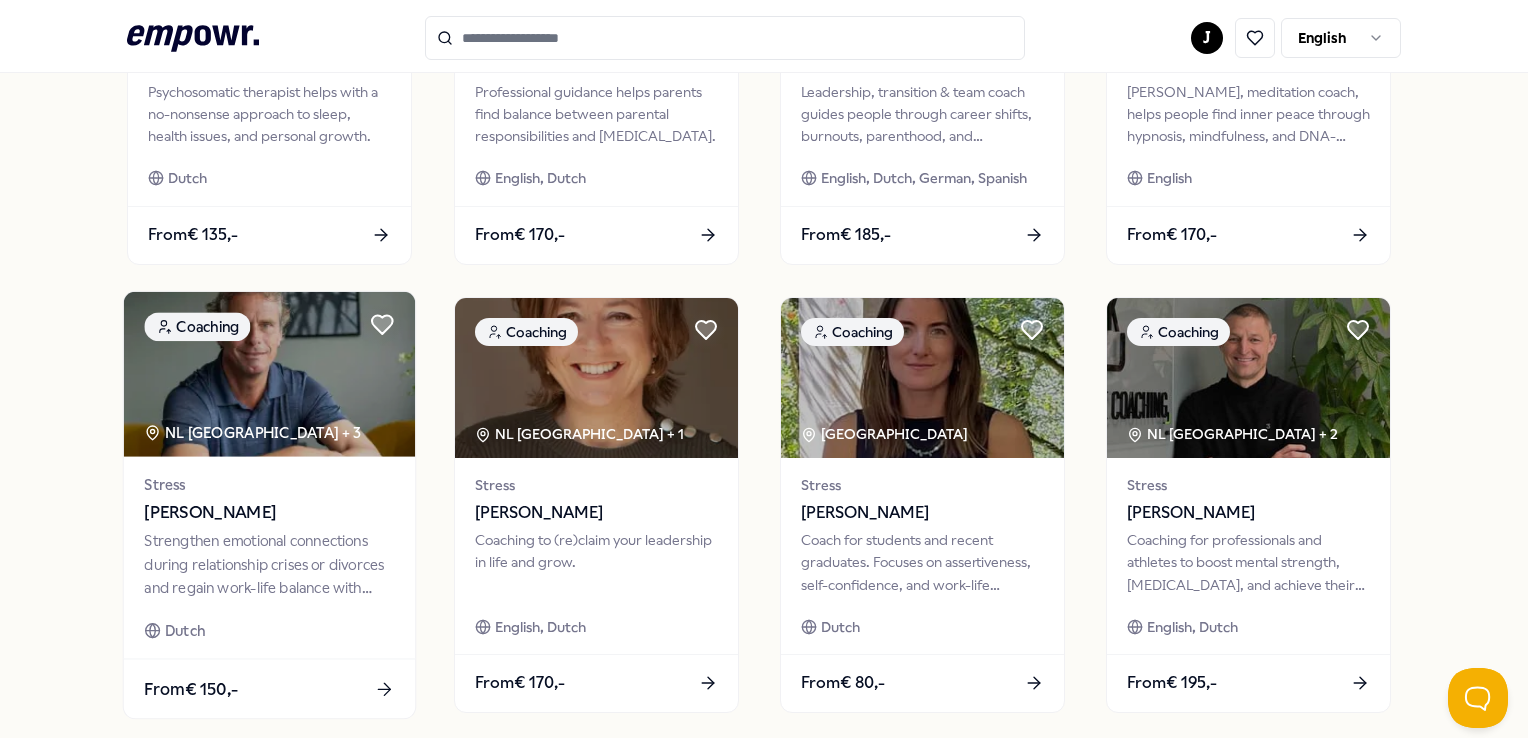 scroll, scrollTop: 1049, scrollLeft: 0, axis: vertical 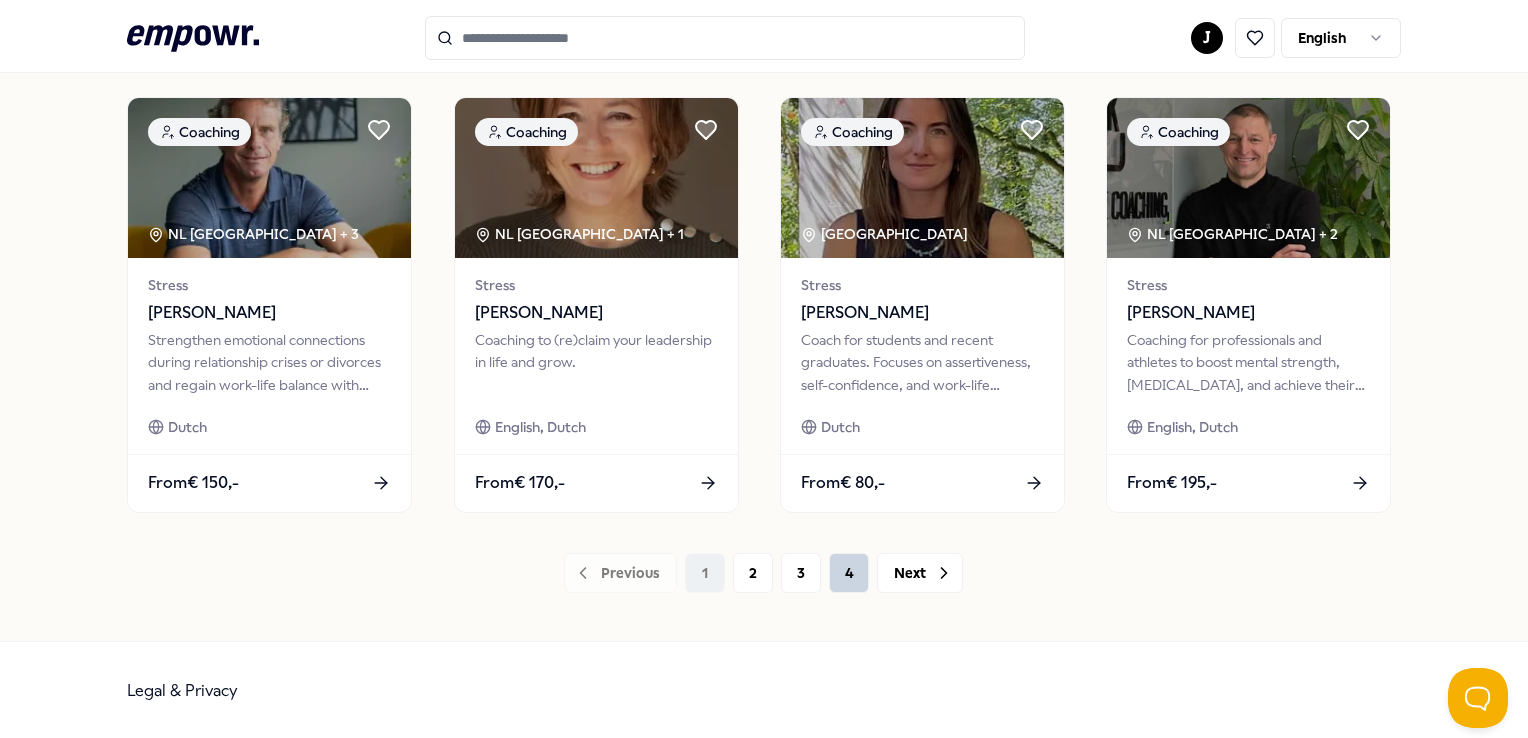click on "4" at bounding box center (849, 573) 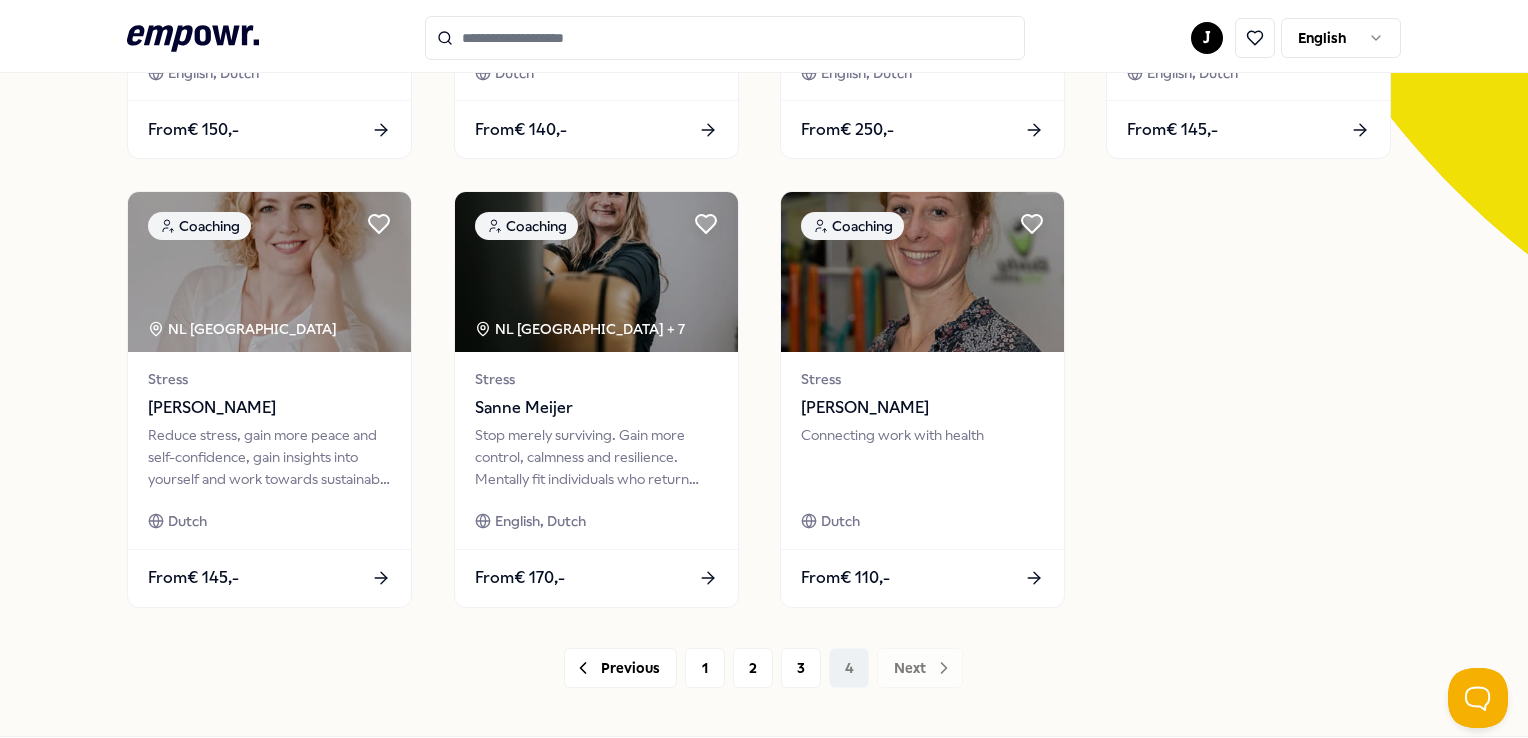 scroll, scrollTop: 601, scrollLeft: 0, axis: vertical 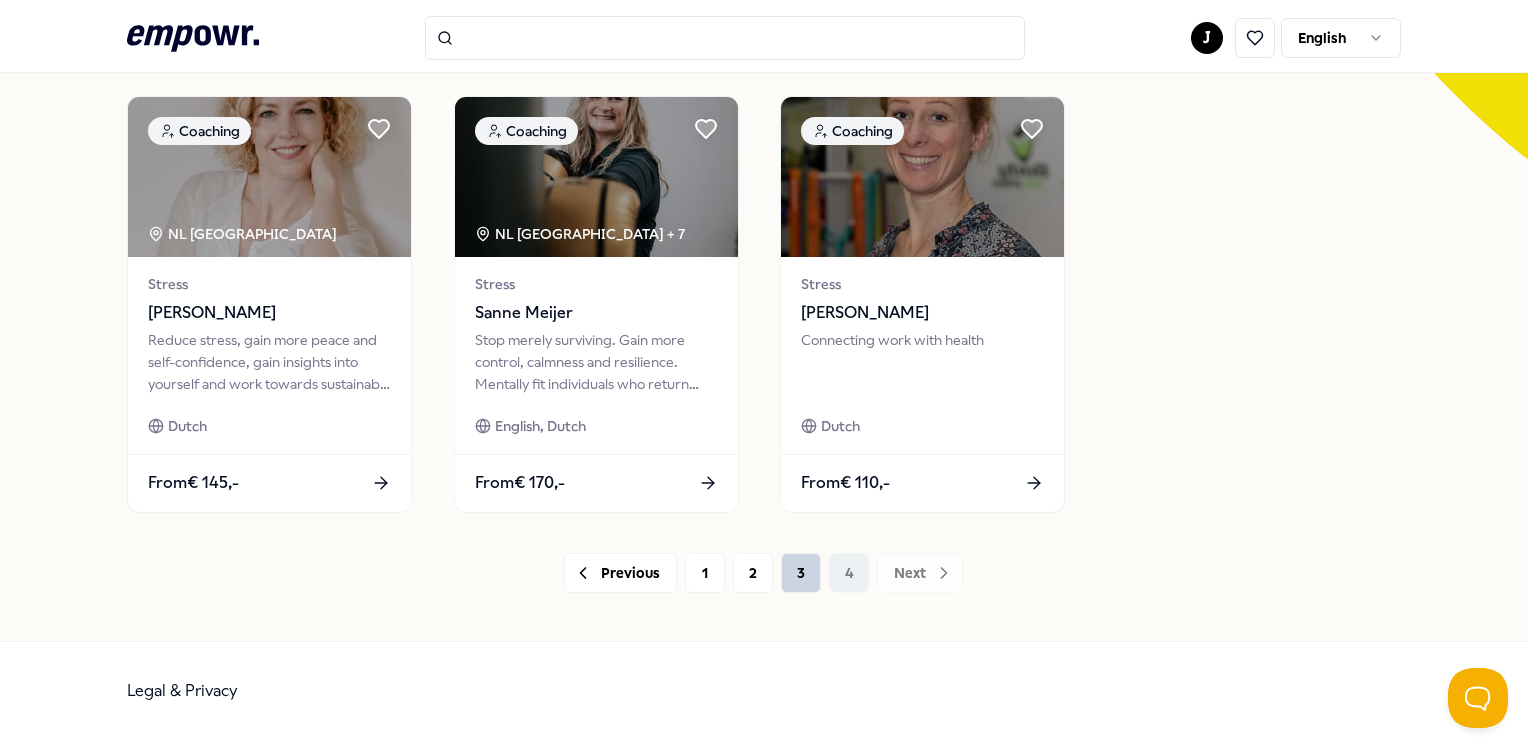 click on "3" at bounding box center [801, 573] 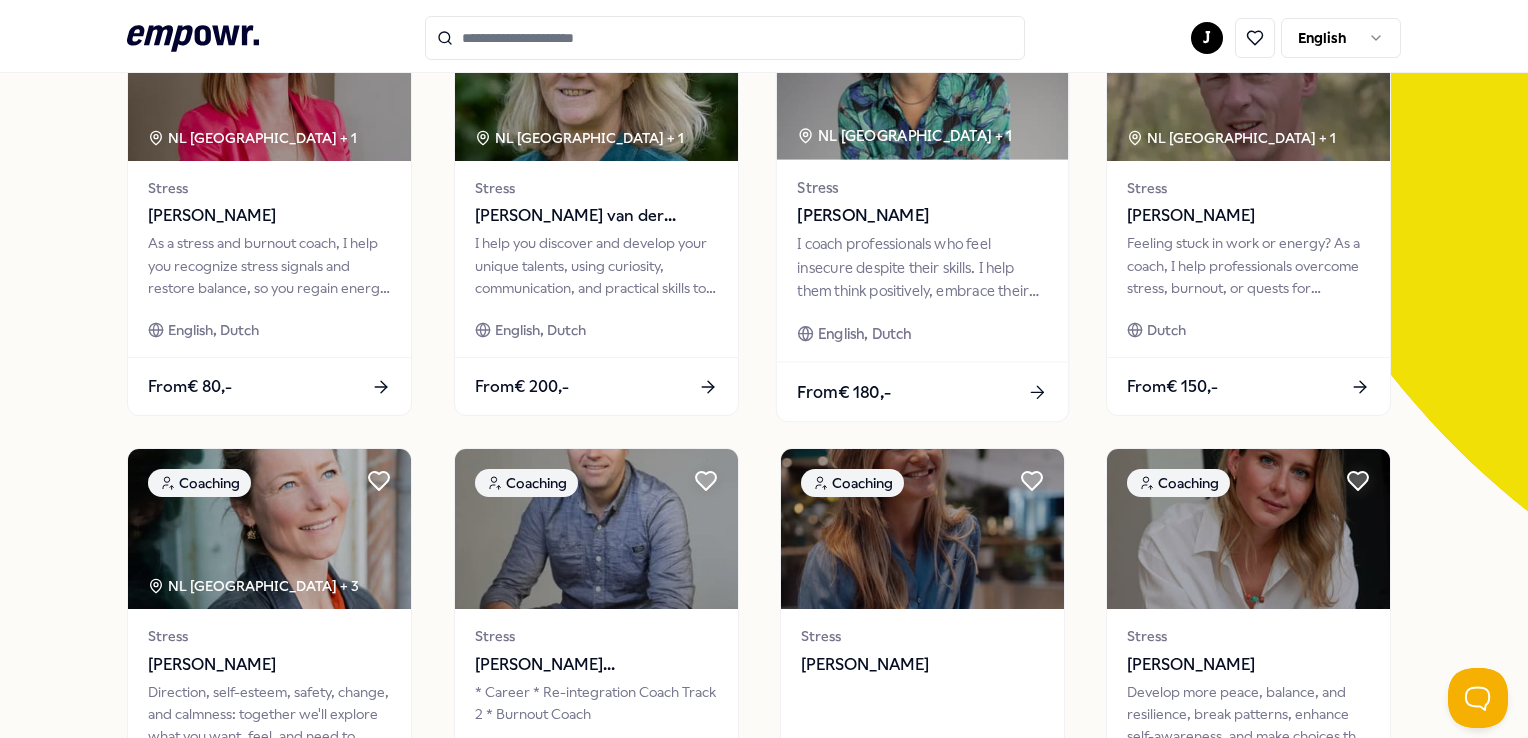 scroll, scrollTop: 0, scrollLeft: 0, axis: both 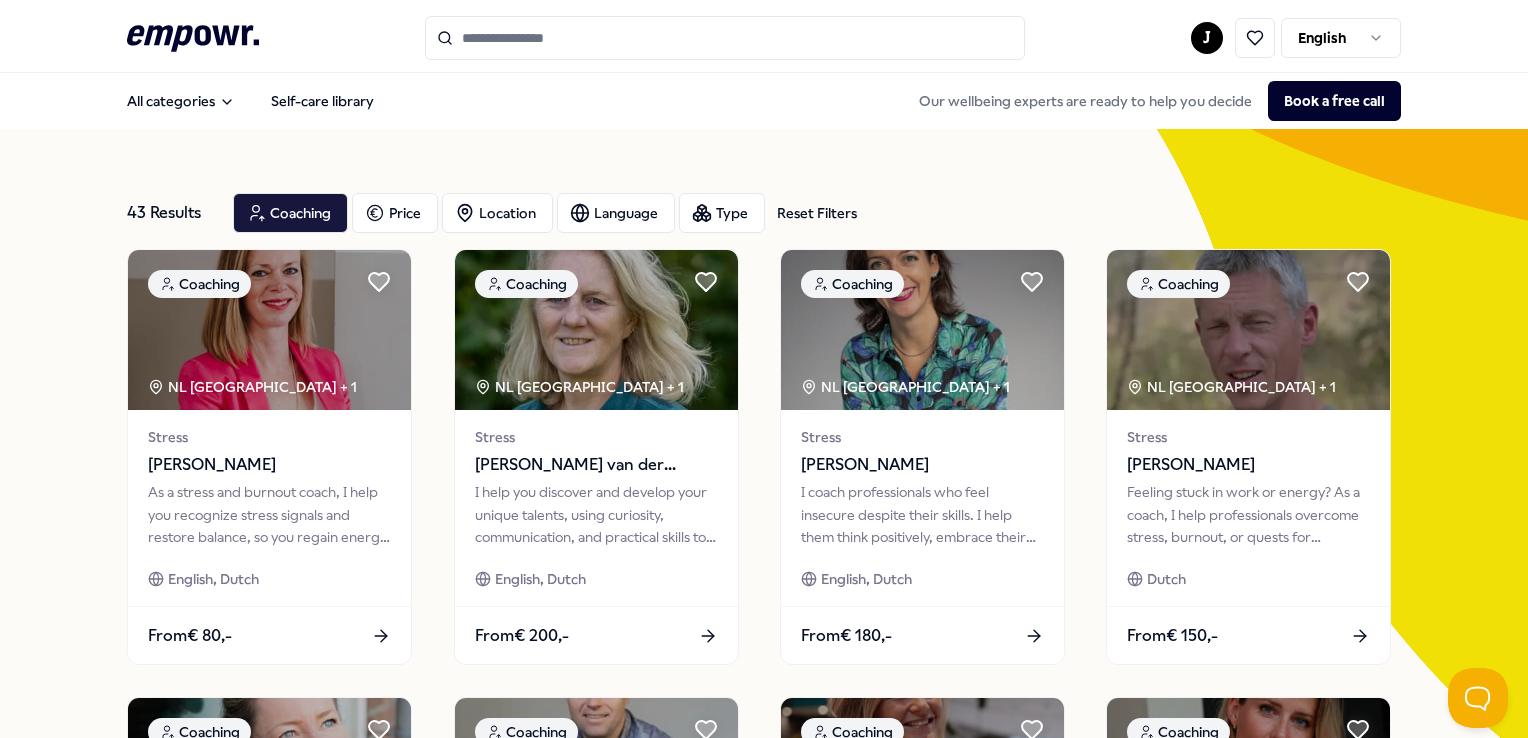 click at bounding box center (725, 38) 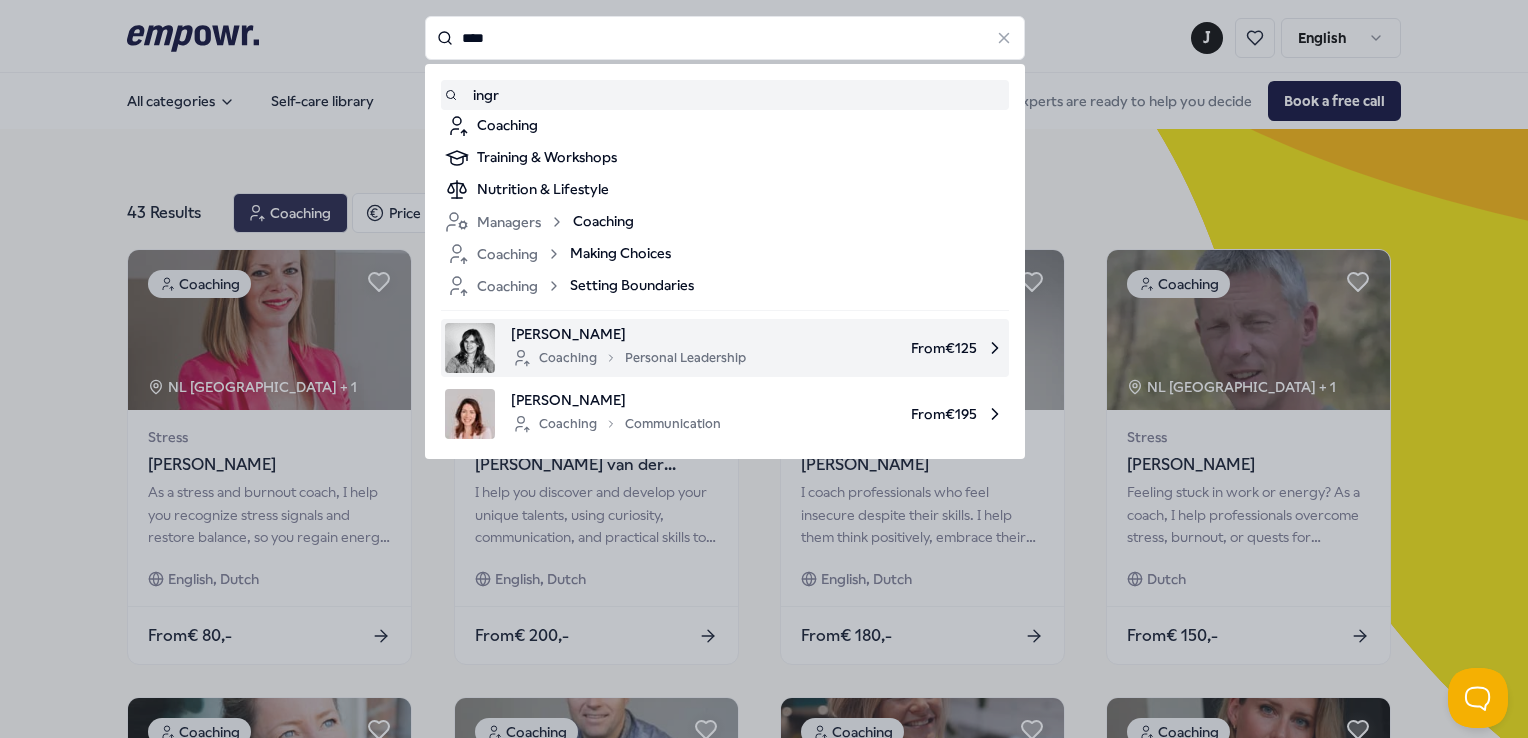 click on "[PERSON_NAME]" at bounding box center (628, 334) 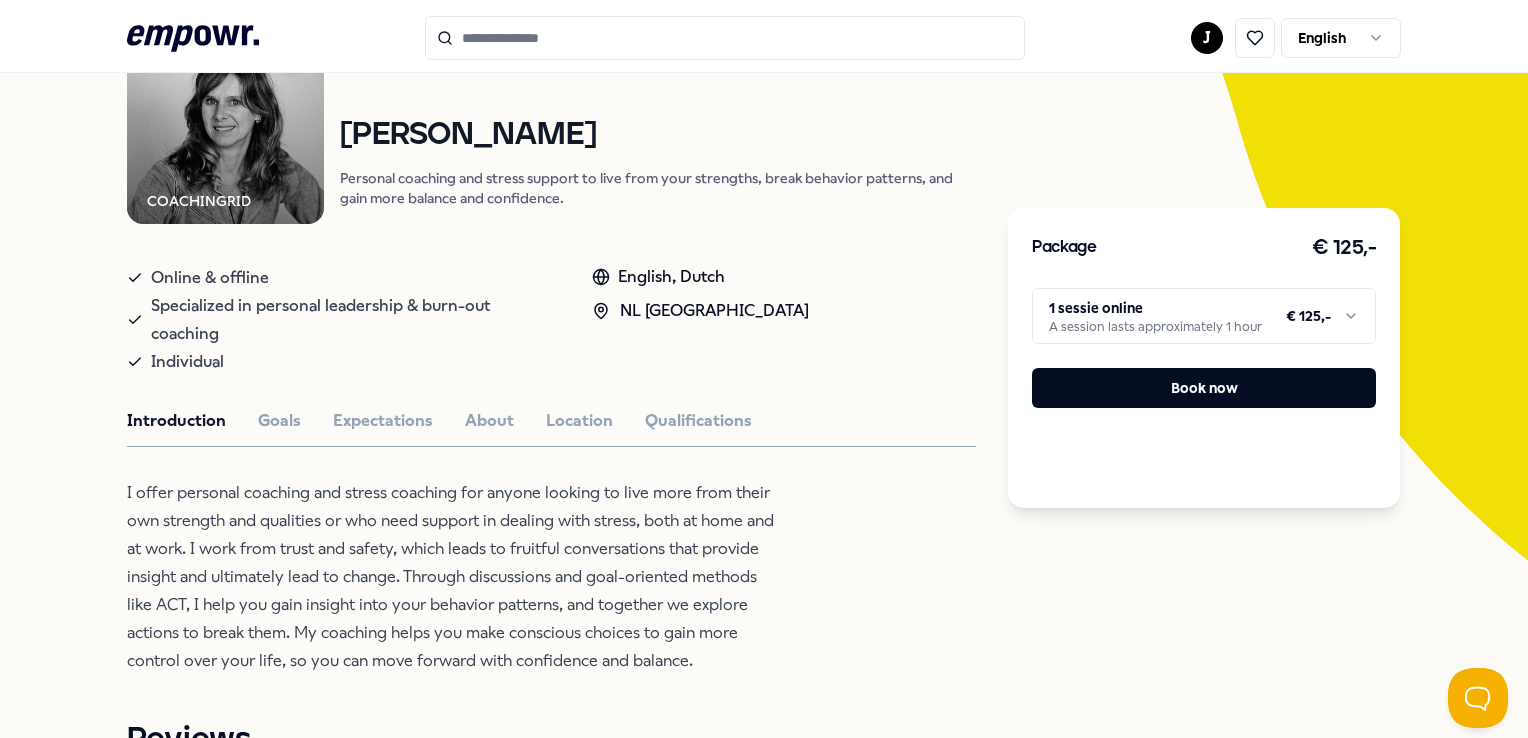 scroll, scrollTop: 300, scrollLeft: 0, axis: vertical 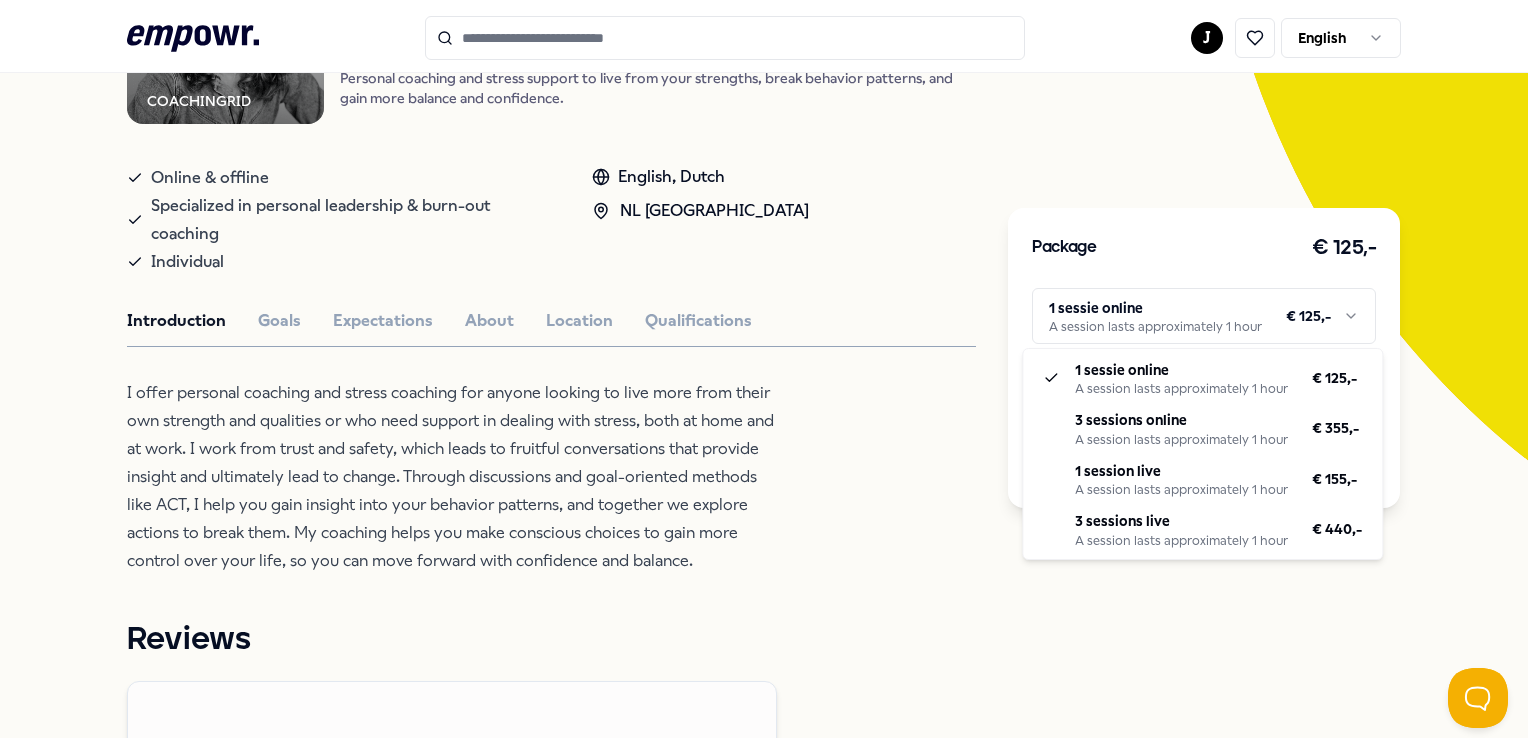 click on ".empowr-logo_svg__cls-1{fill:#03032f} J English All categories   Self-care library Back COACHINGRID Coaching Ingrid van der Wal Personal coaching and stress support to live from your strengths, break behavior patterns, and gain more balance and confidence. Online & offline Specialized in personal leadership & burn-out coaching Individual English, Dutch NL East Region Introduction Goals Expectations About Location Qualifications Reviews “I felt seen, safe, and you also guide me when necessary. For example, when you pointed out that I should look at the situation around vulnerability. You brought me to the core.” I think you realize that I can talk around it sometimes. You sometimes go along, but you press the button at the right moment.” Annet 34, Zwolle    Benjamin 29, Zwolle Beatrijs 28, Zwolle Recommended Coaching NL West Region   + 1 Communication Ingrid Depyper Coaching for self-aware professionals who want to stand strong and resilient in
life with ease. English, Dutch From  € 195,- Coaching" at bounding box center [764, 369] 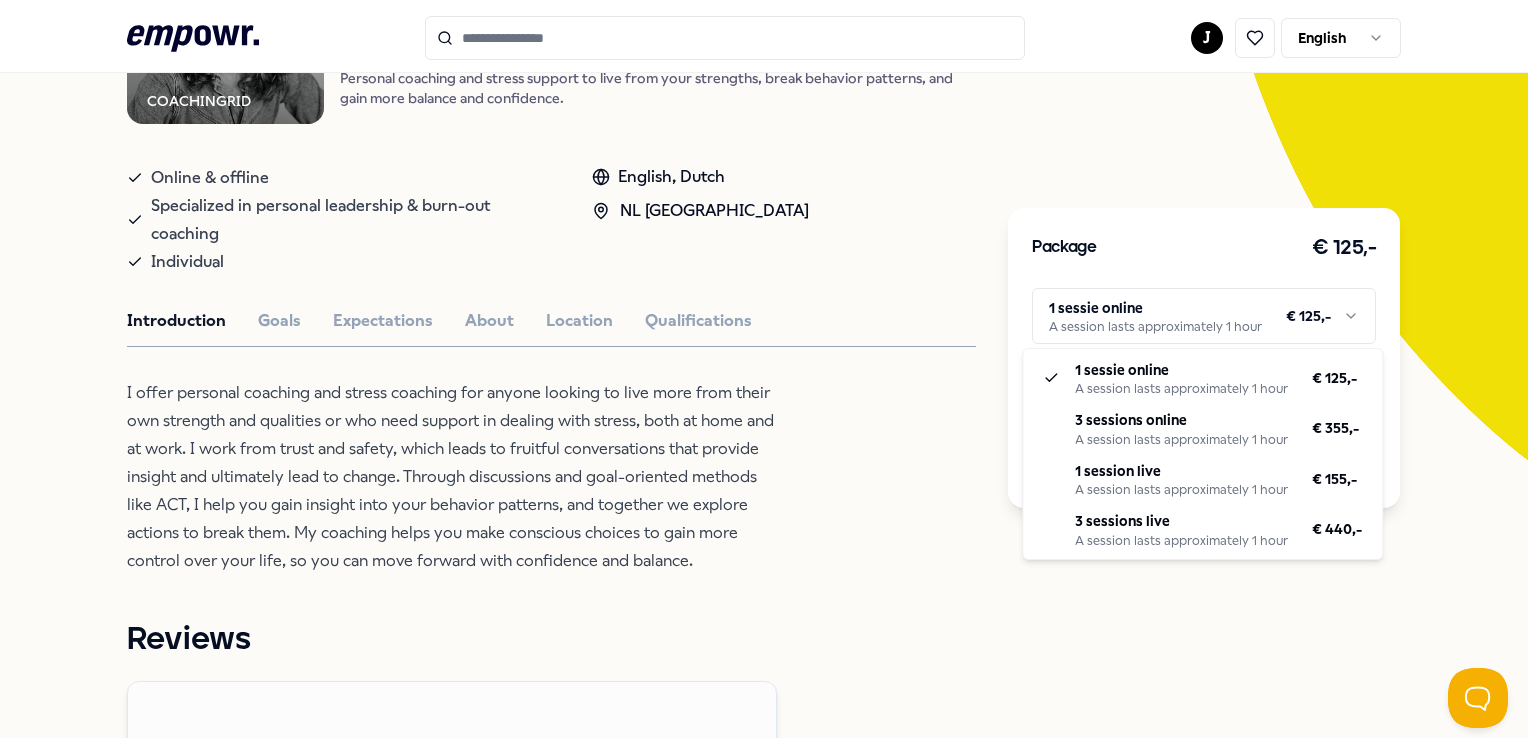 click on ".empowr-logo_svg__cls-1{fill:#03032f} J English All categories   Self-care library Back COACHINGRID Coaching Ingrid van der Wal Personal coaching and stress support to live from your strengths, break behavior patterns, and gain more balance and confidence. Online & offline Specialized in personal leadership & burn-out coaching Individual English, Dutch NL East Region Introduction Goals Expectations About Location Qualifications Reviews “I felt seen, safe, and you also guide me when necessary. For example, when you pointed out that I should look at the situation around vulnerability. You brought me to the core.” I think you realize that I can talk around it sometimes. You sometimes go along, but you press the button at the right moment.” Annet 34, Zwolle    Benjamin 29, Zwolle Beatrijs 28, Zwolle Recommended Coaching NL West Region   + 1 Communication Ingrid Depyper Coaching for self-aware professionals who want to stand strong and resilient in
life with ease. English, Dutch From  € 195,- Coaching" at bounding box center (764, 369) 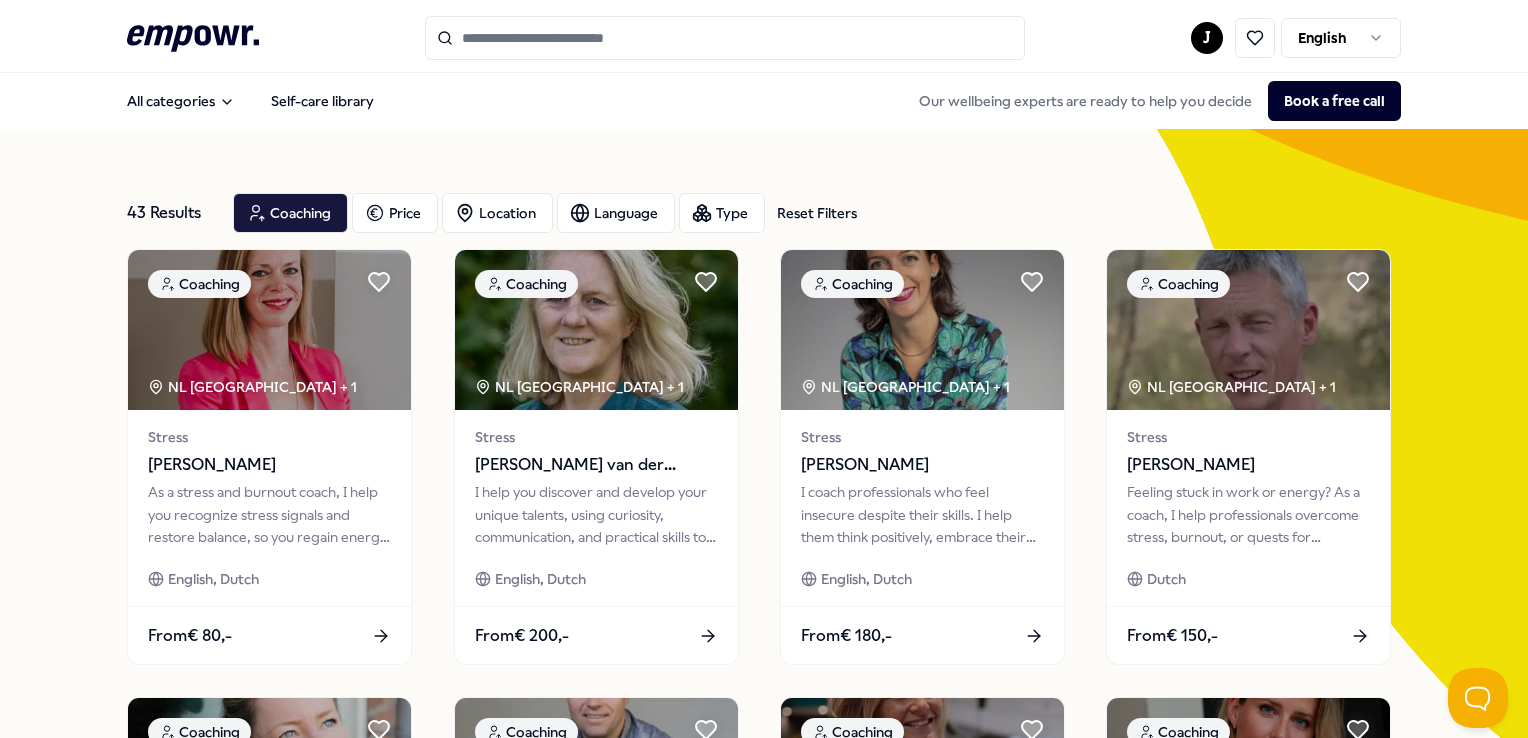 scroll, scrollTop: 0, scrollLeft: 0, axis: both 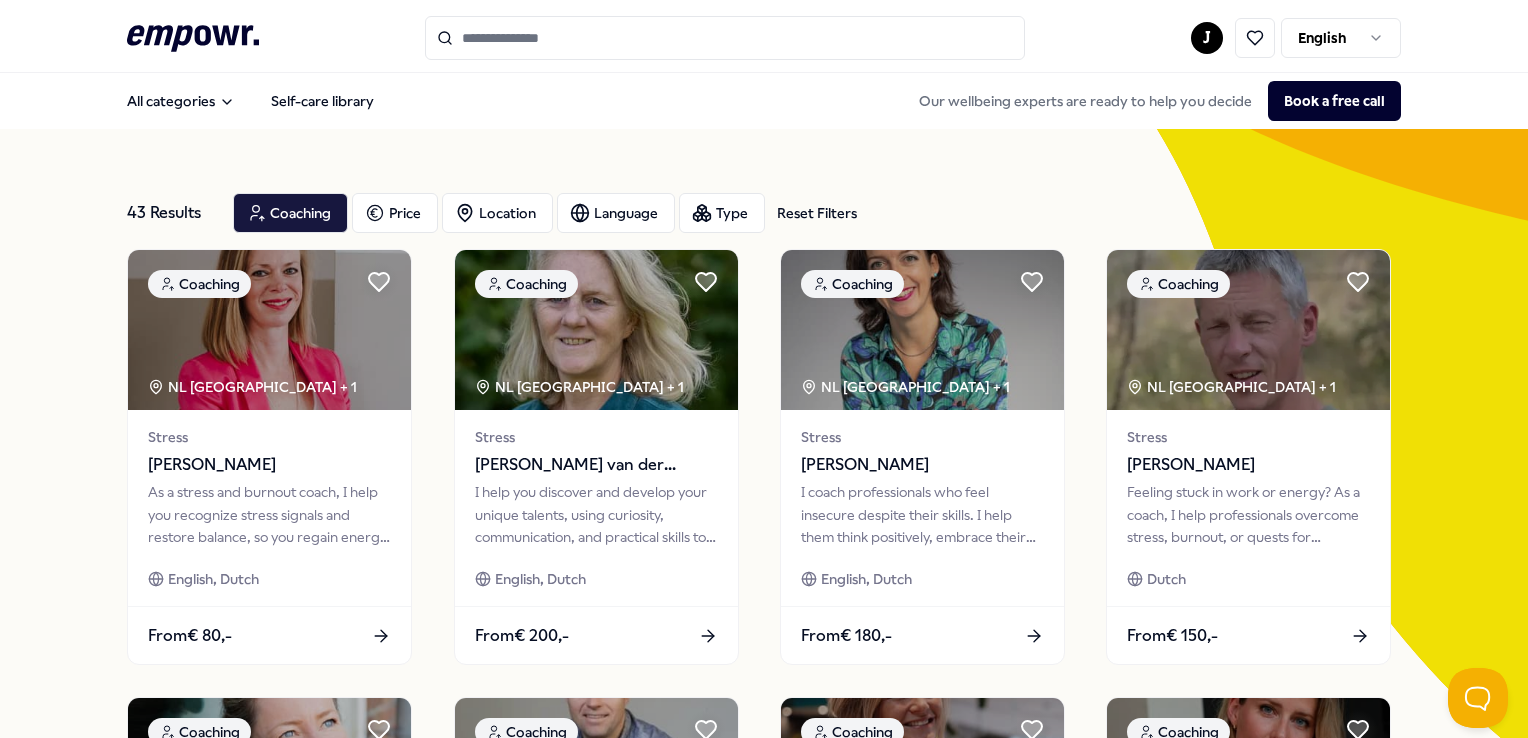 click at bounding box center (725, 38) 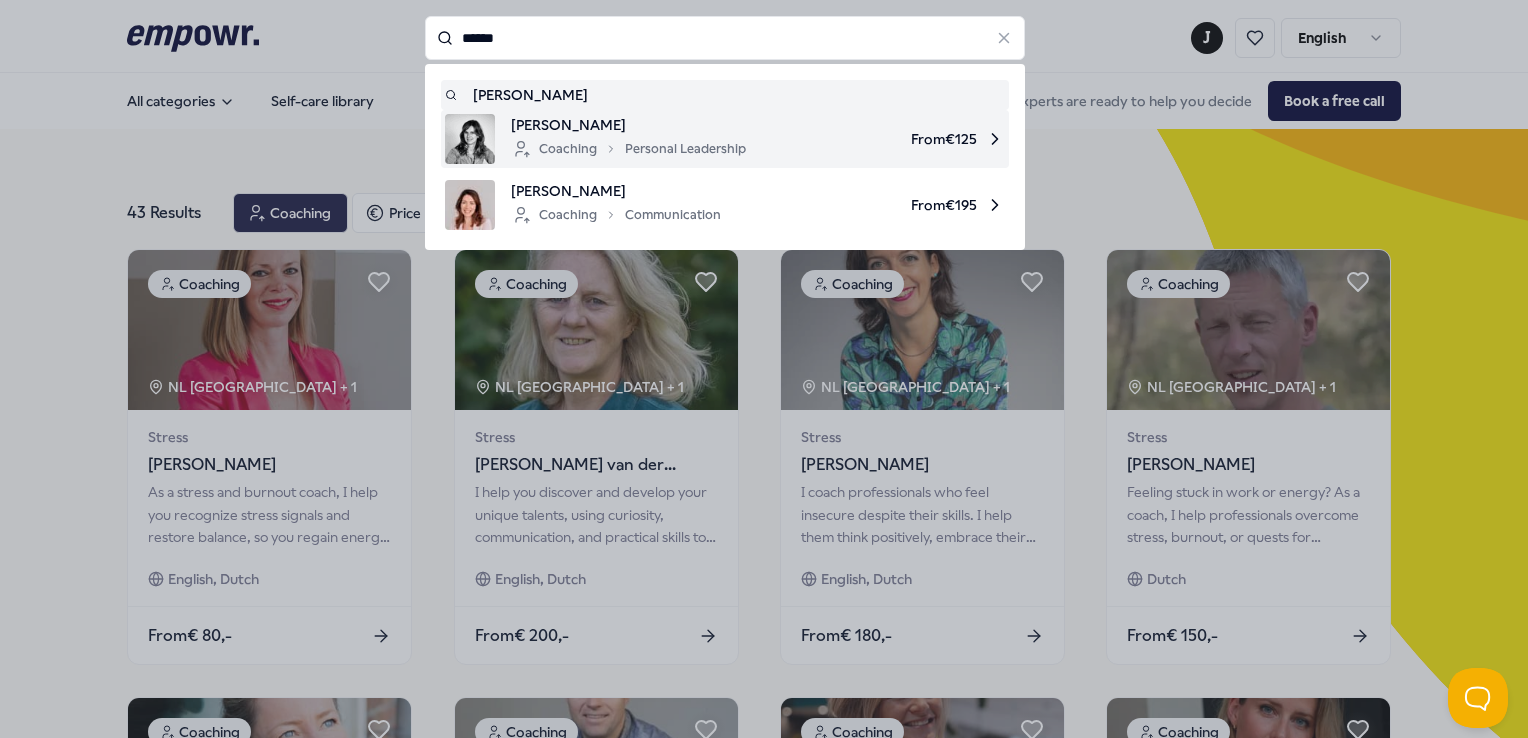 click on "[PERSON_NAME]" at bounding box center (628, 125) 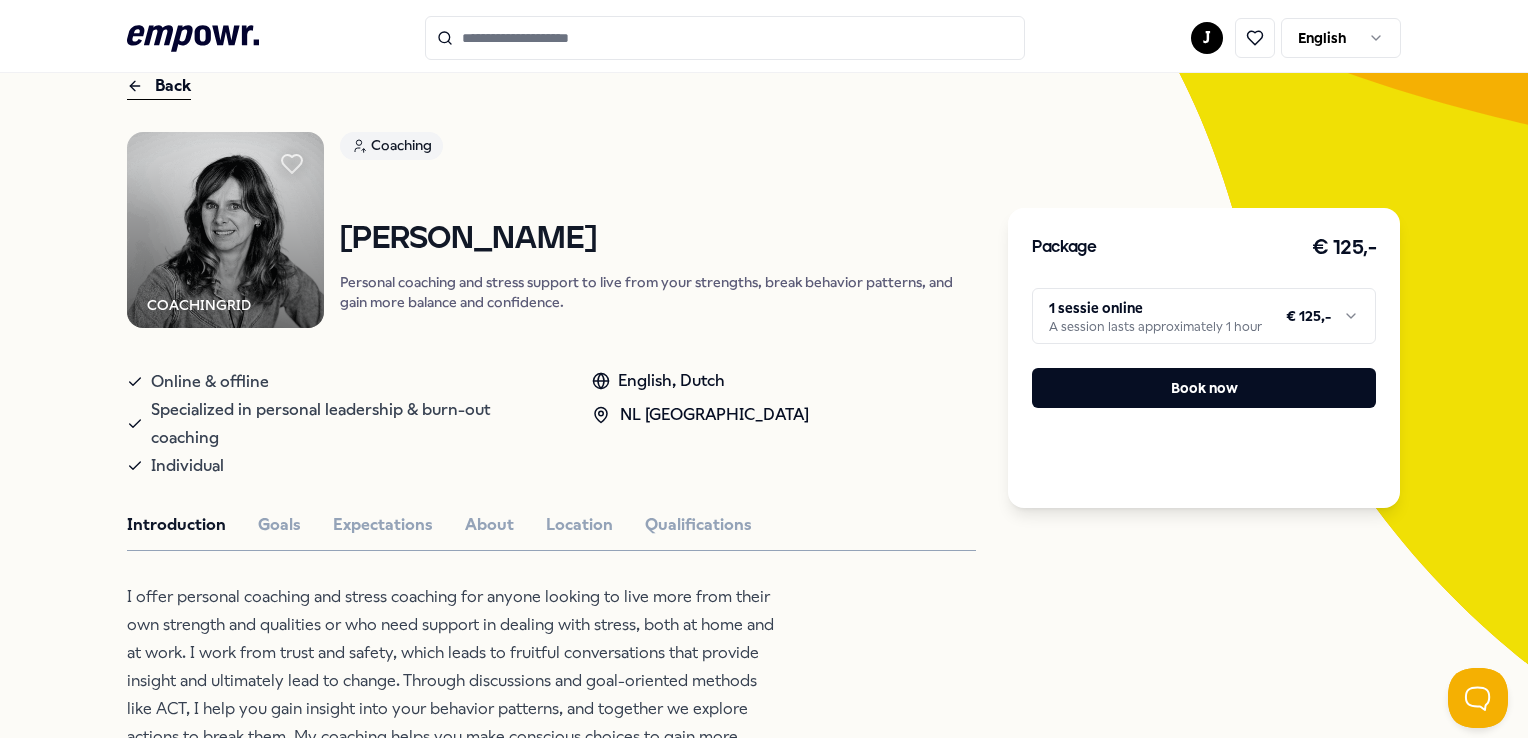 scroll, scrollTop: 200, scrollLeft: 0, axis: vertical 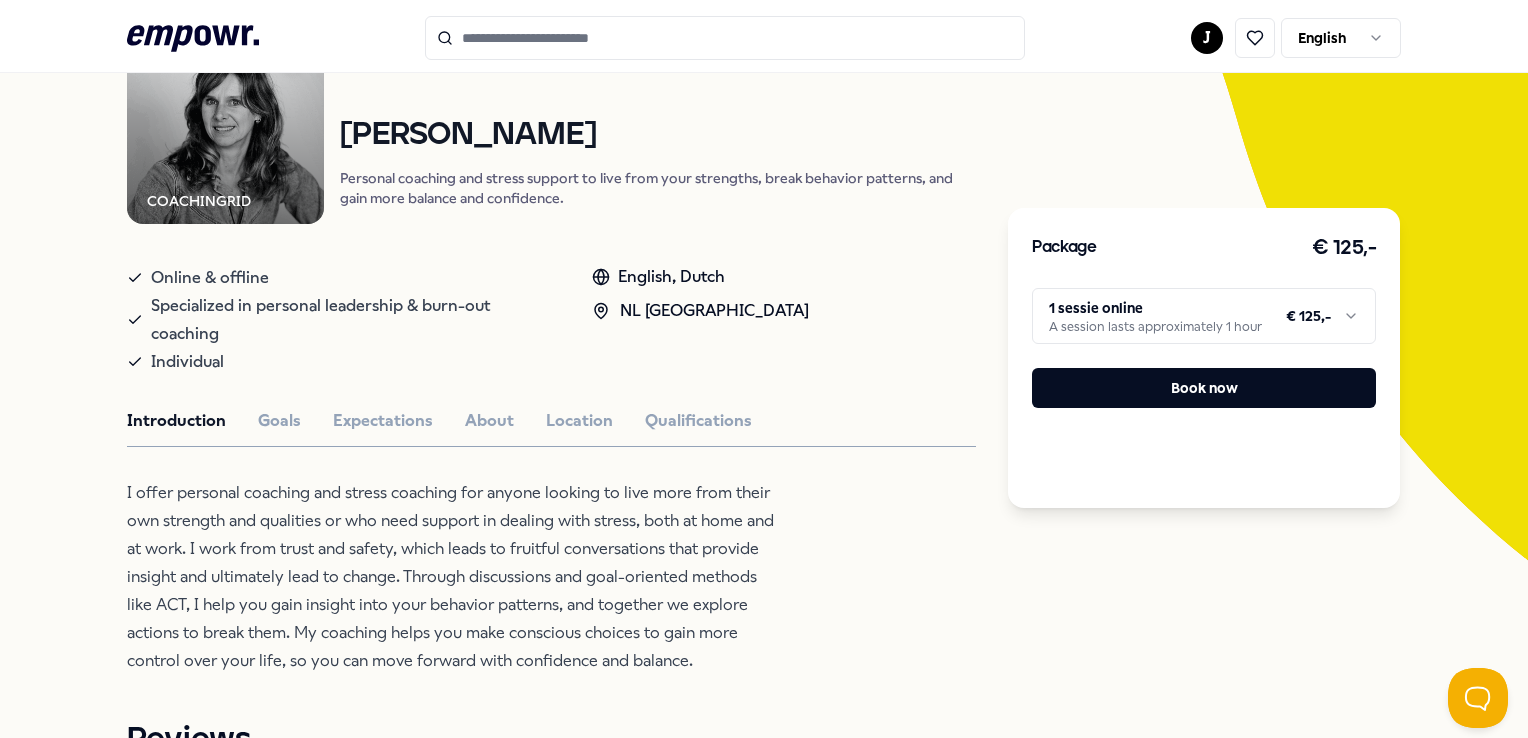 click at bounding box center (725, 38) 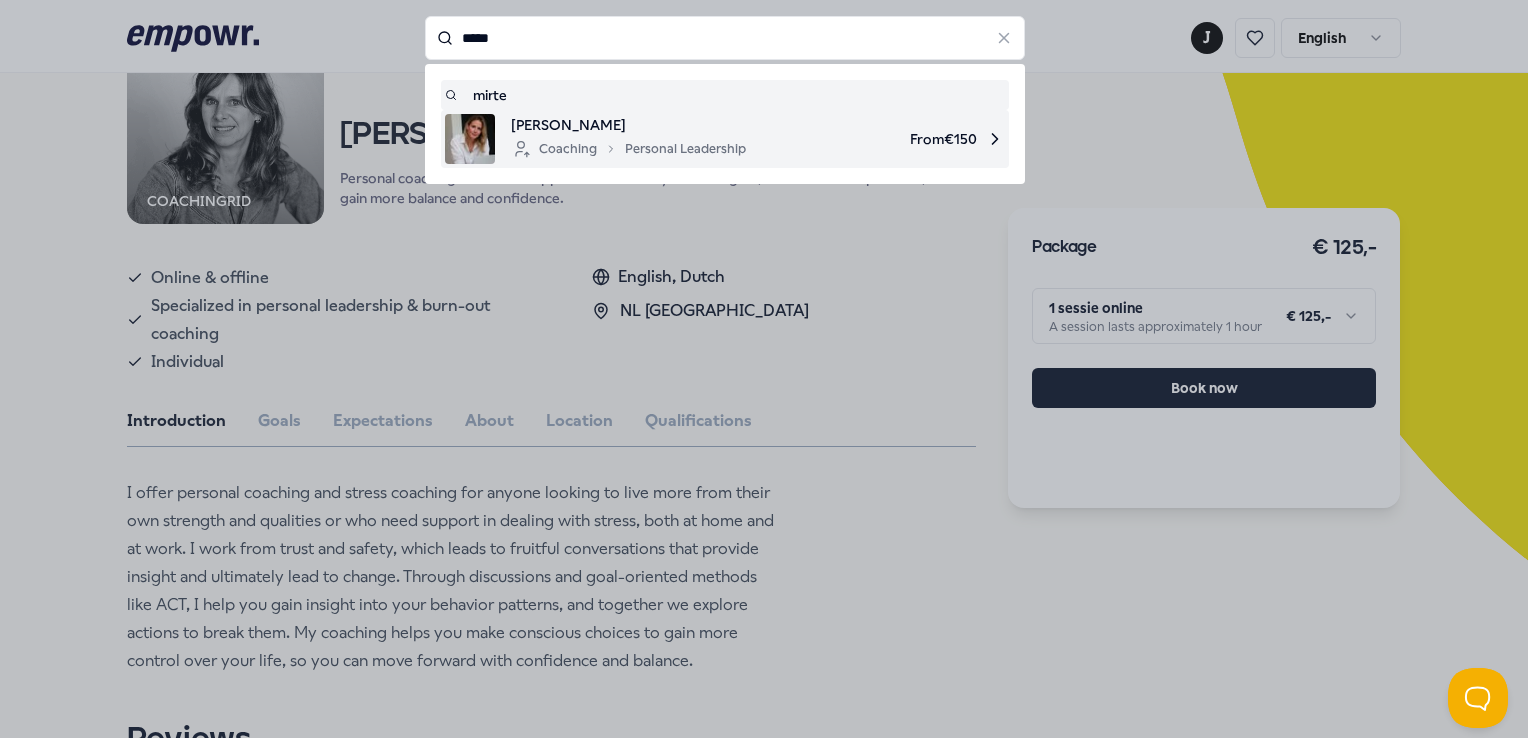 click on "[PERSON_NAME]" at bounding box center [628, 125] 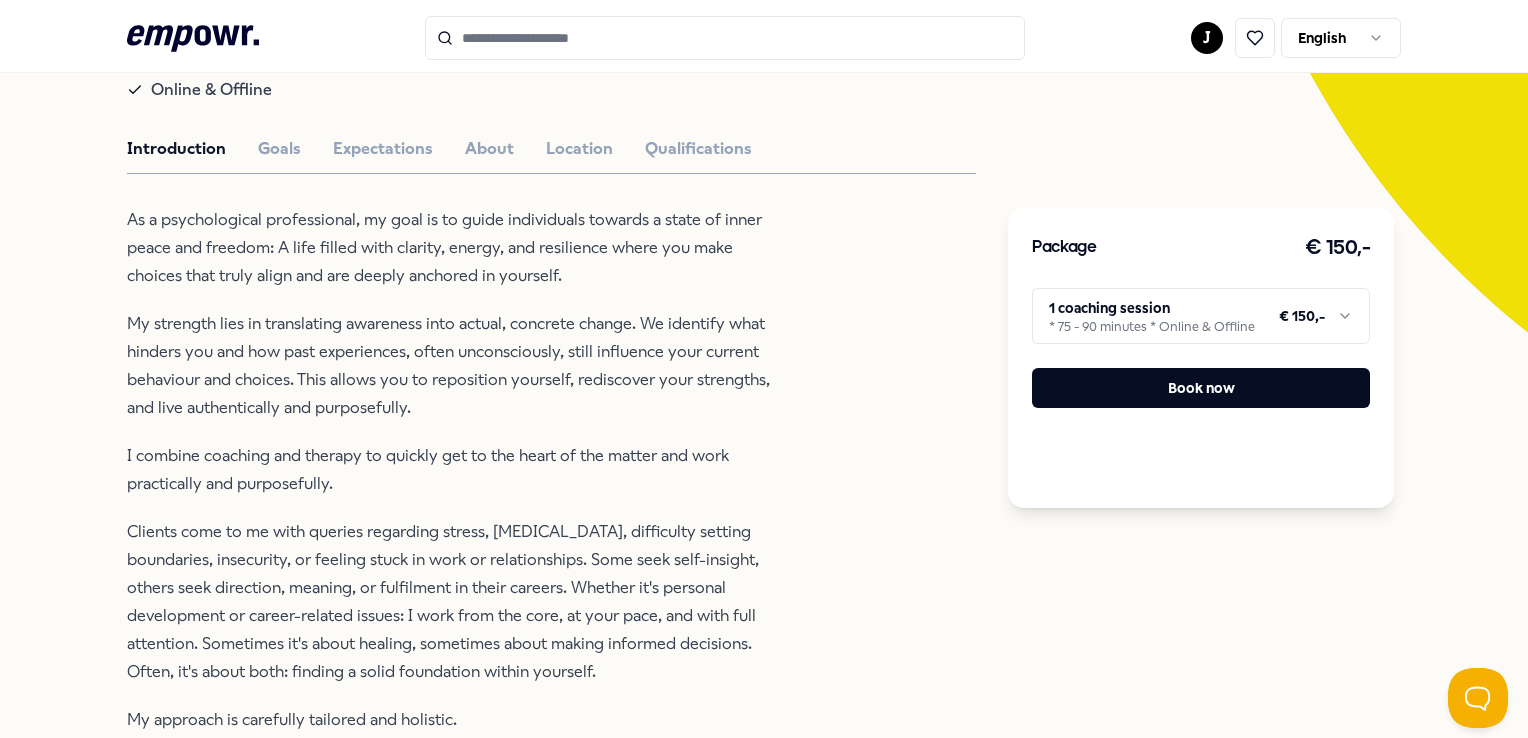 scroll, scrollTop: 128, scrollLeft: 0, axis: vertical 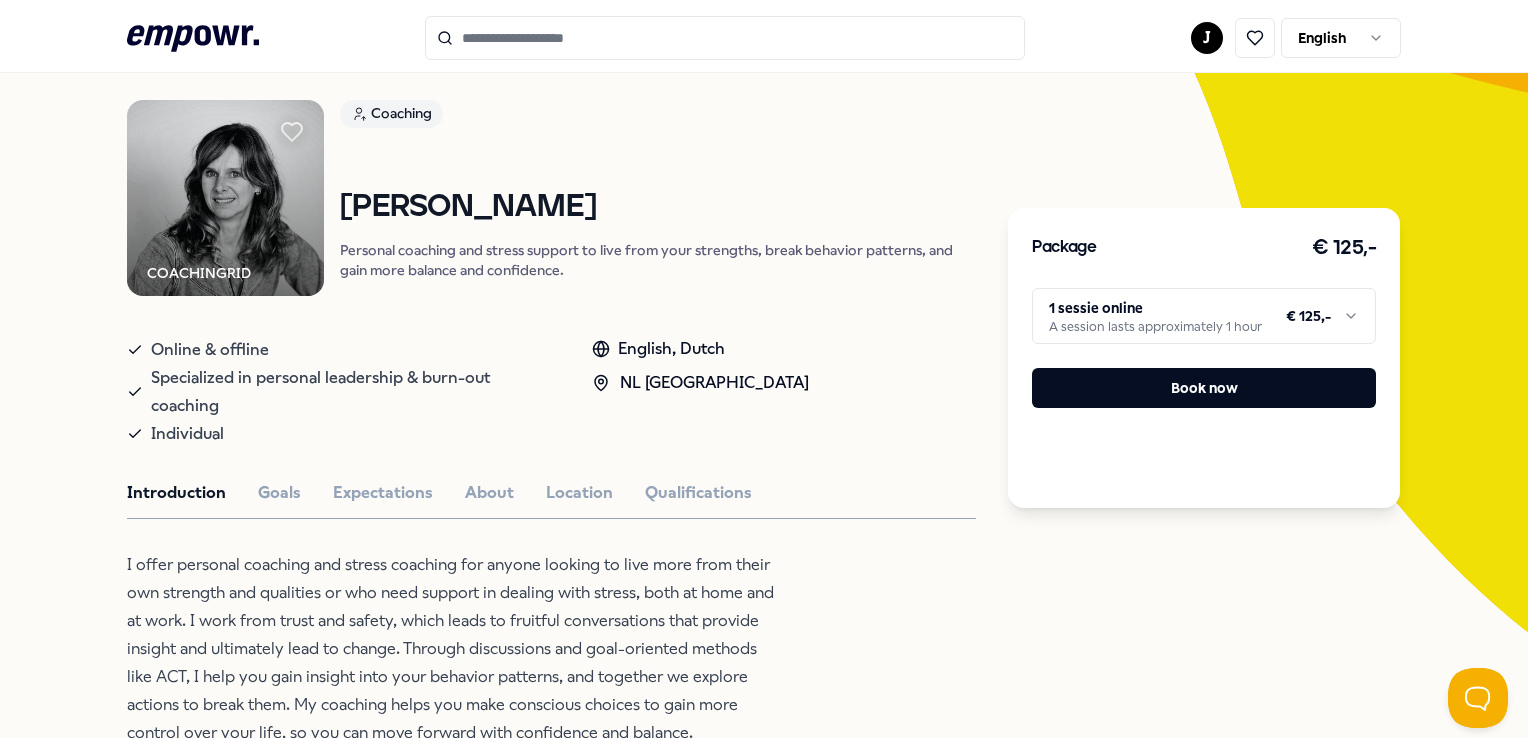 click at bounding box center (725, 38) 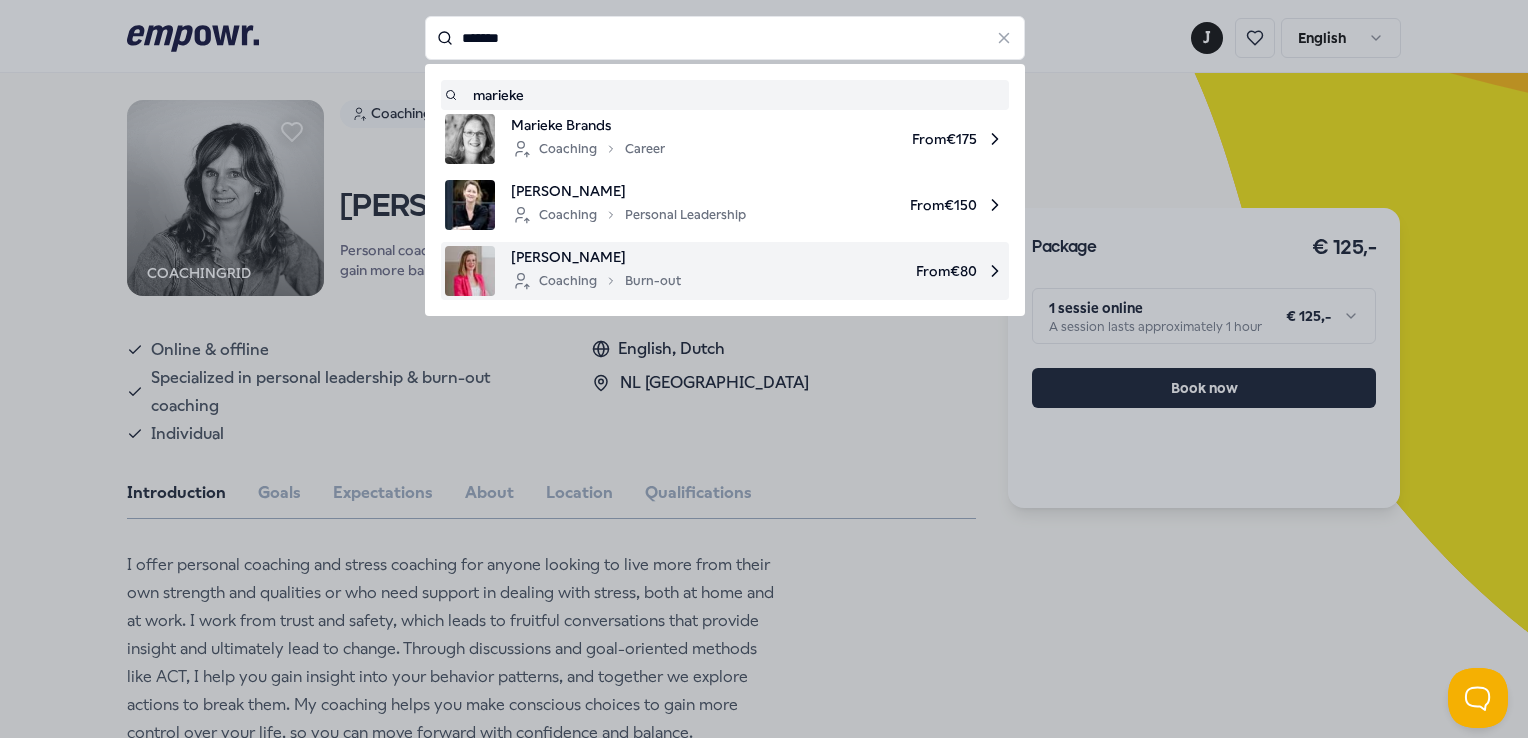 click on "Coaching Burn-out" at bounding box center [596, 281] 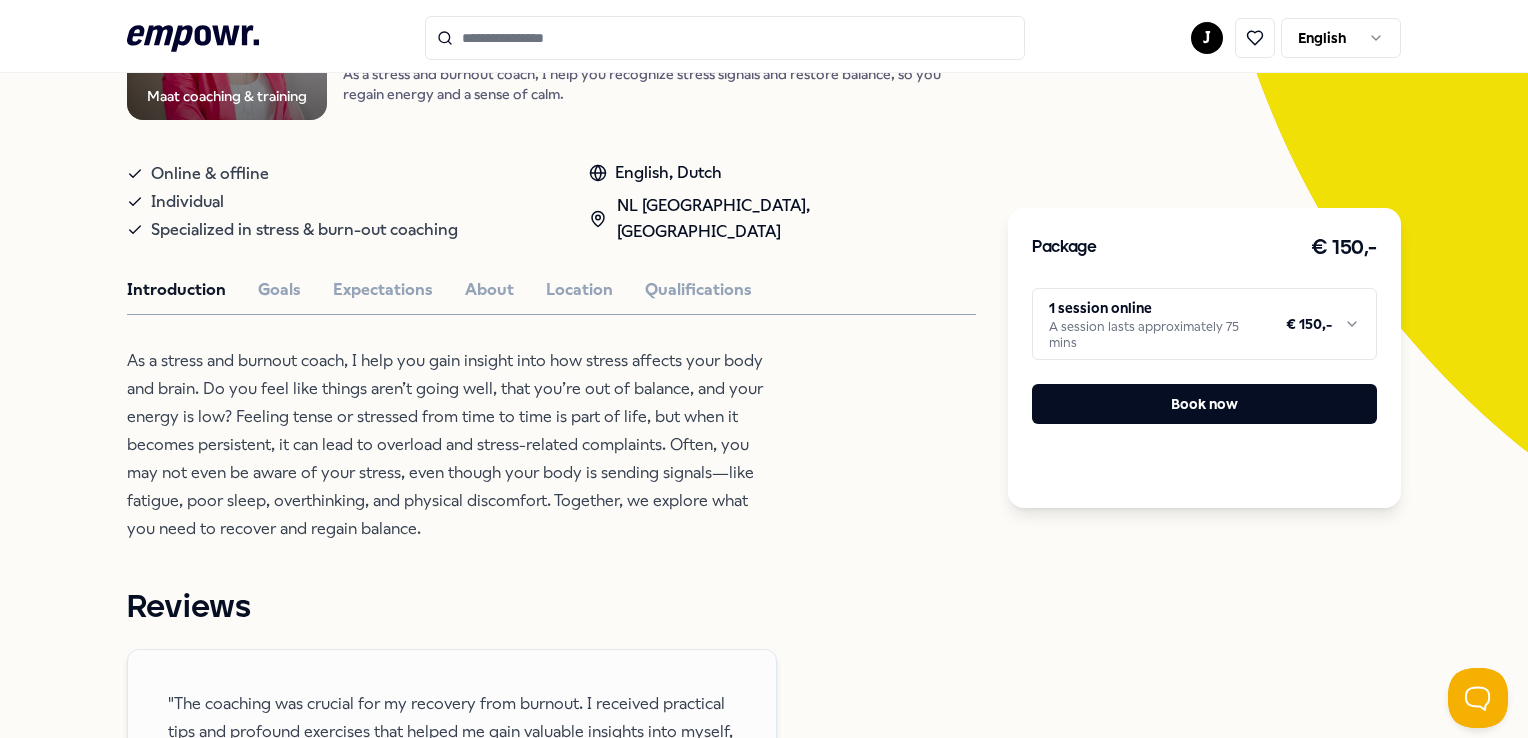 scroll, scrollTop: 328, scrollLeft: 0, axis: vertical 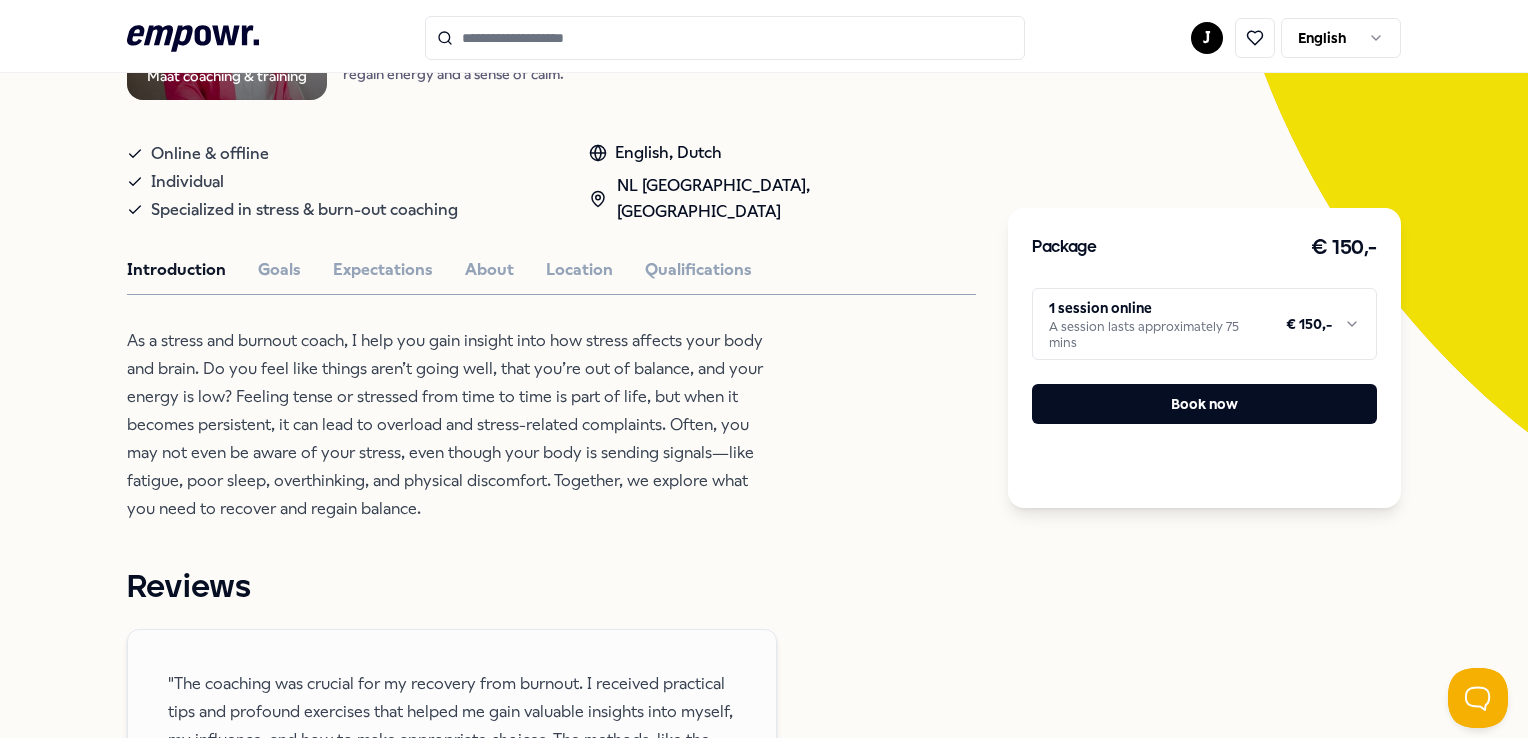 click on ".empowr-logo_svg__cls-1{fill:#03032f} J English All categories   Self-care library Back Maat coaching & training Coaching Marieke Maat As a stress and burnout coach, I help you recognize stress signals and restore balance, so you regain energy and a sense of calm. Online & offline Individual Specialized in stress & burn-out coaching English, Dutch NL North Region, NL East Region Introduction Goals Expectations About Location Qualifications As a stress and burnout coach, I help you gain insight into how stress affects your body and brain. Do you feel like things aren’t going well, that you’re out of balance, and your energy is low? Feeling tense or stressed from time to time is part of life, but when it becomes persistent, it can lead to overload and stress-related complaints. Often, you may not even be aware of your stress, even though your body is sending signals—like fatigue, poor sleep, overthinking, and physical discomfort. Together, we explore what you need to recover and regain balance. Reviews" at bounding box center [764, 369] 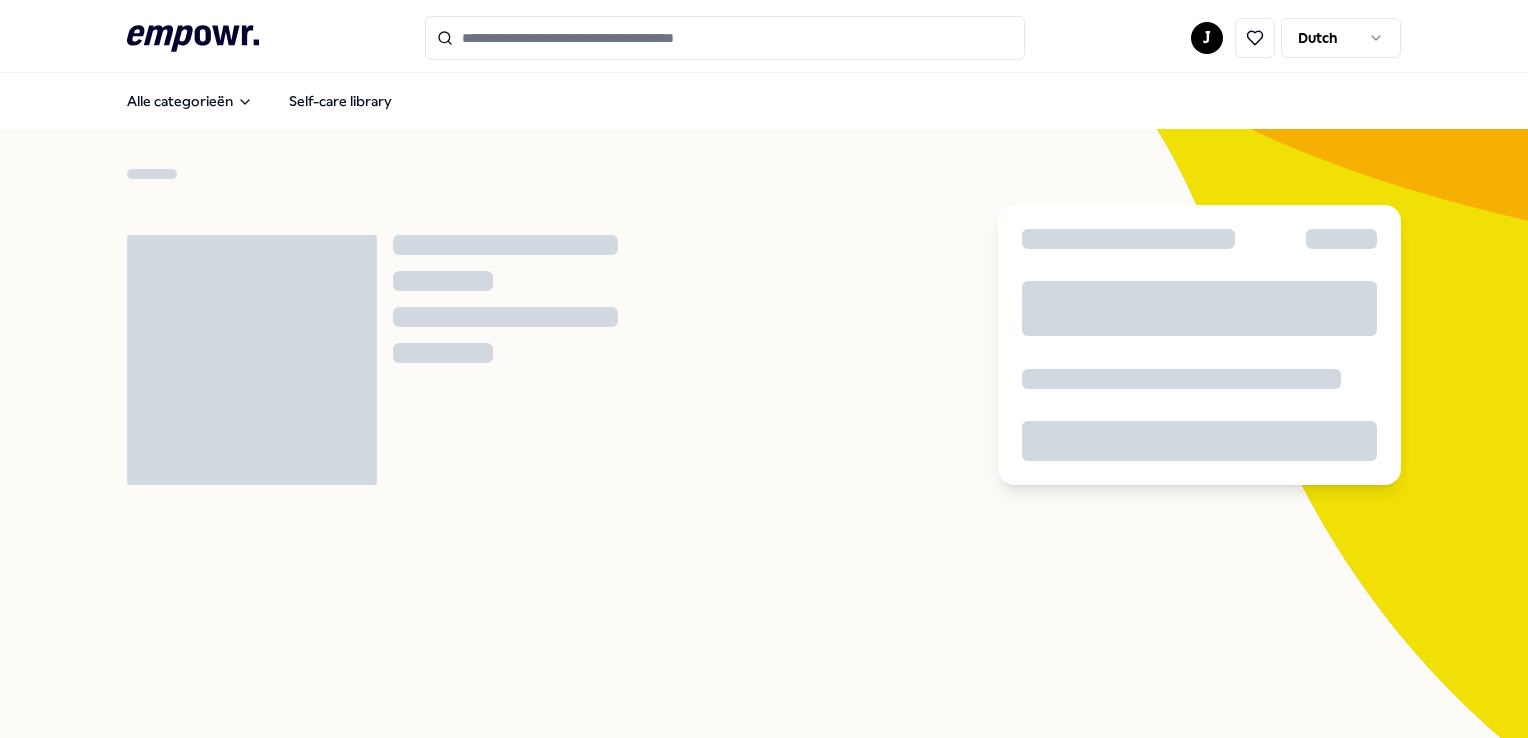 scroll, scrollTop: 0, scrollLeft: 0, axis: both 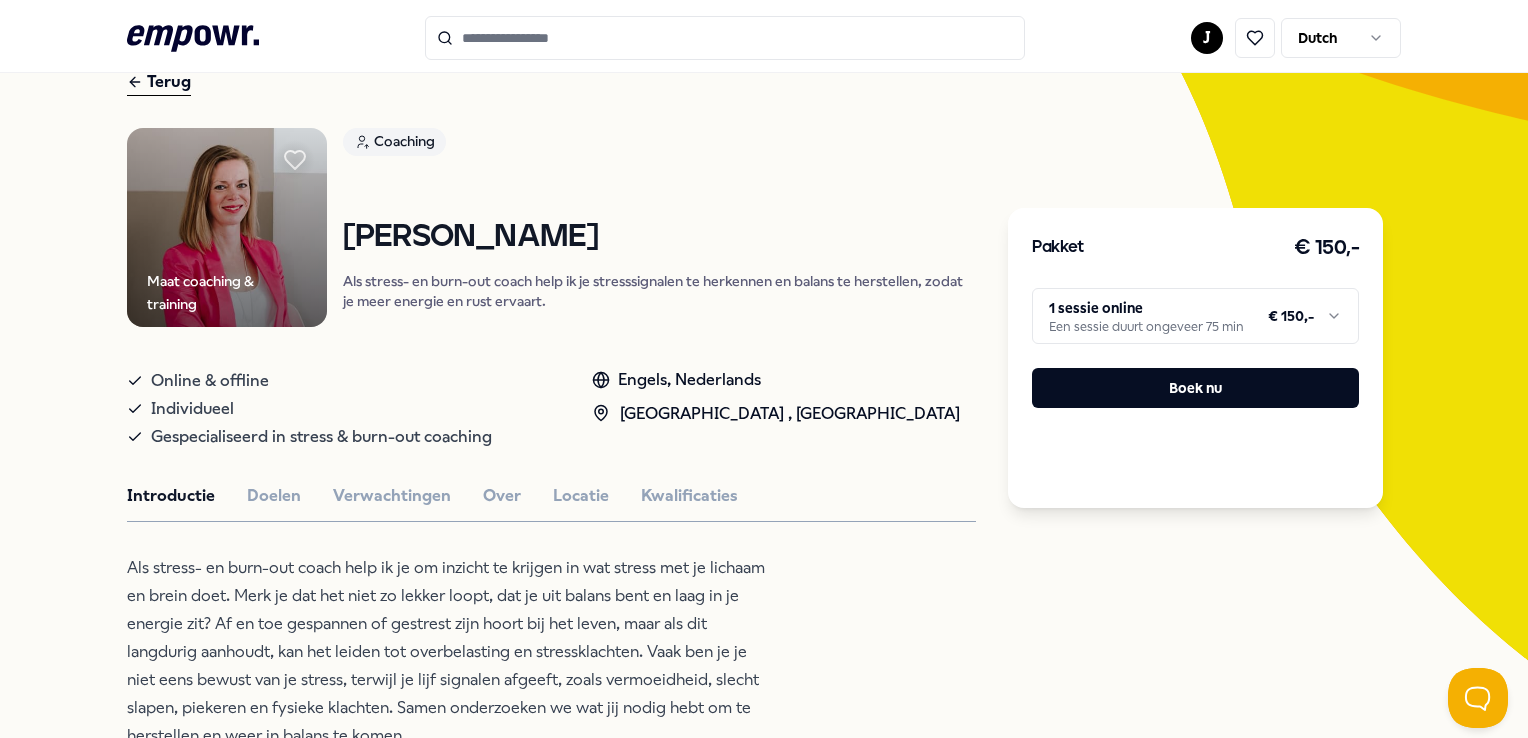click at bounding box center [725, 38] 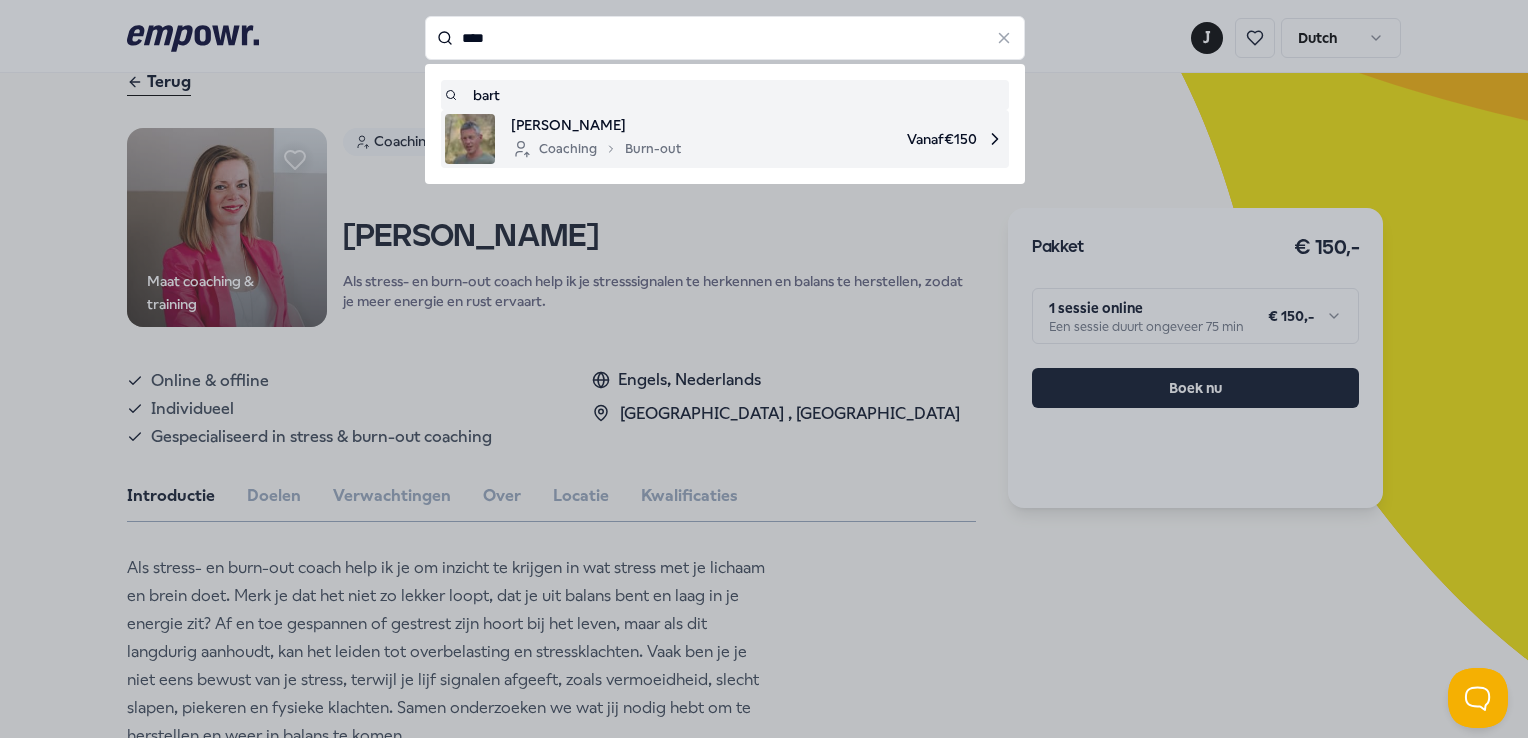 click on "[PERSON_NAME]" at bounding box center [596, 125] 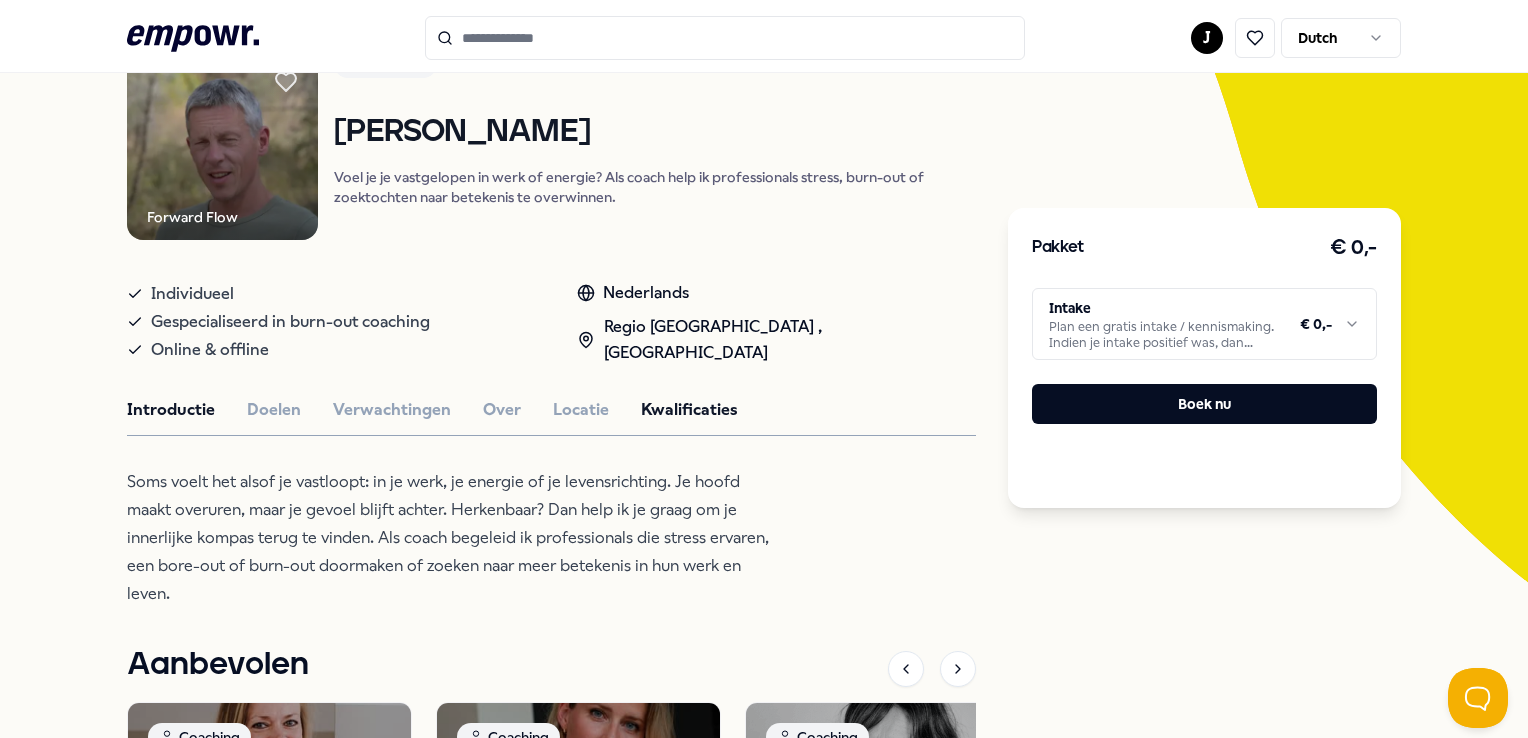 scroll, scrollTop: 200, scrollLeft: 0, axis: vertical 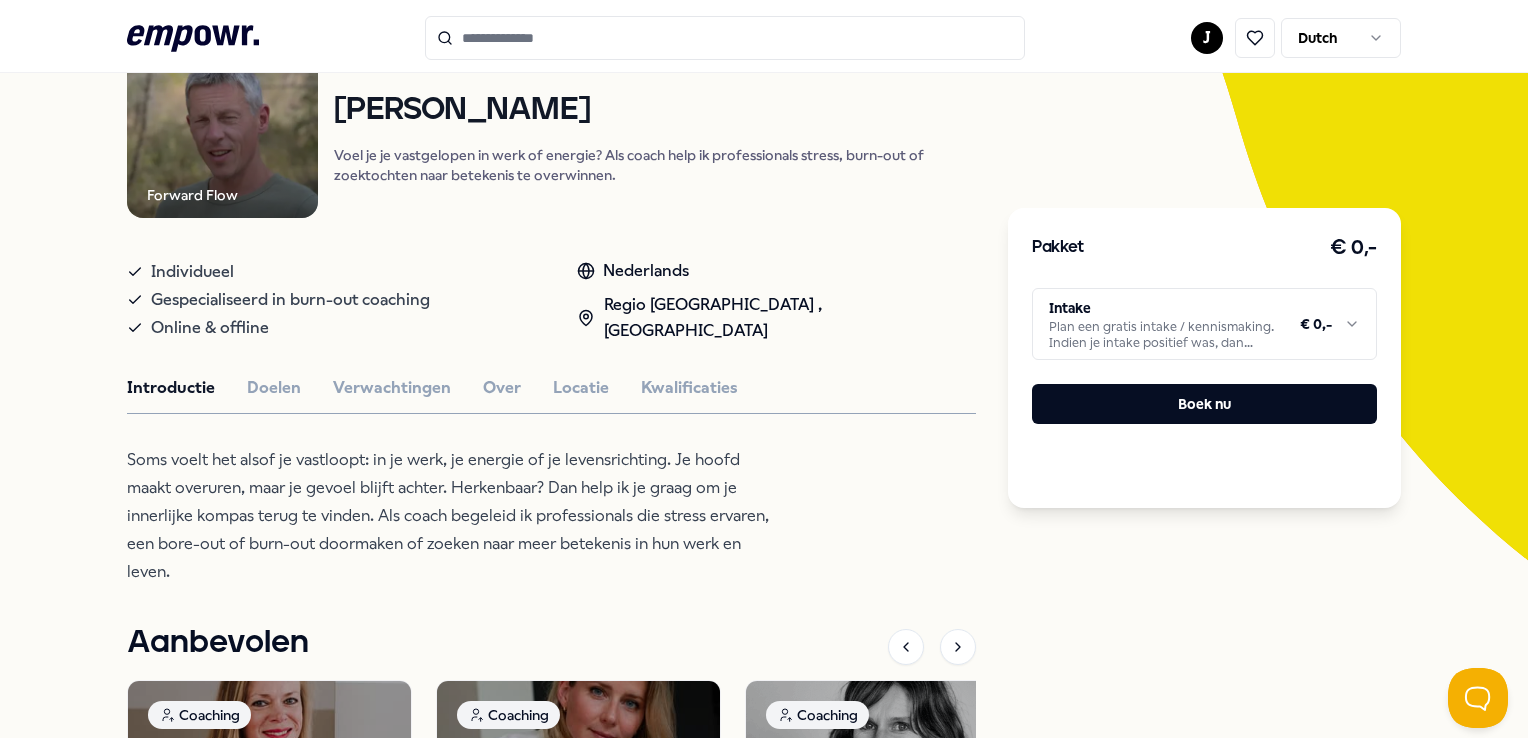 click on "Introductie Doelen Verwachtingen Over Locatie Kwalificaties" at bounding box center (551, 388) 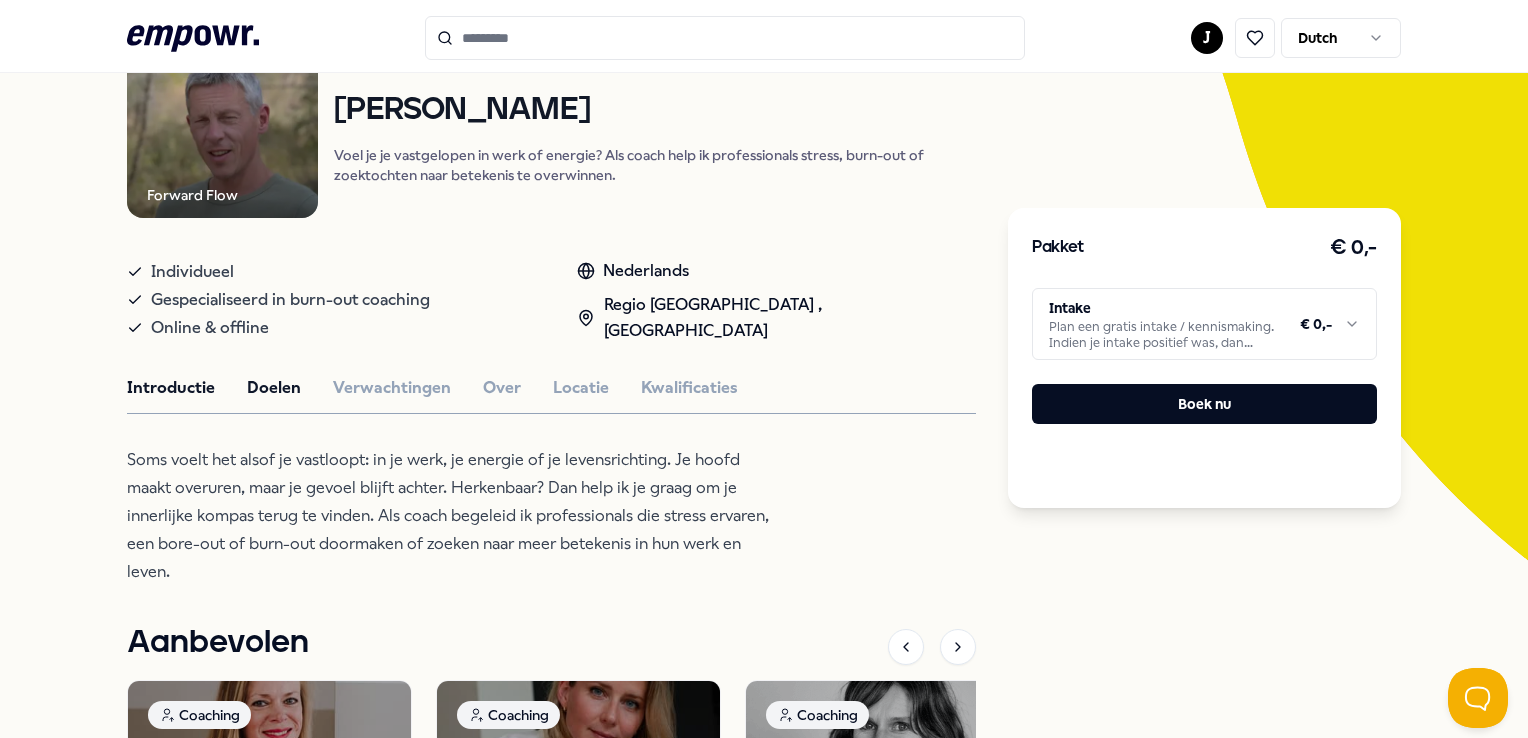 click on "Doelen" at bounding box center [274, 388] 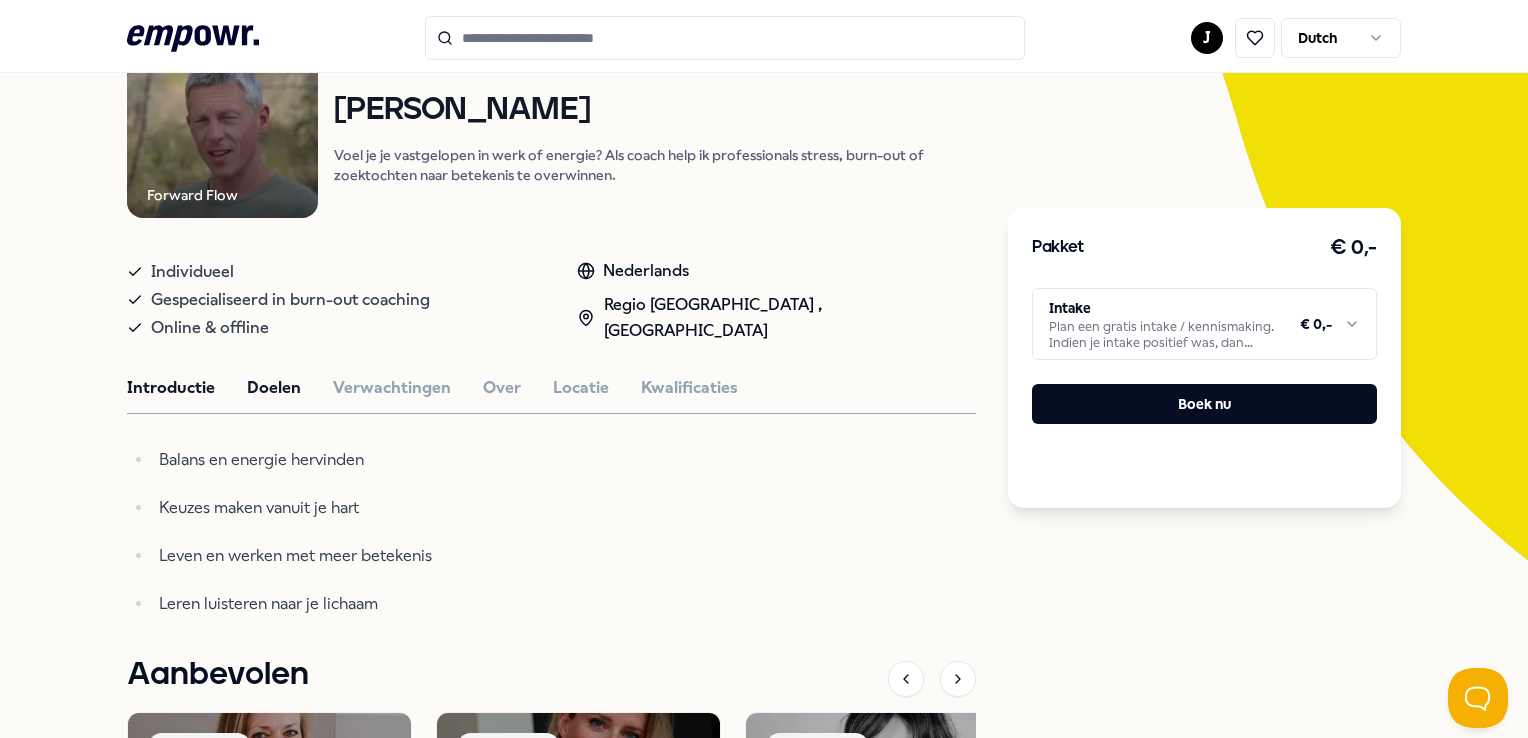 click on "Introductie" at bounding box center (171, 388) 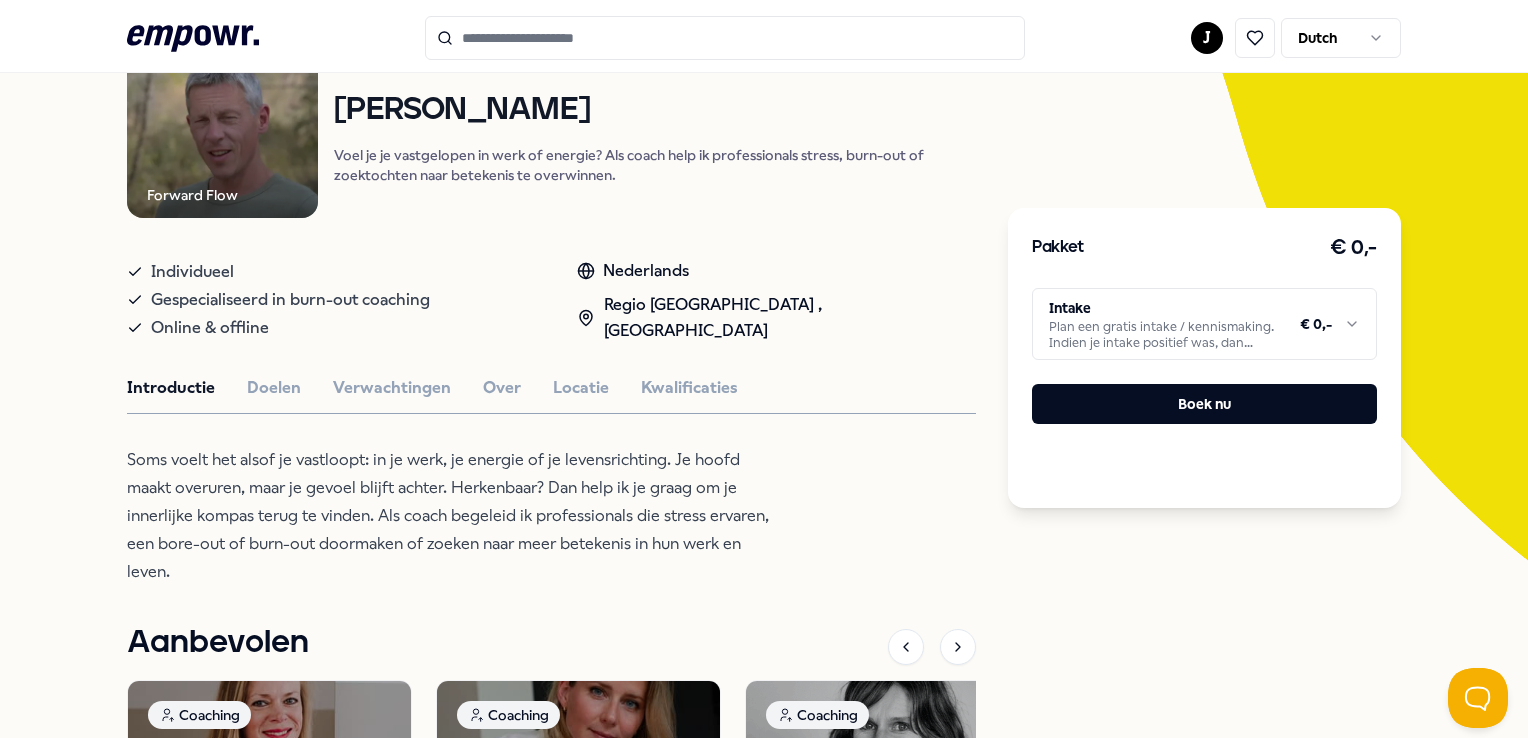 scroll, scrollTop: 100, scrollLeft: 0, axis: vertical 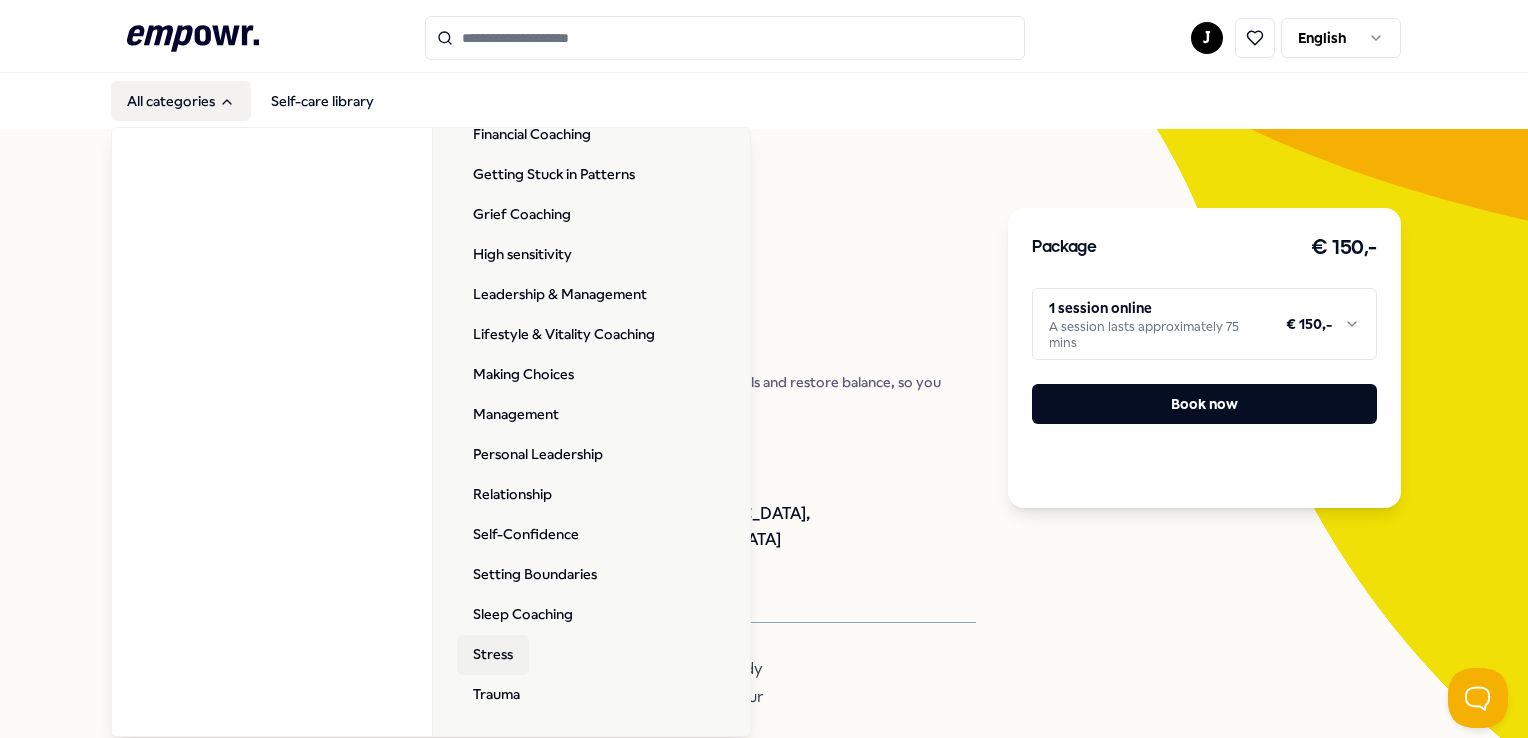 click on "All   coaching ADHD Coaching Breathing Coaching Burn-out Career Certified coaches Communication Corporate Social Work Dietetics and Nutrition Coaching Equine Coaching Financial Coaching Getting Stuck in Patterns Grief Coaching High sensitivity Leadership & Management Lifestyle & Vitality Coaching Making Choices Management Personal Leadership Relationship Self-Confidence Setting Boundaries Sleep Coaching Stress Trauma" at bounding box center [584, 215] 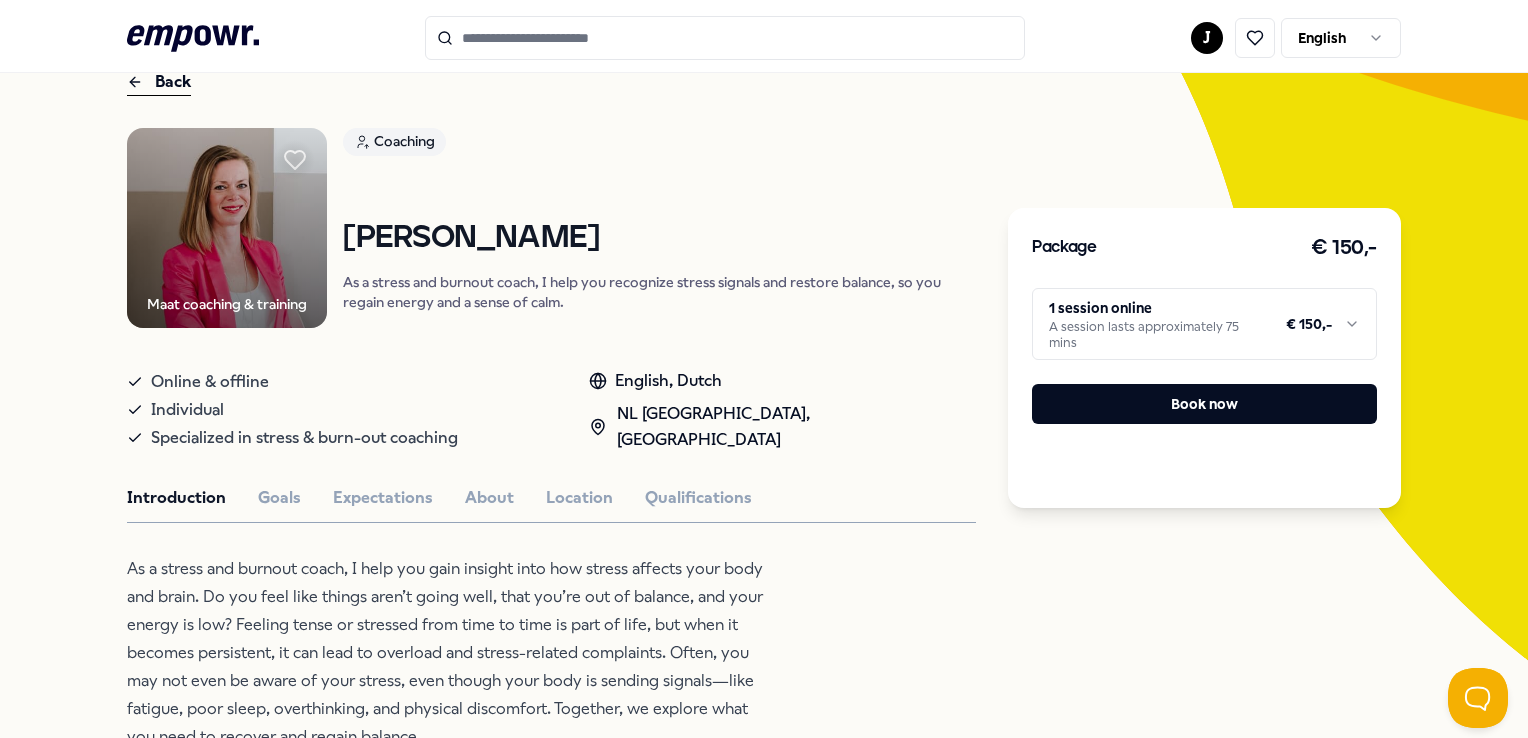 click 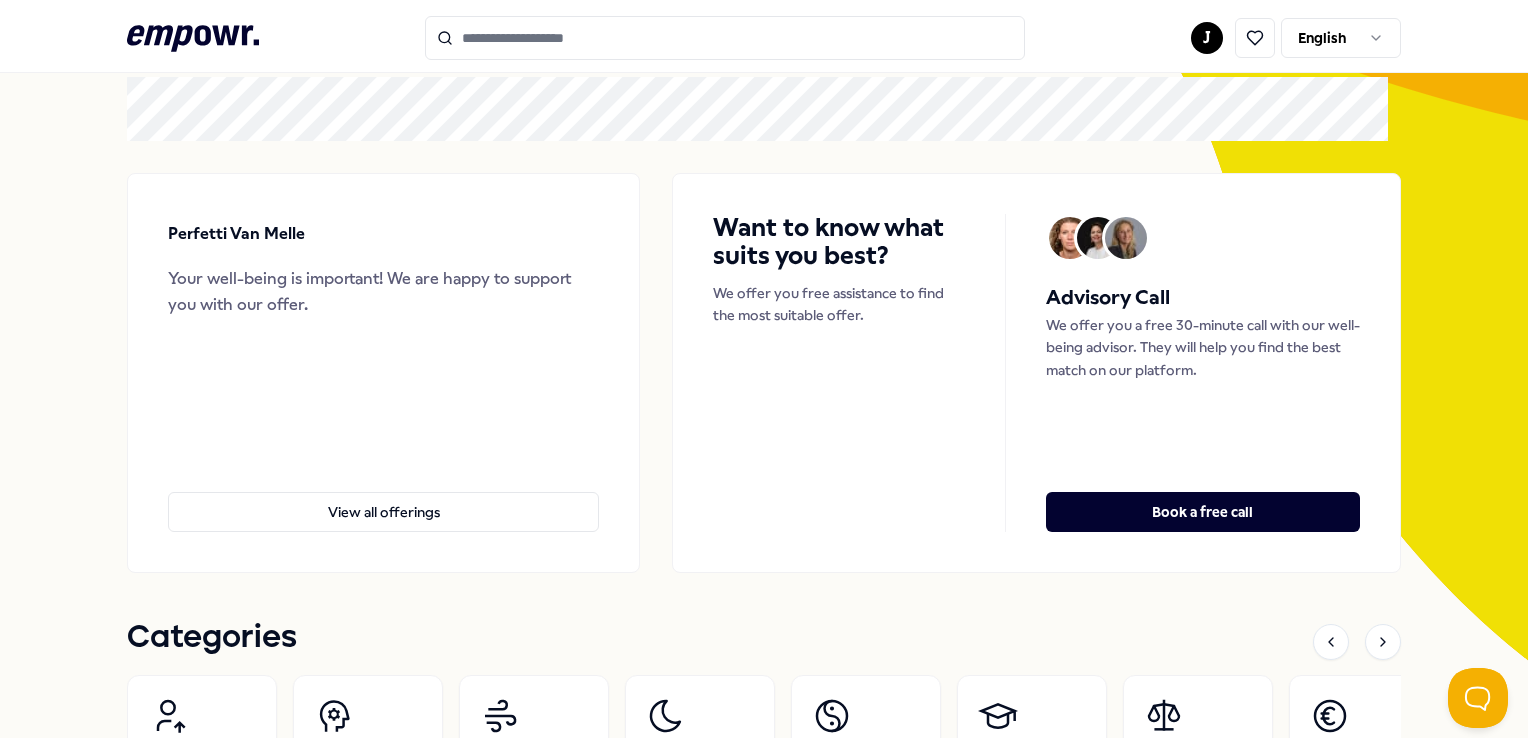scroll, scrollTop: 200, scrollLeft: 0, axis: vertical 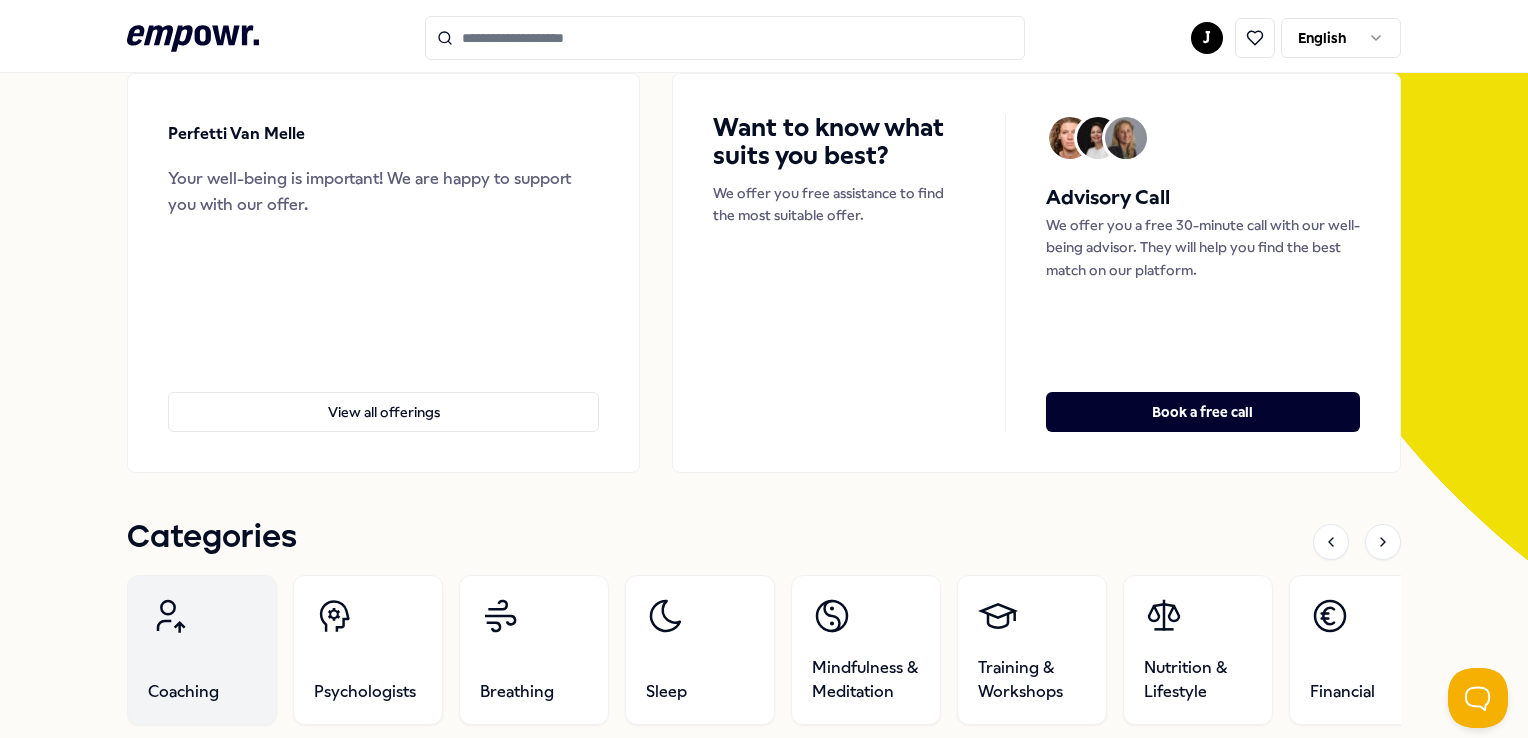 click on "Coaching" at bounding box center [202, 650] 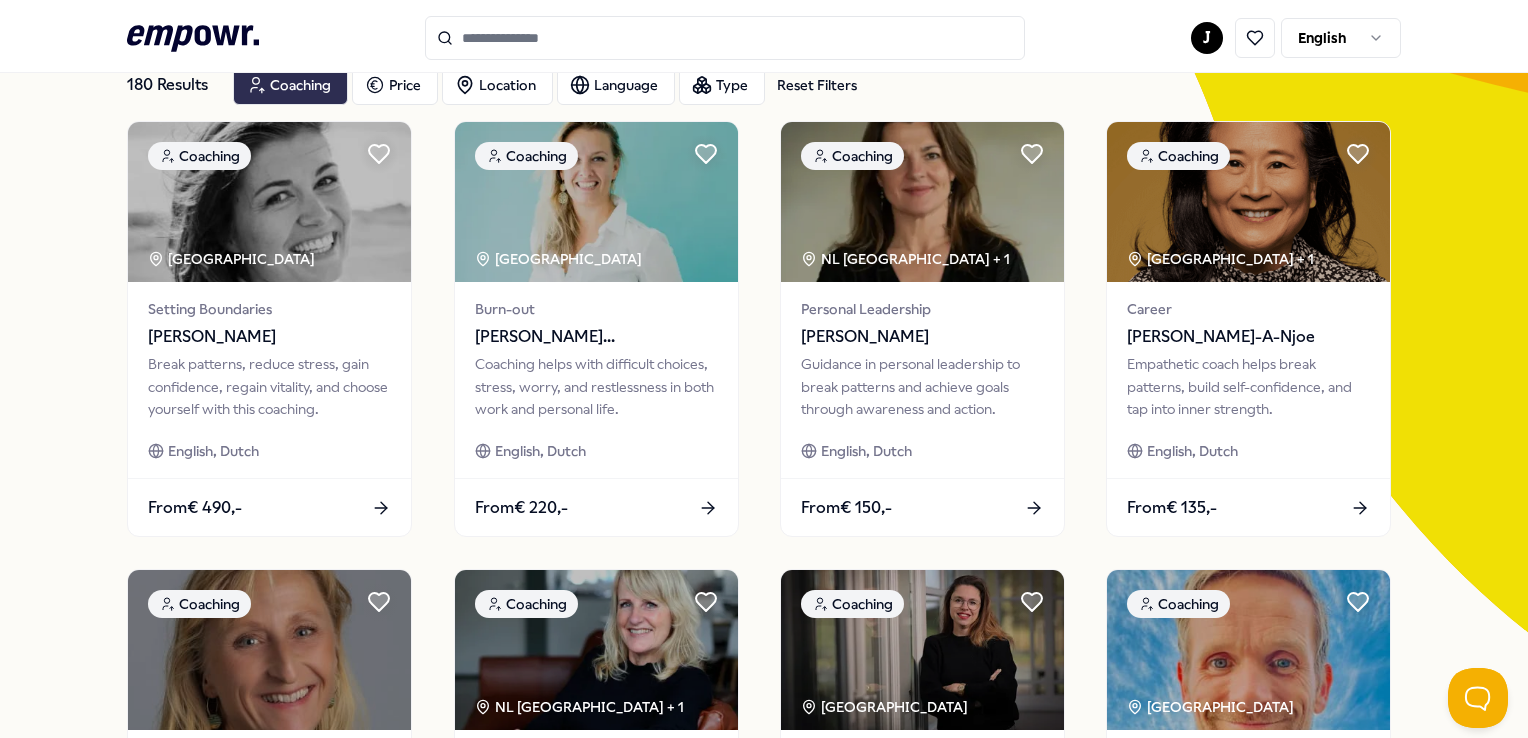 click on "Coaching" at bounding box center (290, 85) 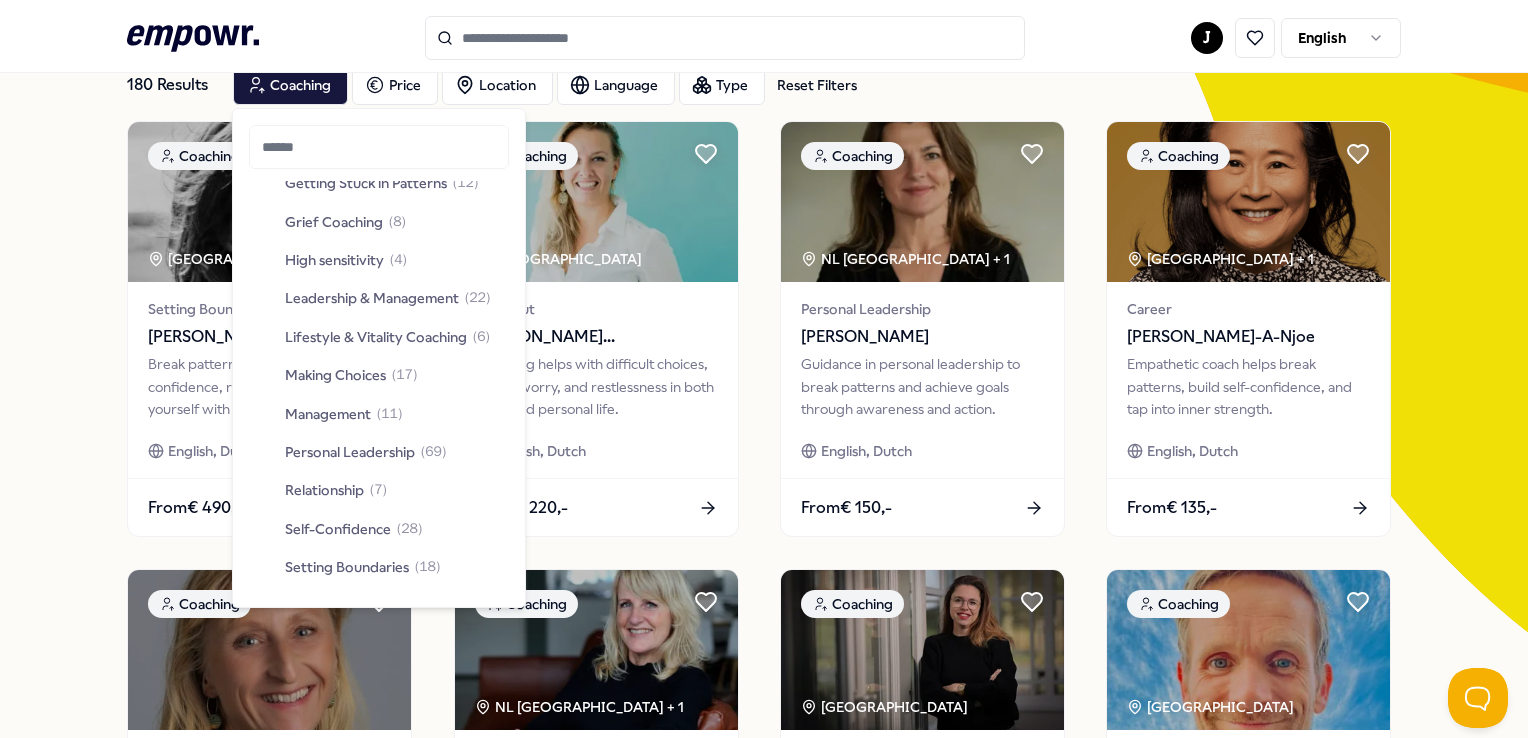 scroll, scrollTop: 0, scrollLeft: 0, axis: both 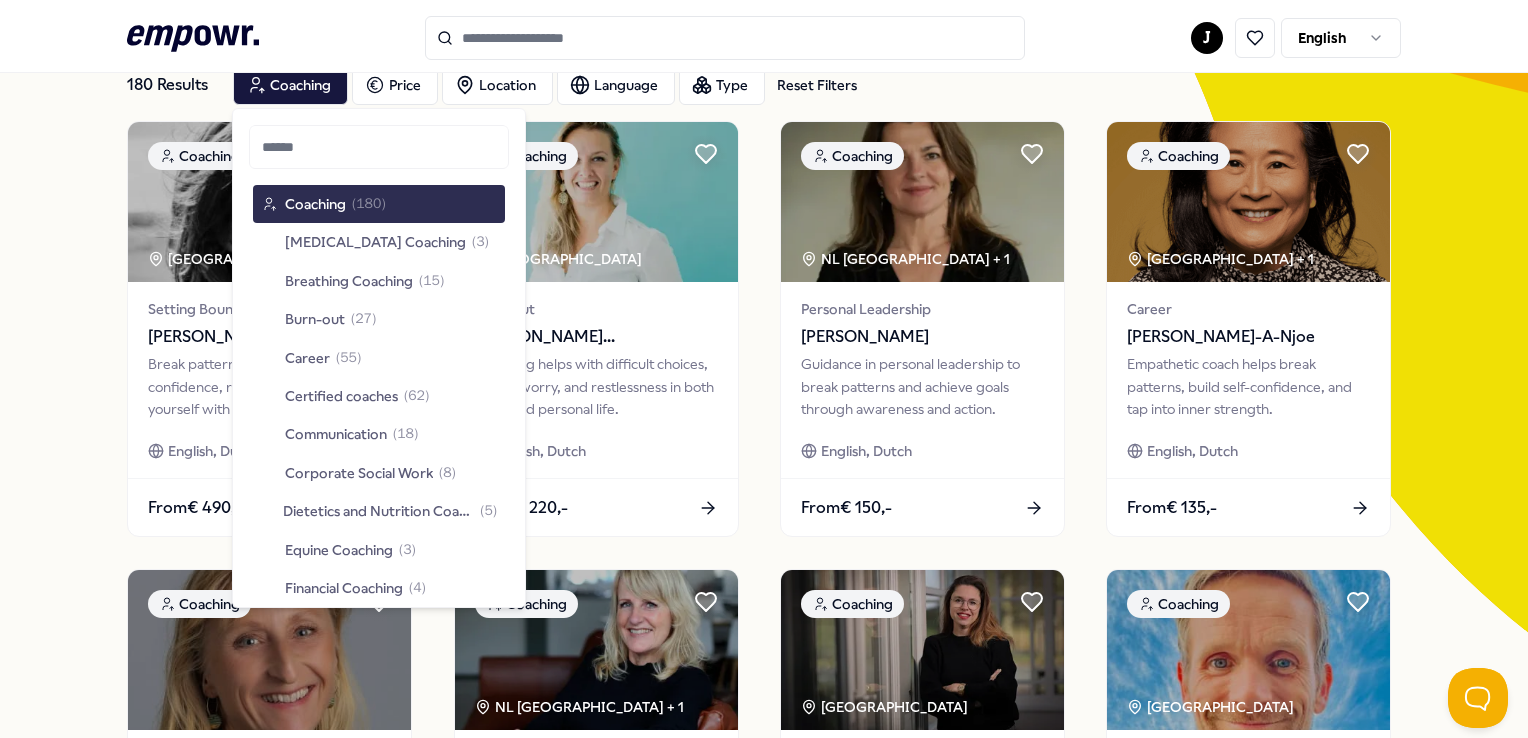 click on "Coaching ( 180 )" at bounding box center [379, 204] 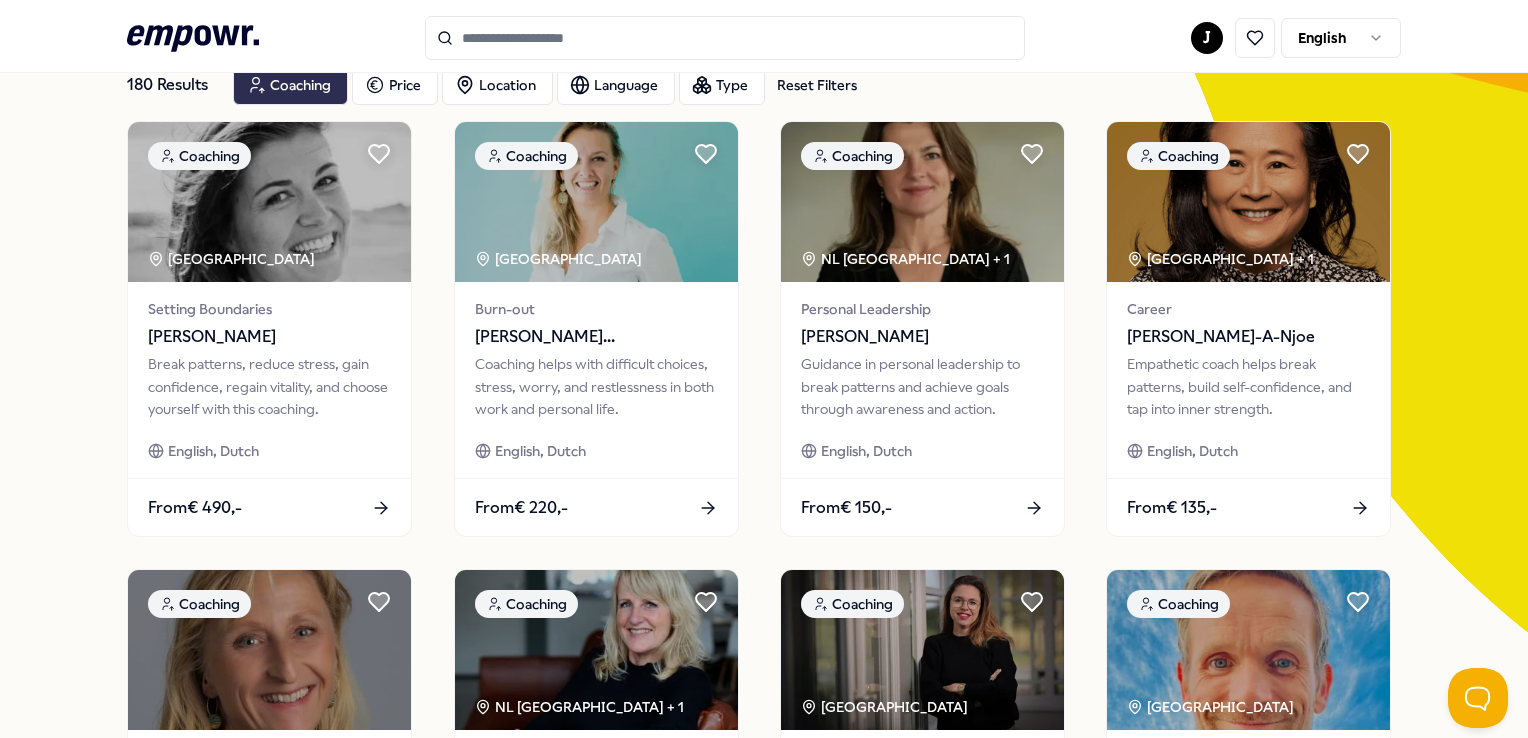 click on "Coaching" at bounding box center (290, 85) 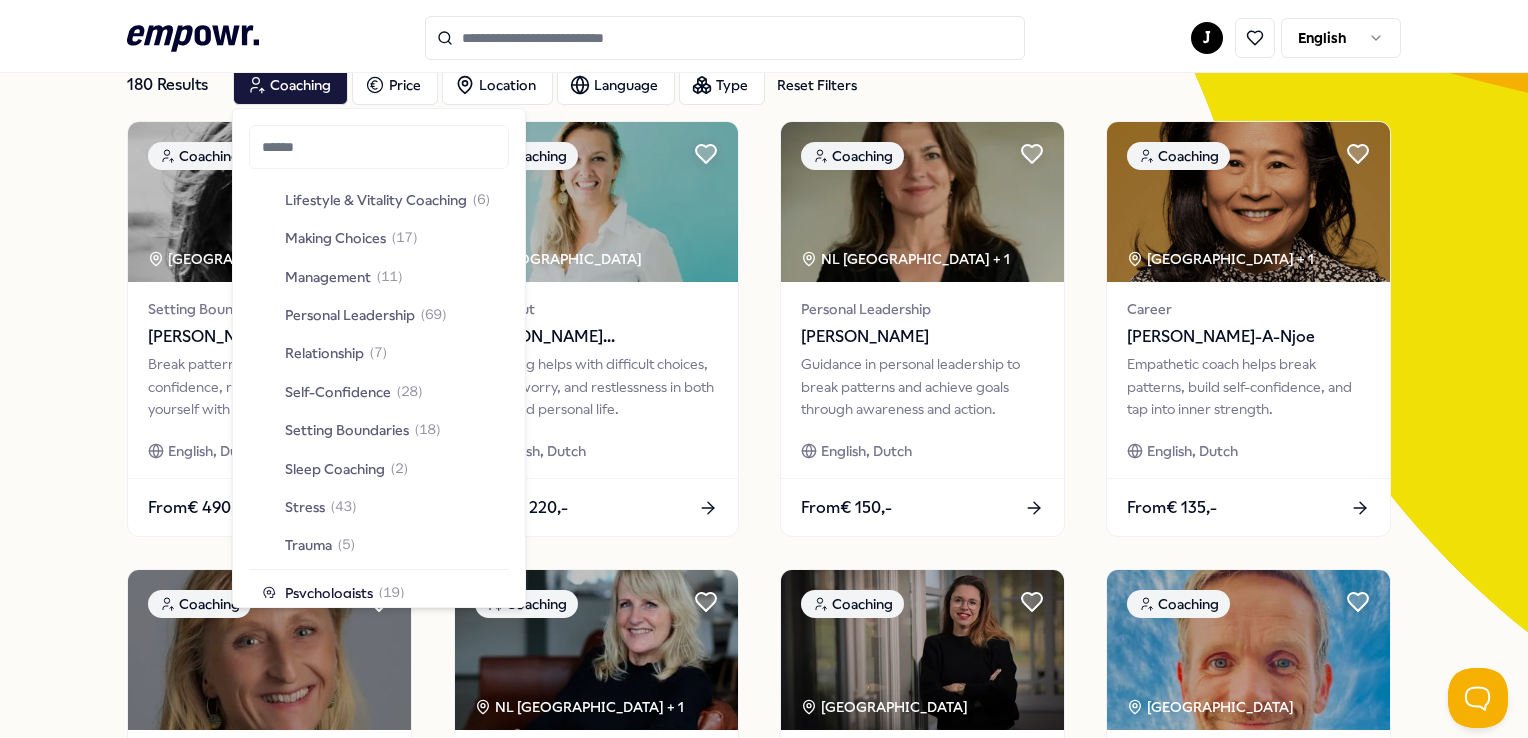 scroll, scrollTop: 625, scrollLeft: 0, axis: vertical 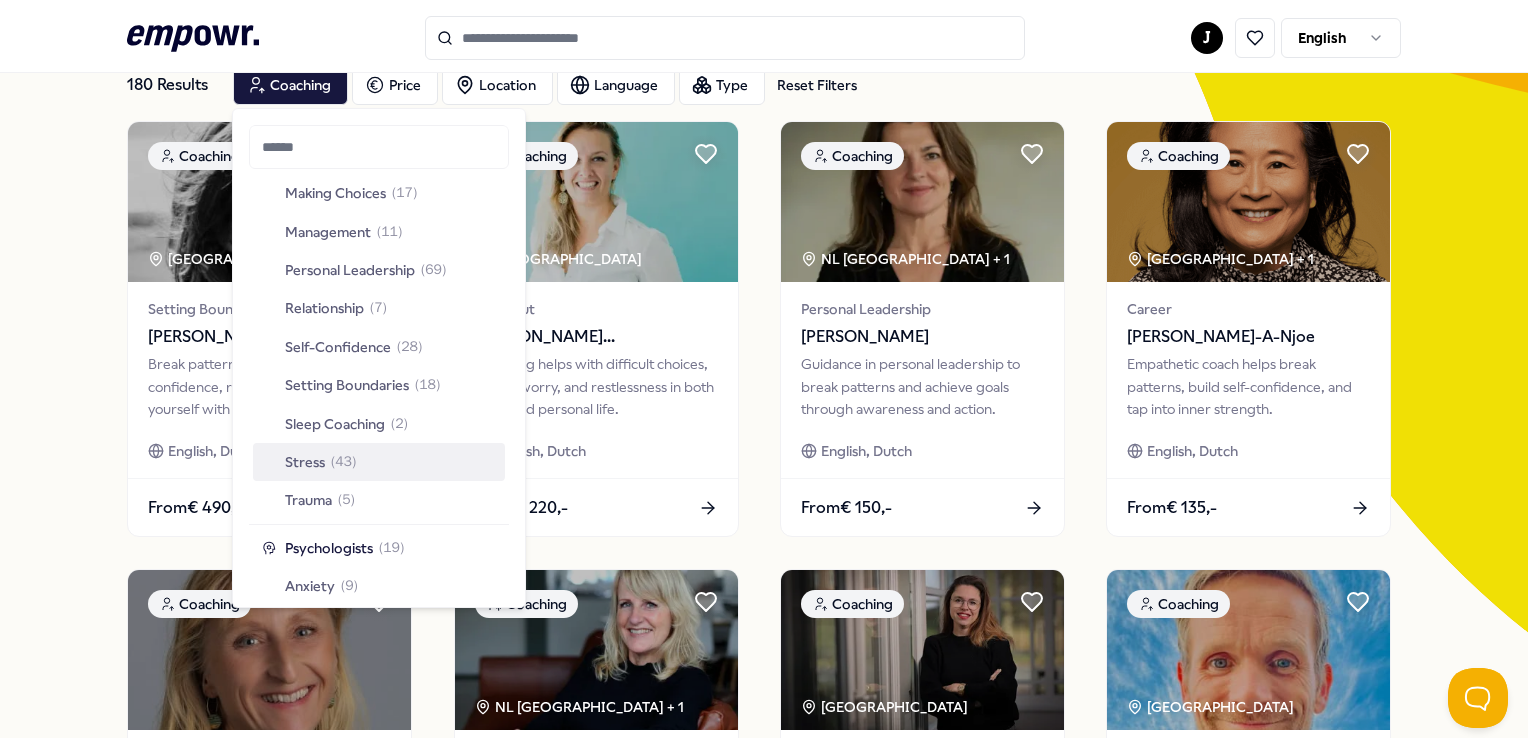 click on "Stress" at bounding box center (305, 462) 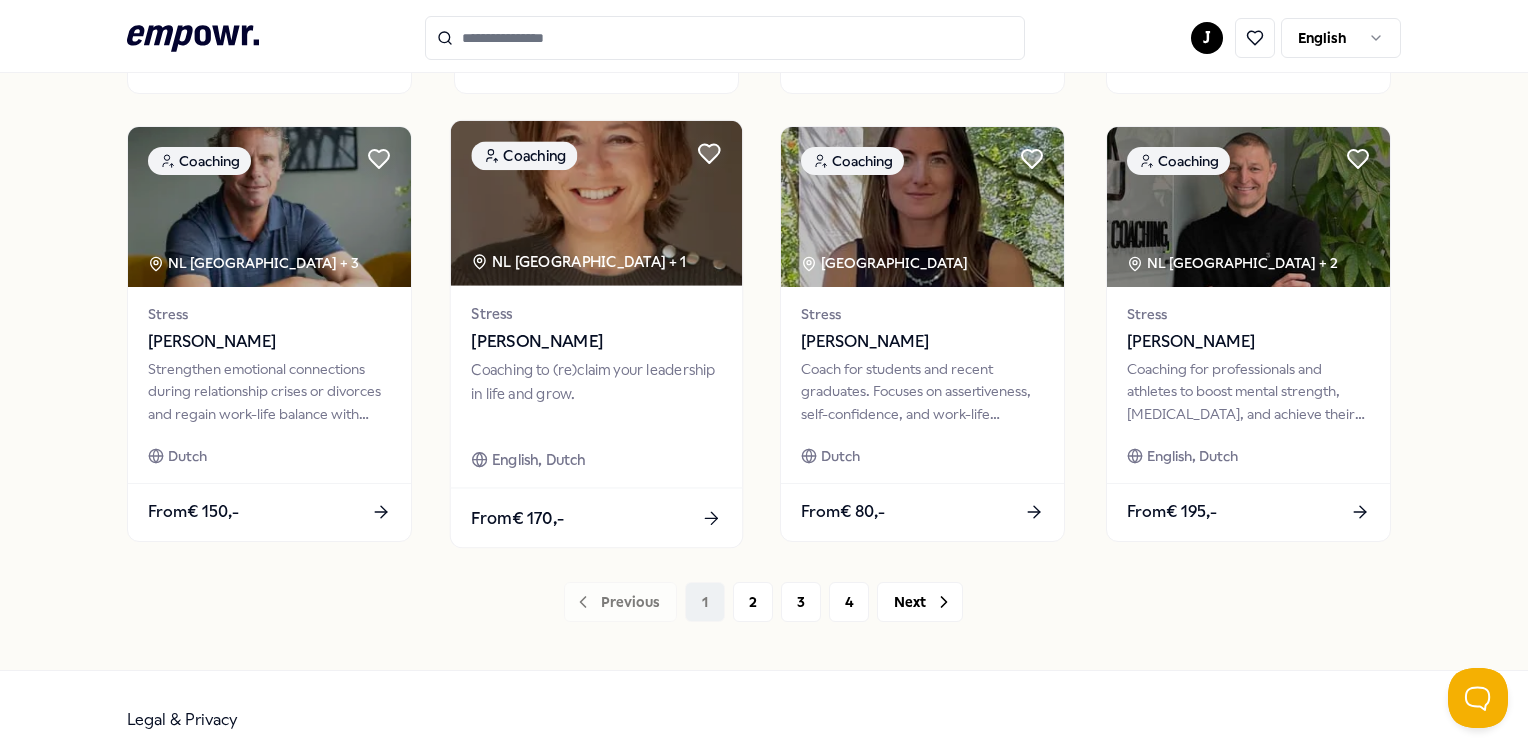 scroll, scrollTop: 1028, scrollLeft: 0, axis: vertical 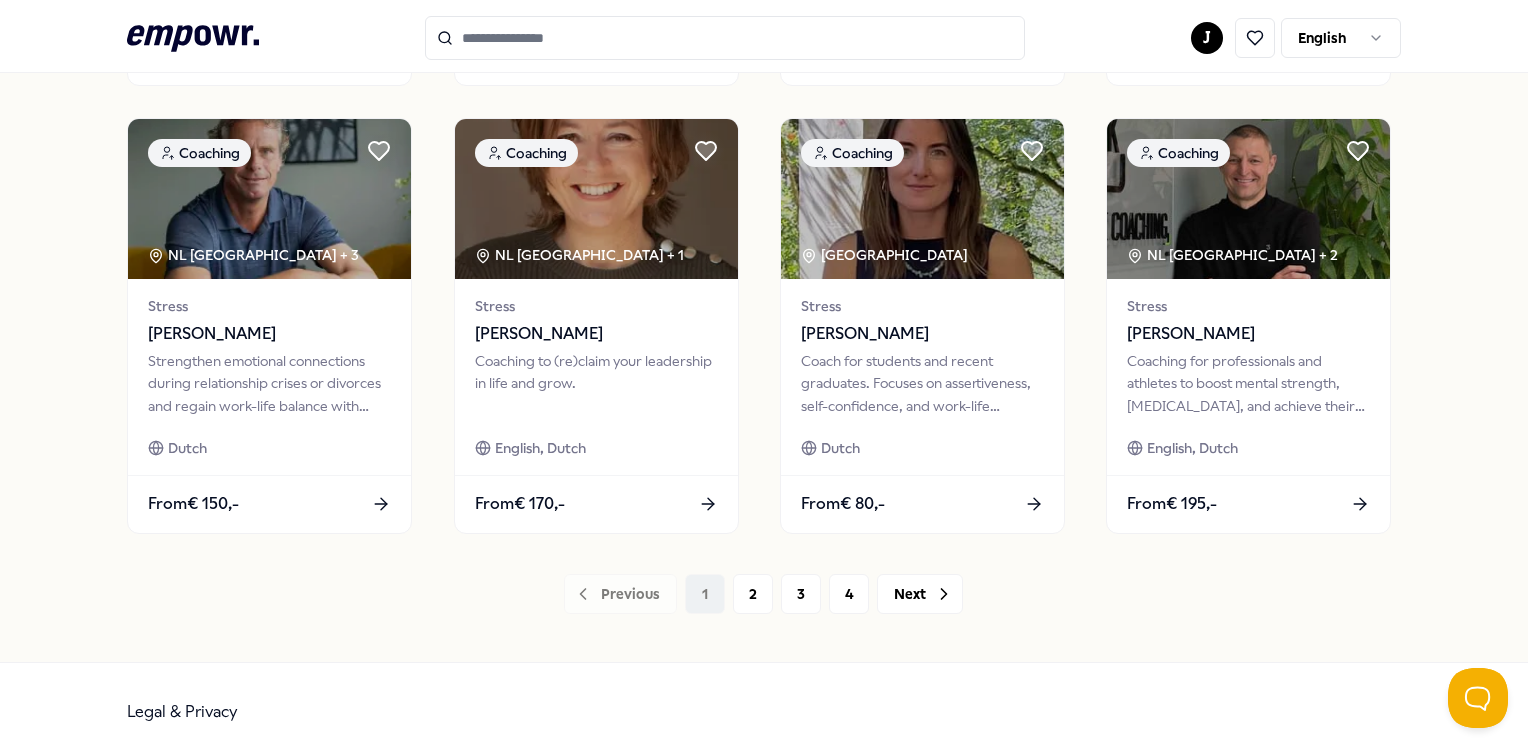 click at bounding box center [725, 38] 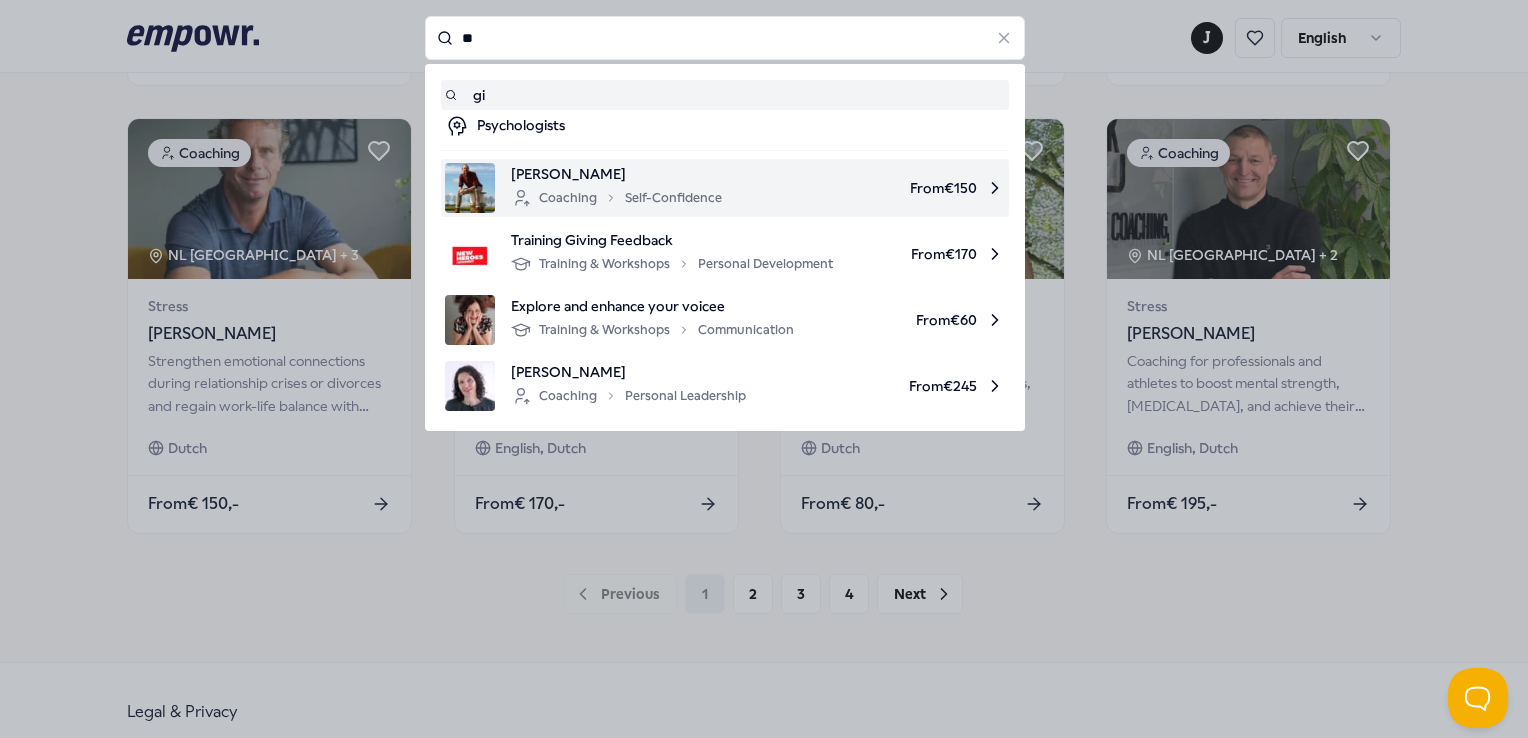 click on "[PERSON_NAME]" at bounding box center (616, 174) 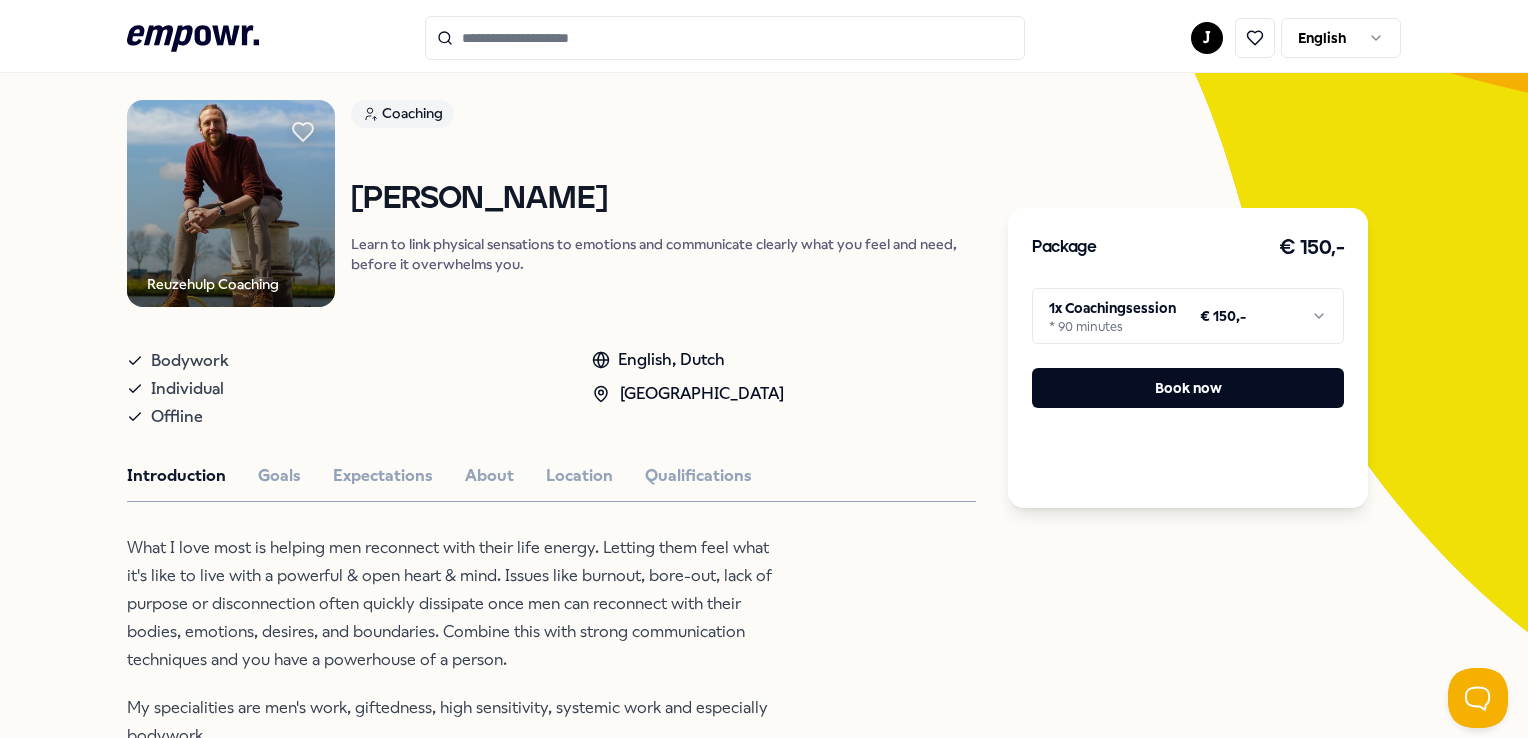 scroll, scrollTop: 228, scrollLeft: 0, axis: vertical 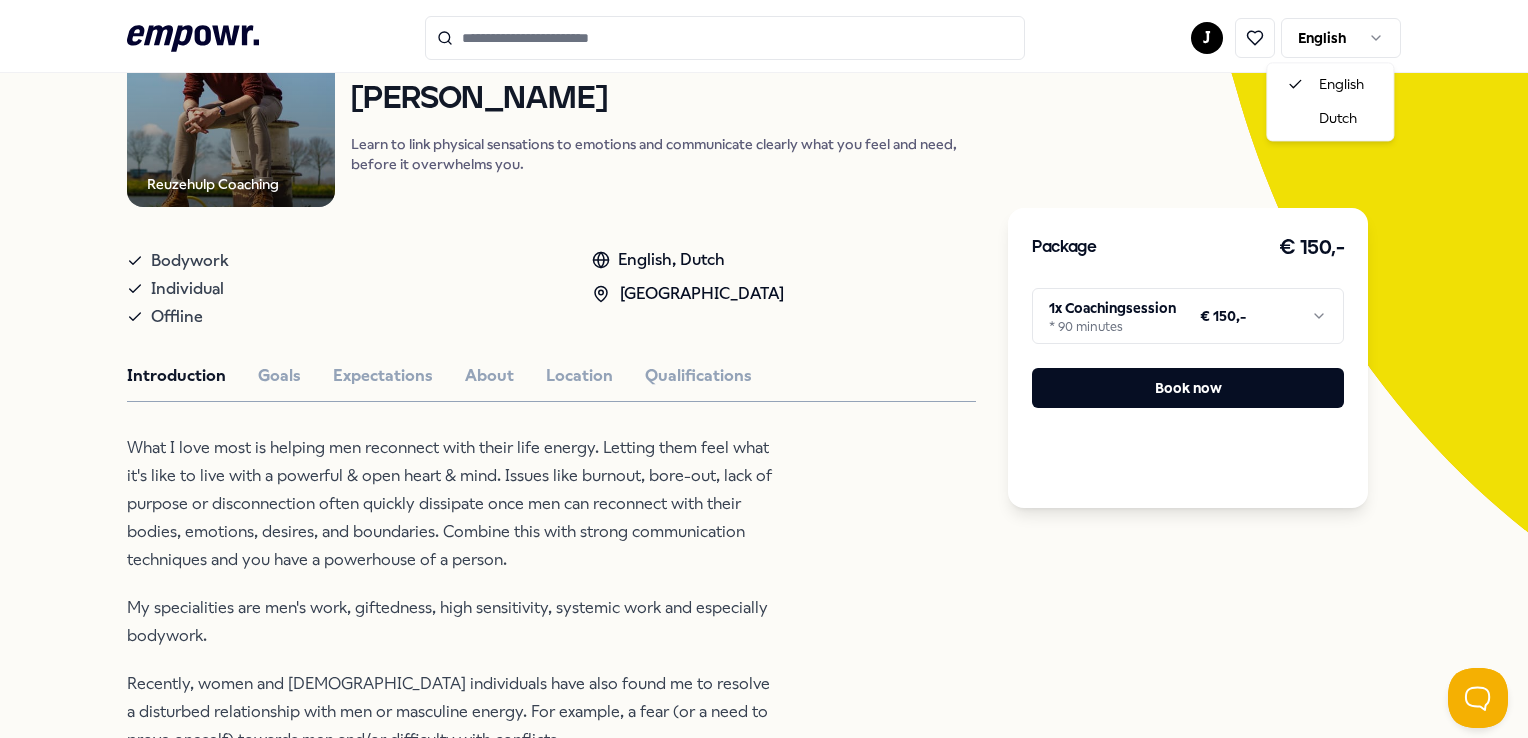 click on ".empowr-logo_svg__cls-1{fill:#03032f} J English All categories   Self-care library Back Reuzehulp Coaching Coaching Gilius Kreiken Learn to link physical sensations to emotions and communicate clearly what you feel and need, before it overwhelms you. Bodywork Individual Offline English, Dutch Utrecht Region Introduction Goals Expectations About Location Qualifications What I love most is helping men reconnect with their life energy. Letting them feel what it's like to live with a powerful & open heart & mind. Issues like burnout, bore-out, lack of purpose or disconnection often quickly dissipate once men can reconnect with their bodies, emotions, desires, and boundaries. Combine this with strong communication techniques and you have a powerhouse of a person.  My specialities are men's work, giftedness, high sensitivity, systemic work and especially bodywork.  Recommended Coaching NL West Region   + 1 Setting Boundaries Eef van Soest English, Dutch From  € 135,- Coaching Amsterdam Region   Elsa Sophie" at bounding box center (764, 369) 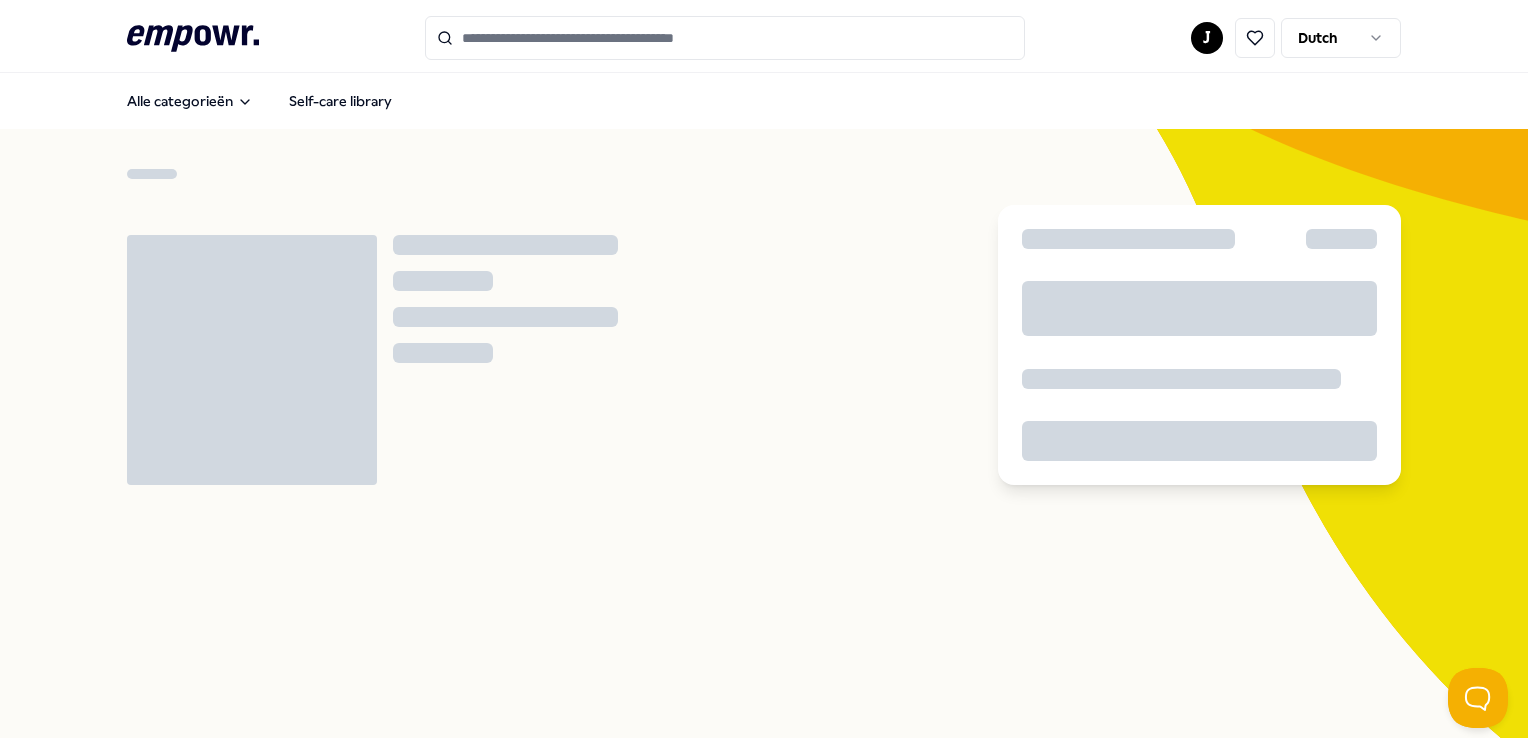 scroll, scrollTop: 0, scrollLeft: 0, axis: both 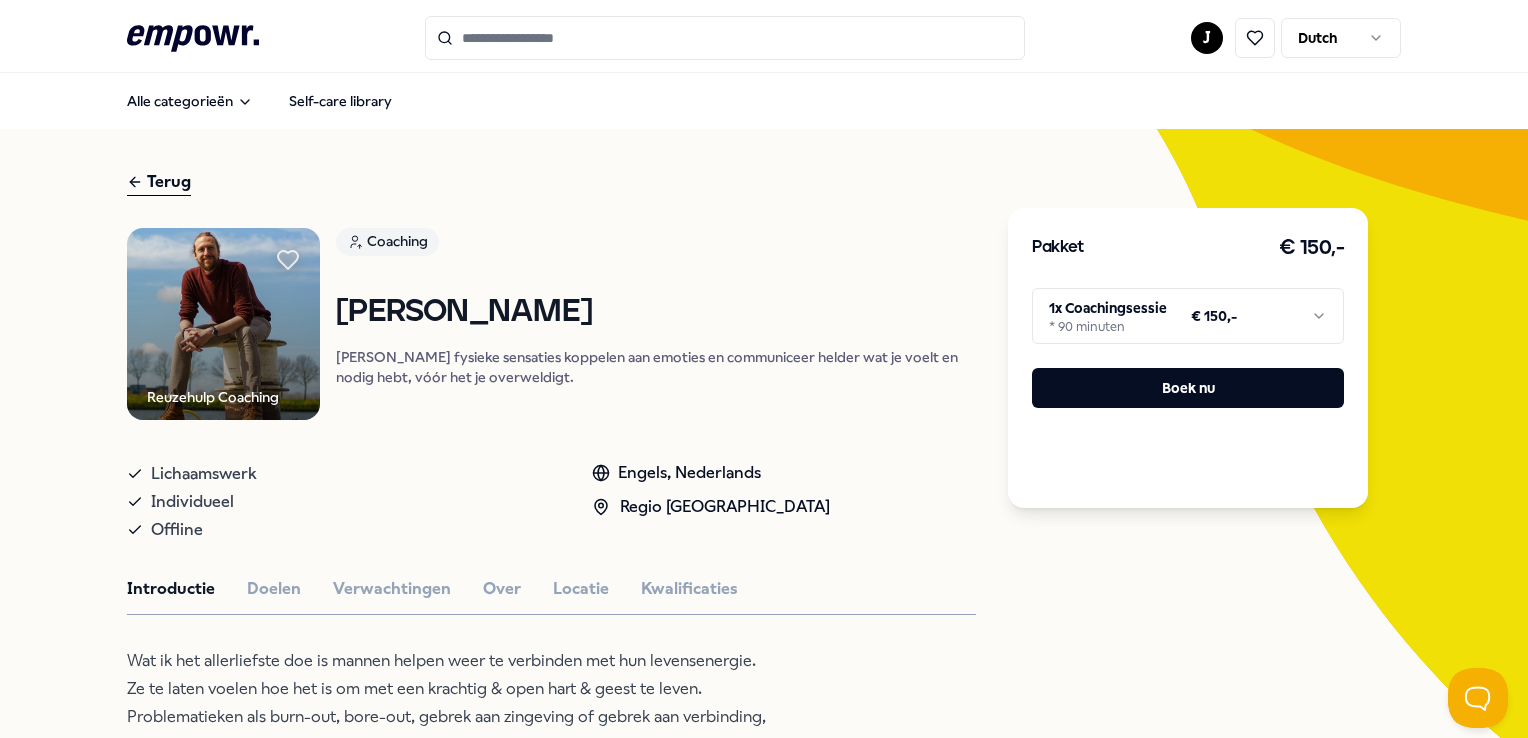 click on "Pakket € 150,- 1x Coachingsessie * 90 minuten € 150,- Boek nu" at bounding box center [1188, 358] 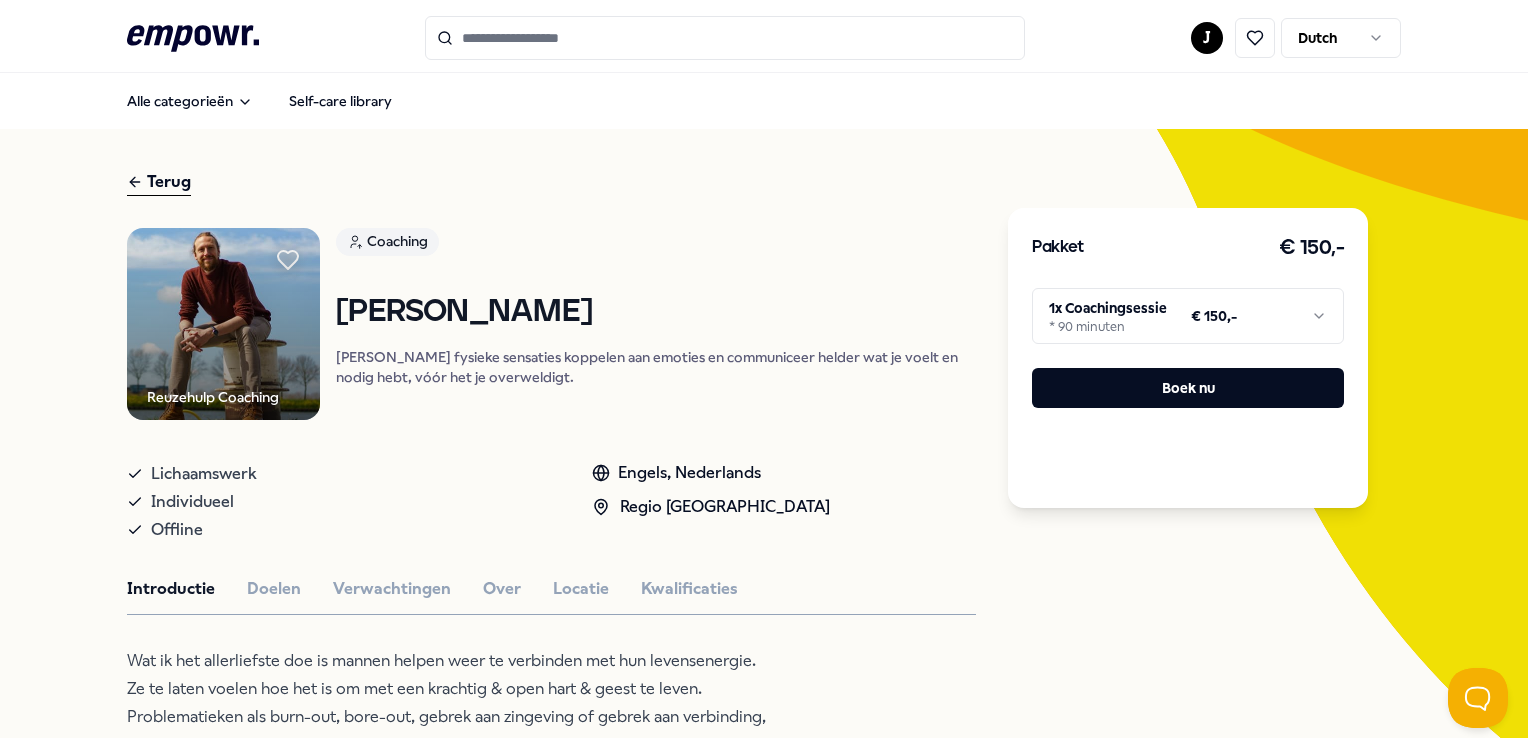 click on ".empowr-logo_svg__cls-1{fill:#03032f} J Dutch Alle categorieën   Self-care library Terug Reuzehulp Coaching Coaching [PERSON_NAME] Leer fysieke sensaties koppelen aan emoties en communiceer helder wat je voelt en nodig hebt, vóór het je overweldigt. Lichaamswerk Individueel Offline Engels, Nederlands Regio Utrecht  Introductie Doelen Verwachtingen Over Locatie Kwalificaties Wat ik het allerliefste doe is mannen helpen weer te verbinden met hun levensenergie. Ze te laten voelen hoe het is om met een krachtig & open hart & geest te leven. Problematieken als burn-out, bore-out, gebrek aan zingeving of gebrek aan verbinding, verdwijnen vaak snel zodra mannen weer kunnen verbinden met hun lijf, emoties, verlangens en grenzen. Combineer dit met stevige communicatie-technieken en je hebt een powerhouse van een mens.  Mijn specialismen zijn mannenwerk, hoogbegaafdheid, hoogsensitiviteit, systemisch werken en vooral lichaamswerk.  Beoordelingen Joeri, 36, Utrecht Erik, 44, [GEOGRAPHIC_DATA] Eric, 34, Rotterdam Aanbevolen" at bounding box center [764, 369] 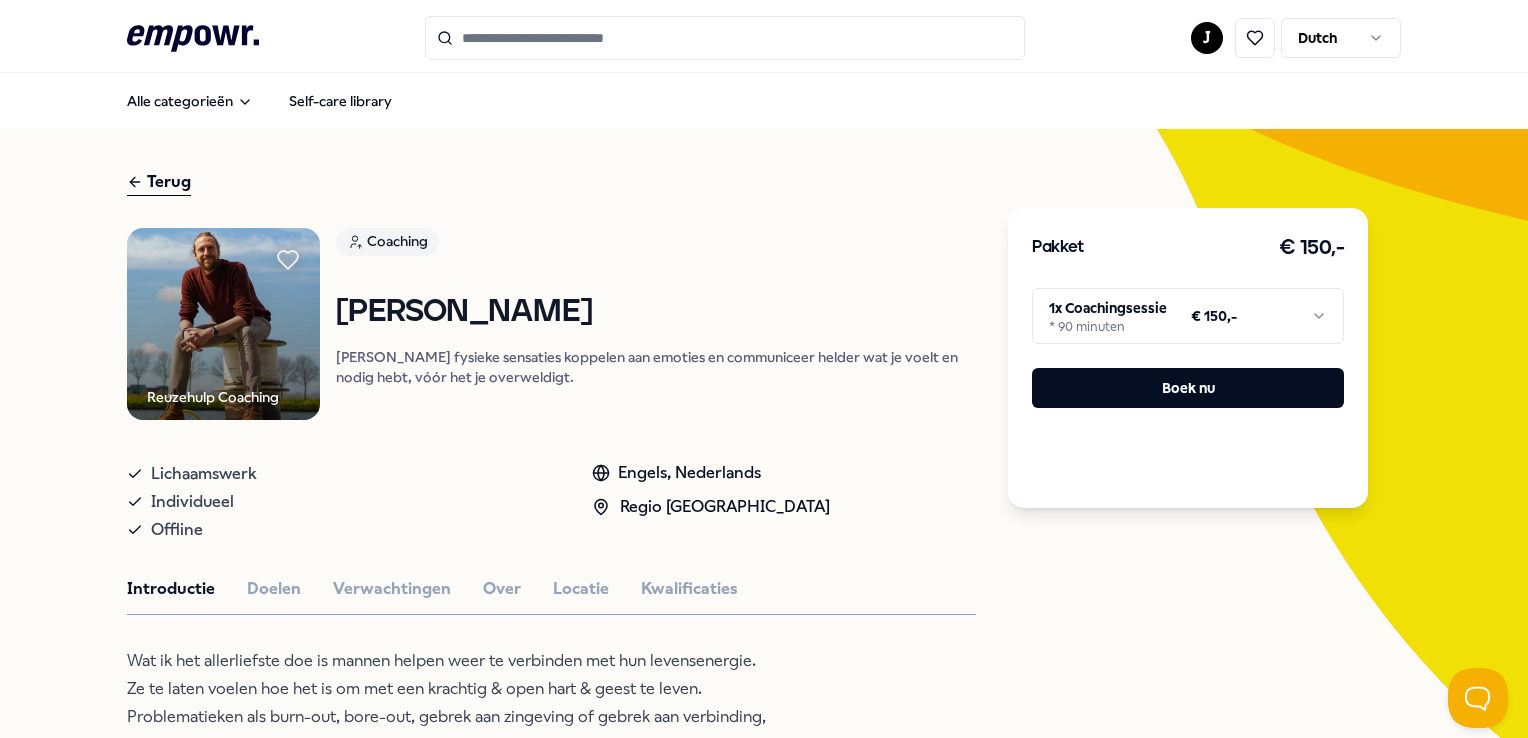 click on ".empowr-logo_svg__cls-1{fill:#03032f} J Dutch Alle categorieën   Self-care library Terug Reuzehulp Coaching Coaching [PERSON_NAME] Leer fysieke sensaties koppelen aan emoties en communiceer helder wat je voelt en nodig hebt, vóór het je overweldigt. Lichaamswerk Individueel Offline Engels, Nederlands Regio Utrecht  Introductie Doelen Verwachtingen Over Locatie Kwalificaties Wat ik het allerliefste doe is mannen helpen weer te verbinden met hun levensenergie. Ze te laten voelen hoe het is om met een krachtig & open hart & geest te leven. Problematieken als burn-out, bore-out, gebrek aan zingeving of gebrek aan verbinding, verdwijnen vaak snel zodra mannen weer kunnen verbinden met hun lijf, emoties, verlangens en grenzen. Combineer dit met stevige communicatie-technieken en je hebt een powerhouse van een mens.  Mijn specialismen zijn mannenwerk, hoogbegaafdheid, hoogsensitiviteit, systemisch werken en vooral lichaamswerk.  Beoordelingen Joeri, 36, Utrecht Erik, 44, [GEOGRAPHIC_DATA] Eric, 34, Rotterdam Aanbevolen" at bounding box center (764, 369) 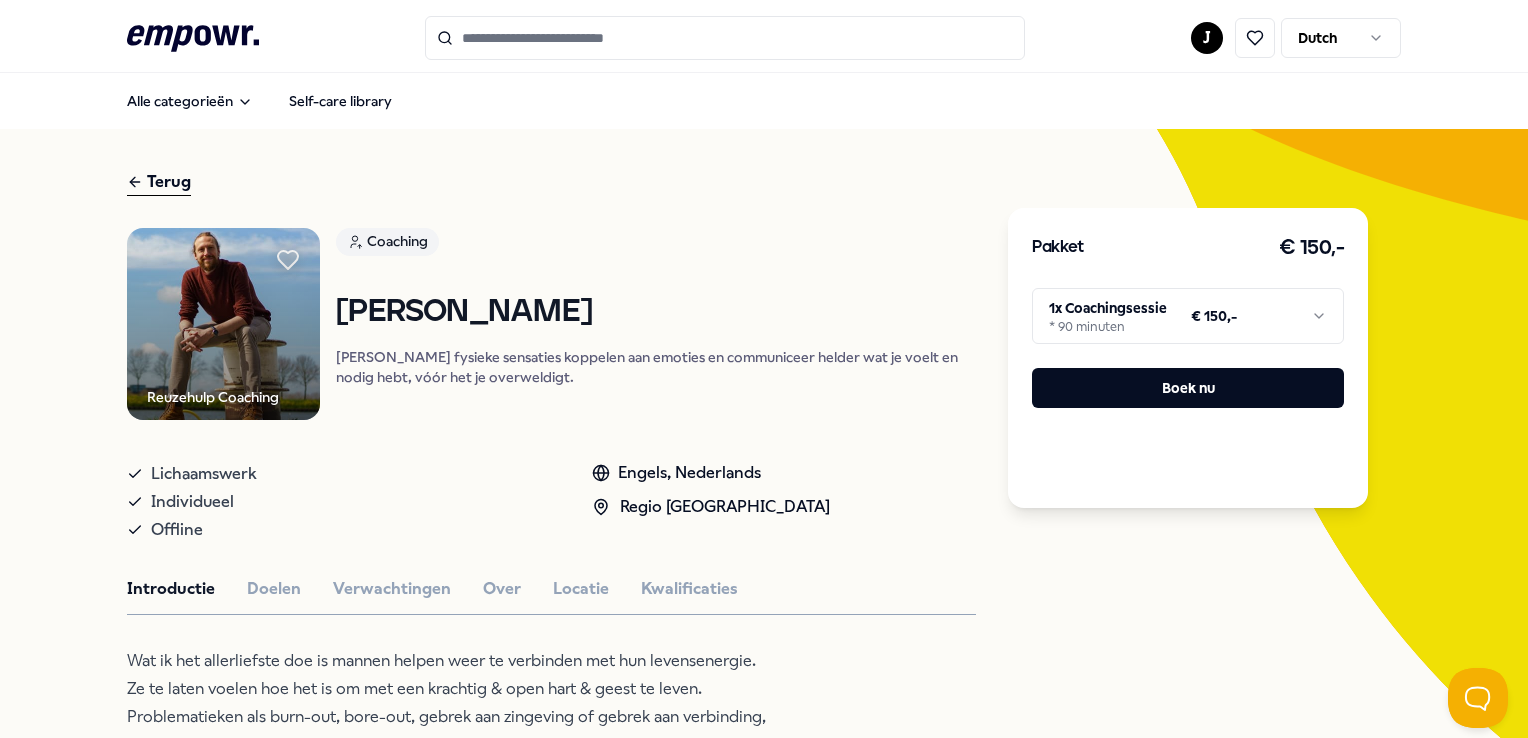 click on "Terug Reuzehulp Coaching Coaching Gilius Kreiken Leer fysieke sensaties koppelen aan emoties en communiceer helder wat je voelt en nodig hebt, vóór het je overweldigt. Lichaamswerk Individueel Offline Engels, Nederlands Regio Utrecht  Introductie Doelen Verwachtingen Over Locatie Kwalificaties Wat ik het allerliefste doe is mannen helpen weer te verbinden met hun levensenergie. Ze te laten voelen hoe het is om met een krachtig & open hart & geest te leven. Problematieken als burn-out, bore-out, gebrek aan zingeving of gebrek aan verbinding, verdwijnen vaak snel zodra mannen weer kunnen verbinden met hun lijf, emoties, verlangens en grenzen. Combineer dit met stevige communicatie-technieken en je hebt een powerhouse van een mens.  Mijn specialismen zijn mannenwerk, hoogbegaafdheid, hoogsensitiviteit, systemisch werken en vooral lichaamswerk.  Beoordelingen Joeri, 36, Utrecht “Gilius ervaar ik als geduldig, krachtig, zacht en ook menselijk. Gelijkwaardig en co-creërend. Samen zoeken wat nu werkt.”" at bounding box center [764, 1554] 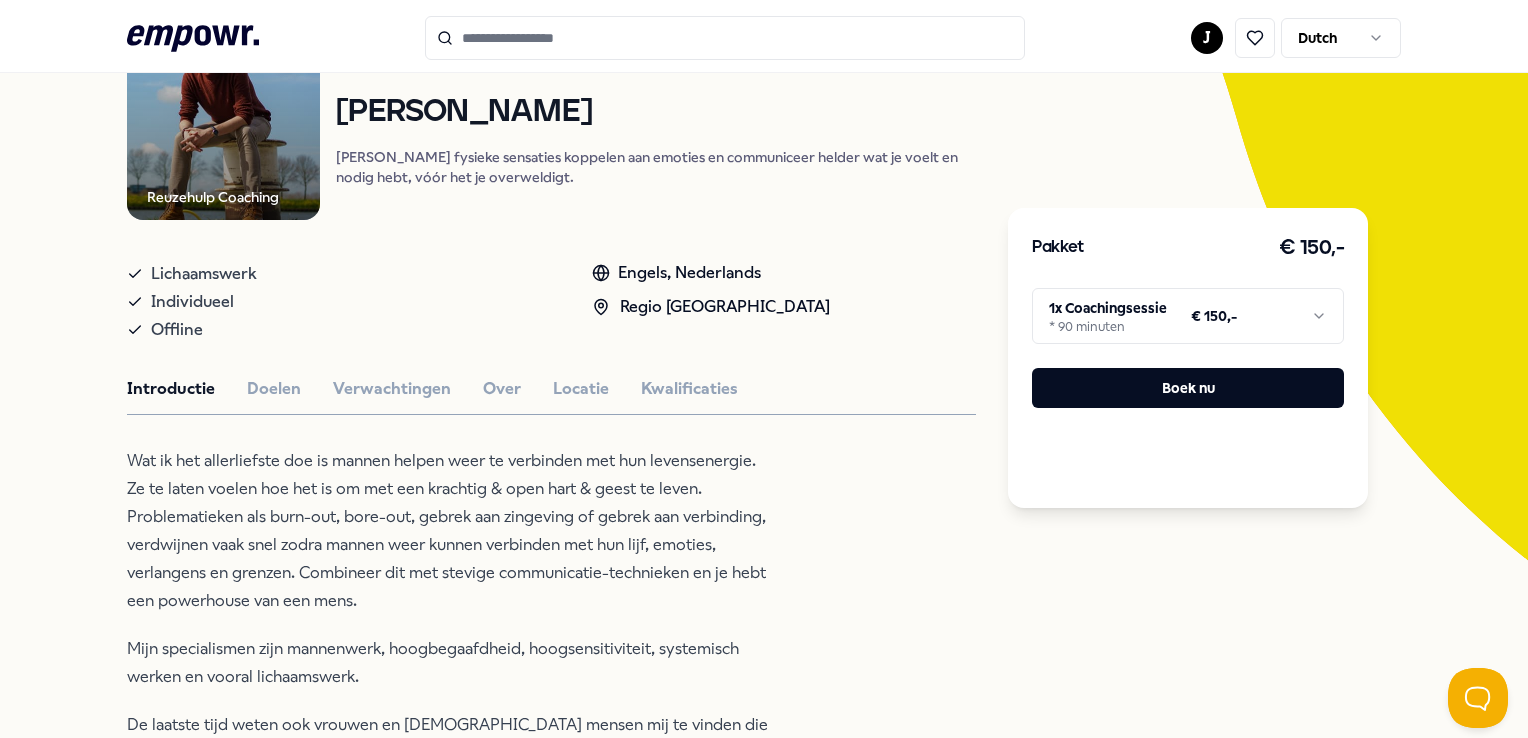 scroll, scrollTop: 300, scrollLeft: 0, axis: vertical 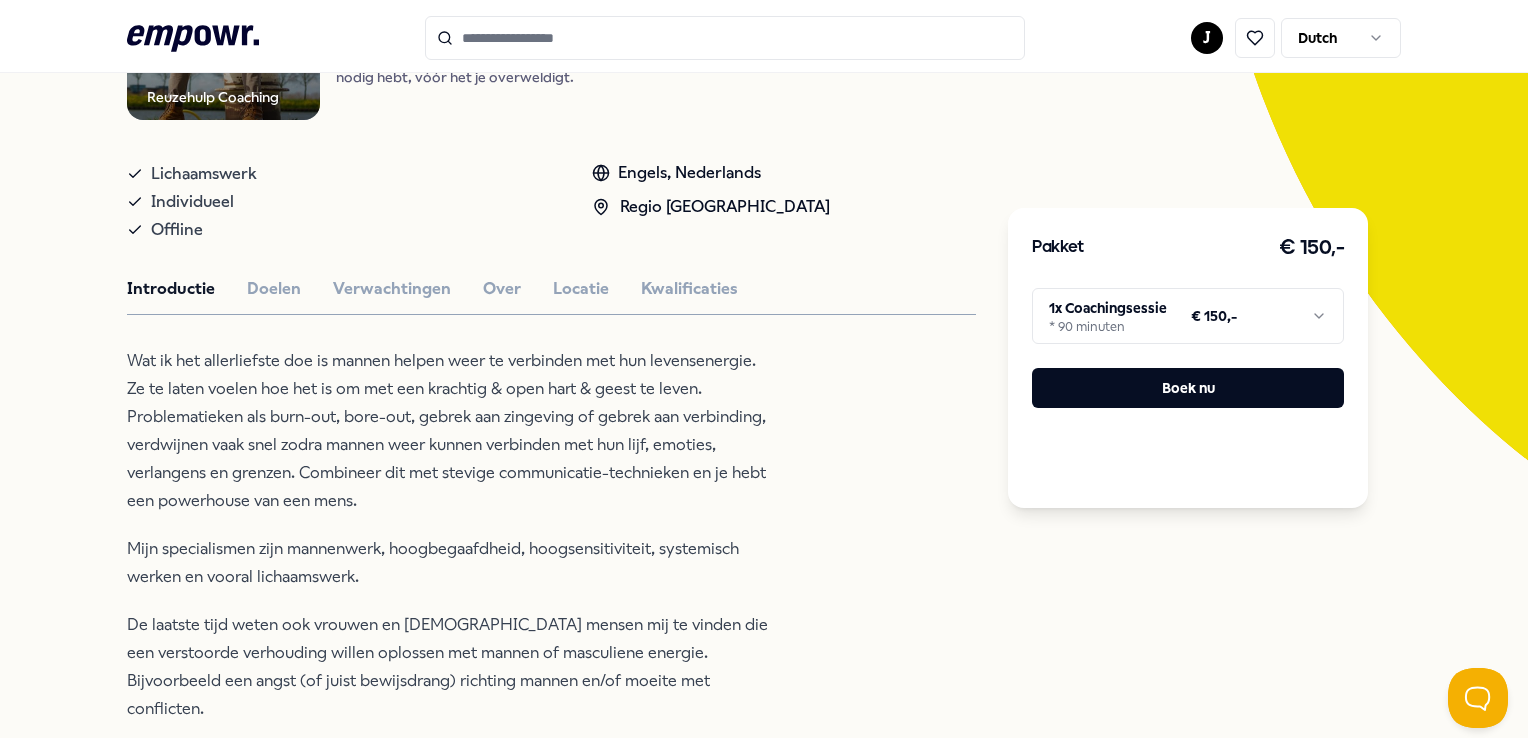 click on "Reuzehulp Coaching Coaching Gilius Kreiken Leer fysieke sensaties koppelen aan emoties en communiceer helder wat je voelt en nodig hebt, vóór het je overweldigt. Lichaamswerk Individueel Offline Engels, Nederlands Regio Utrecht  Introductie Doelen Verwachtingen Over Locatie Kwalificaties Wat ik het allerliefste doe is mannen helpen weer te verbinden met hun levensenergie. Ze te laten voelen hoe het is om met een krachtig & open hart & geest te leven. Problematieken als burn-out, bore-out, gebrek aan zingeving of gebrek aan verbinding, verdwijnen vaak snel zodra mannen weer kunnen verbinden met hun lijf, emoties, verlangens en grenzen. Combineer dit met stevige communicatie-technieken en je hebt een powerhouse van een mens.  Mijn specialismen zijn mannenwerk, hoogbegaafdheid, hoogsensitiviteit, systemisch werken en vooral lichaamswerk.  Beoordelingen Joeri, 36, Utrecht “Gilius ervaar ik als geduldig, krachtig, zacht en ook menselijk. Gelijkwaardig en co-creërend. Samen zoeken wat nu werkt.” Aanbevolen" at bounding box center [551, 1283] 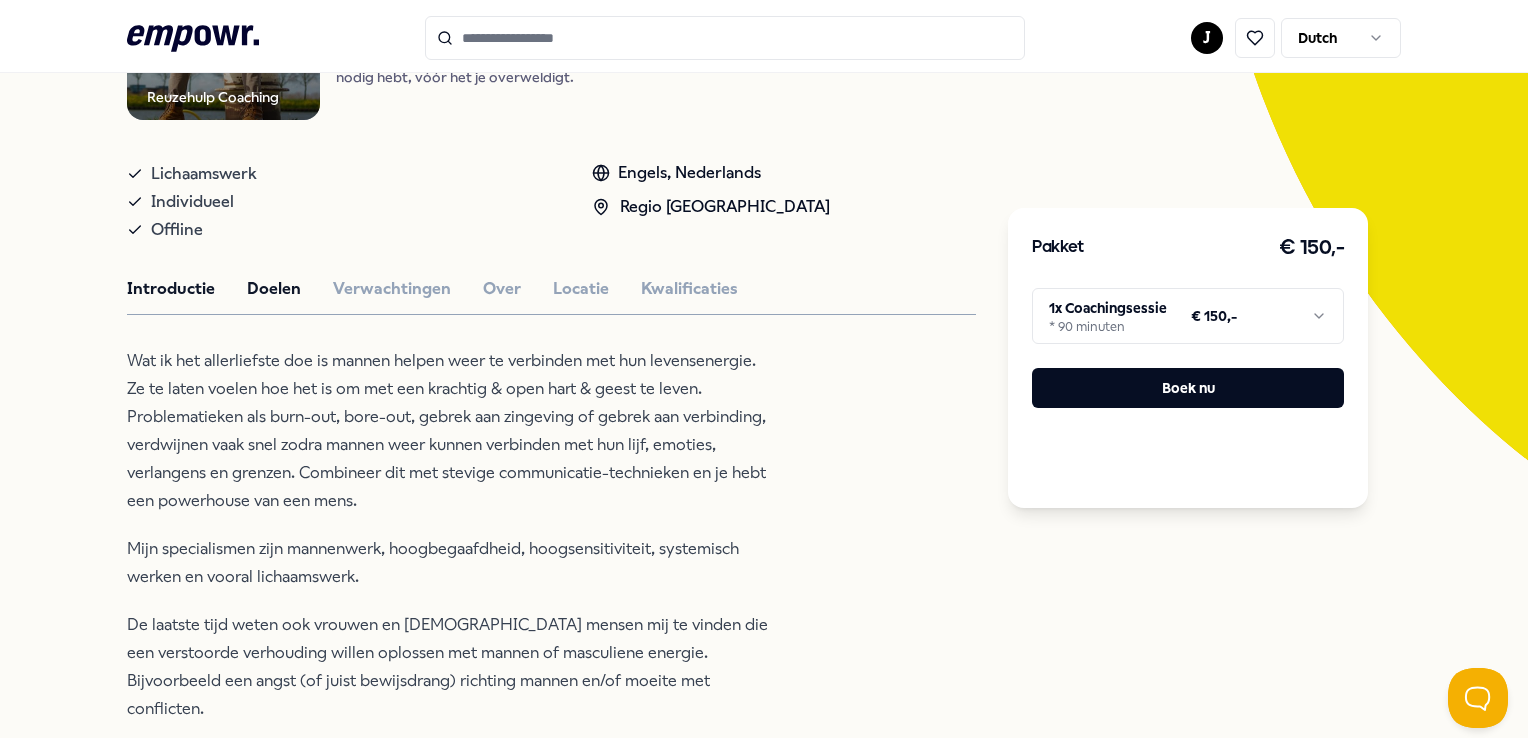 click on "Doelen" at bounding box center [274, 289] 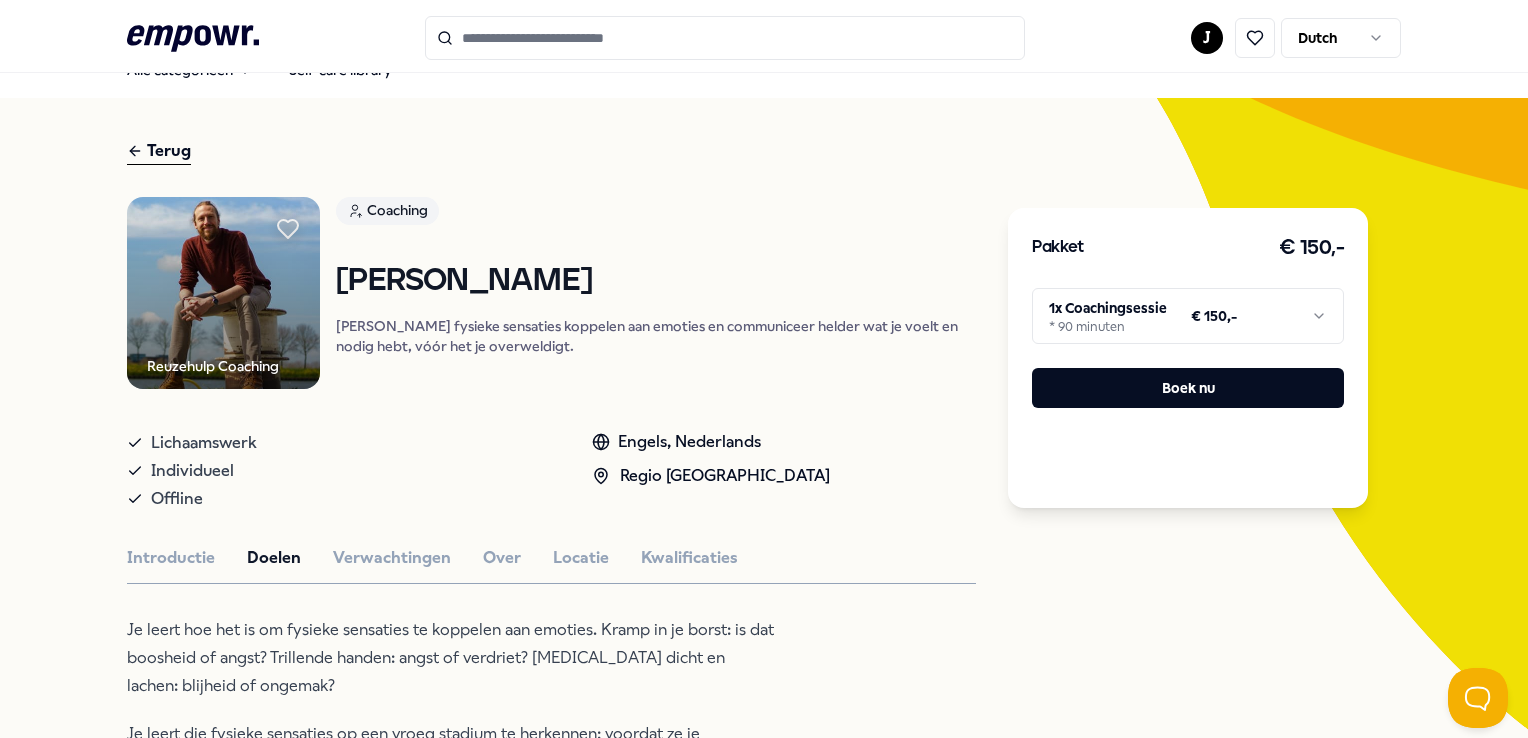 scroll, scrollTop: 0, scrollLeft: 0, axis: both 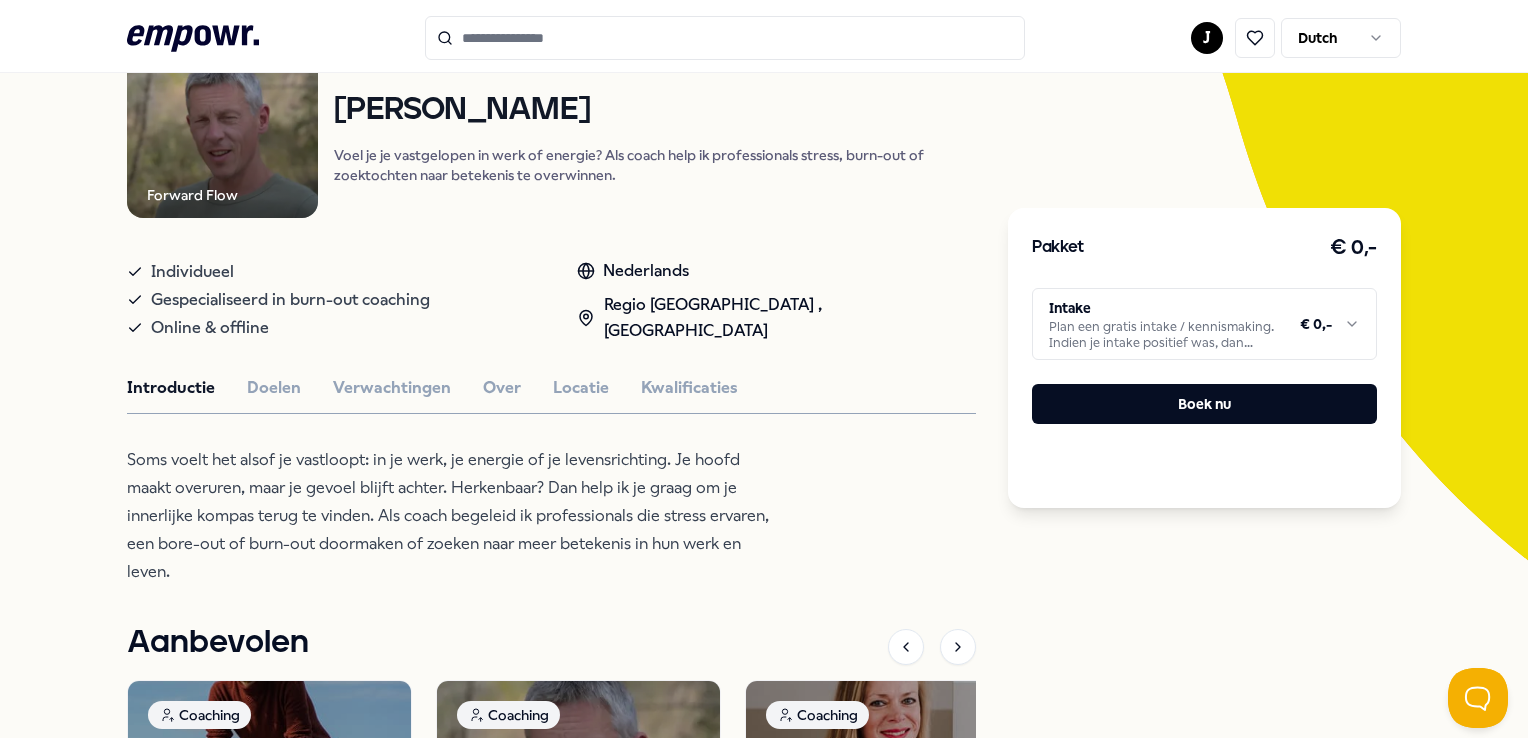 click on "Introductie Doelen Verwachtingen Over Locatie Kwalificaties" at bounding box center [551, 388] 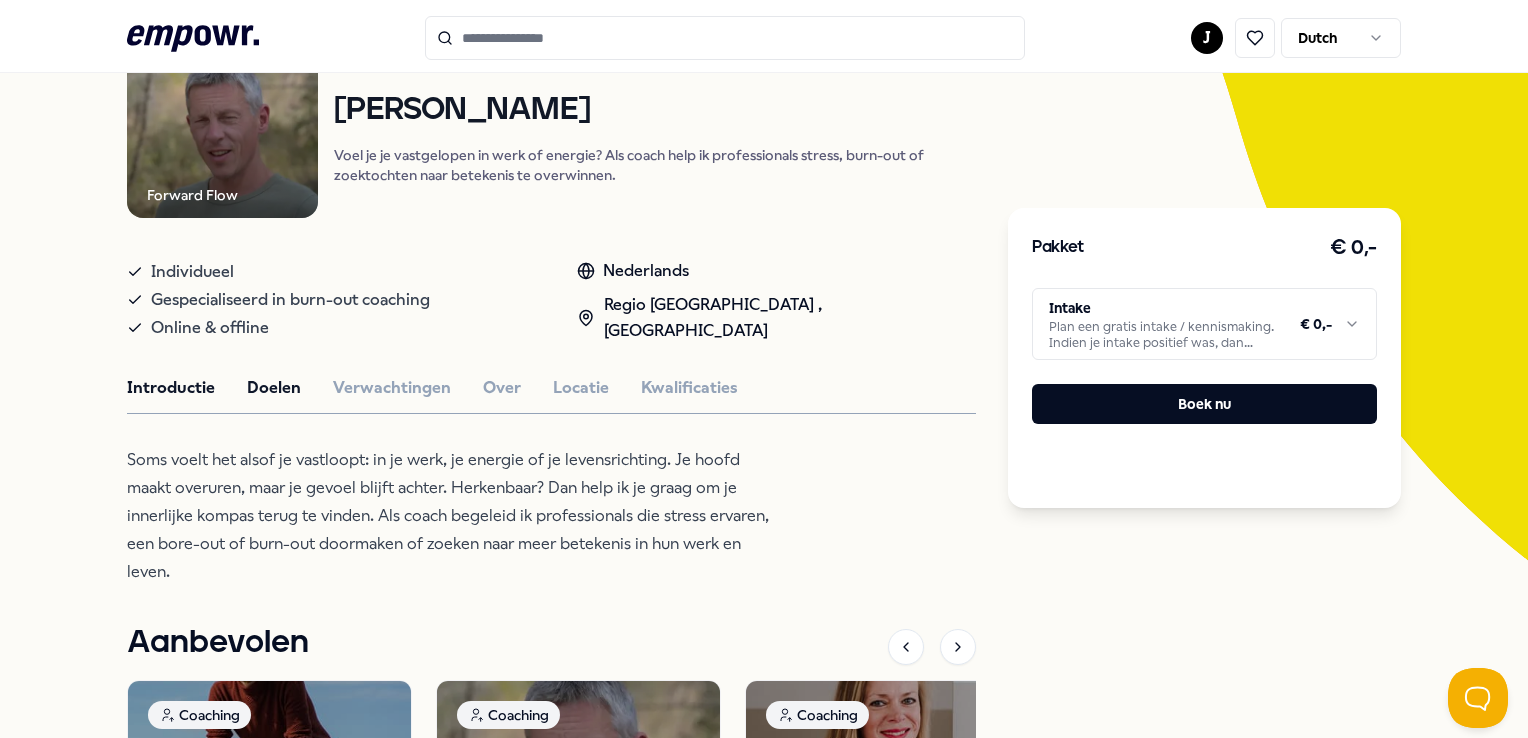 click on "Doelen" at bounding box center [274, 388] 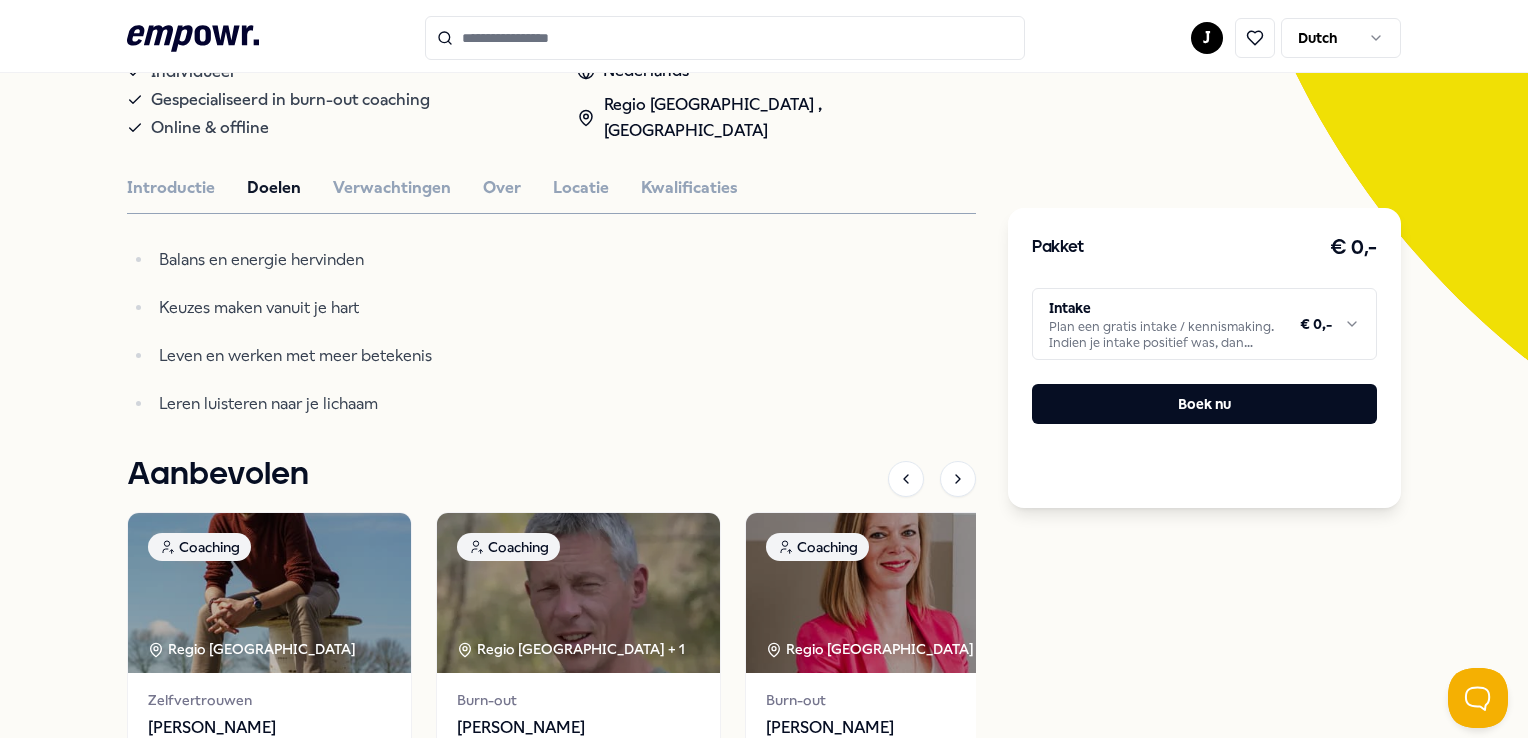 scroll, scrollTop: 500, scrollLeft: 0, axis: vertical 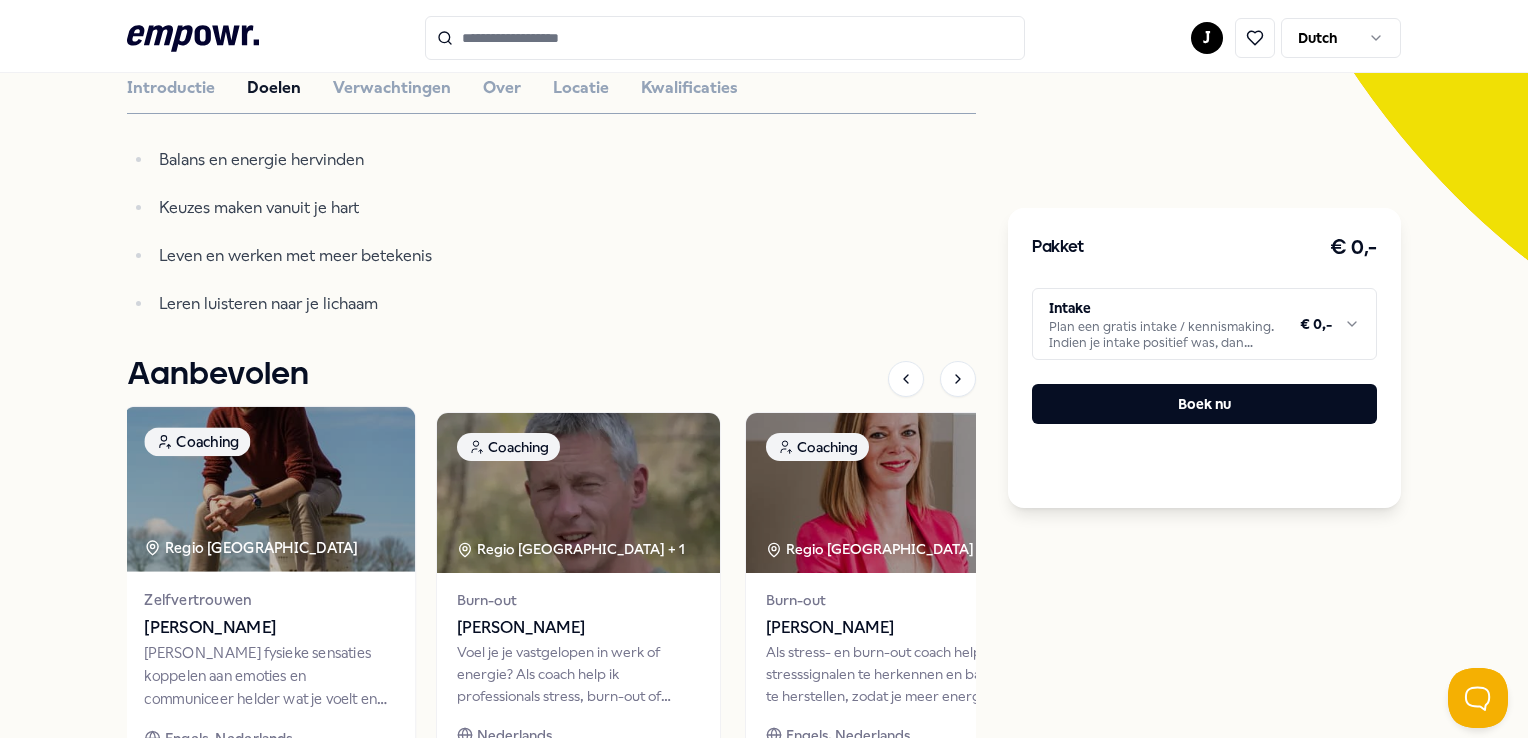 click on "[PERSON_NAME]" at bounding box center (270, 628) 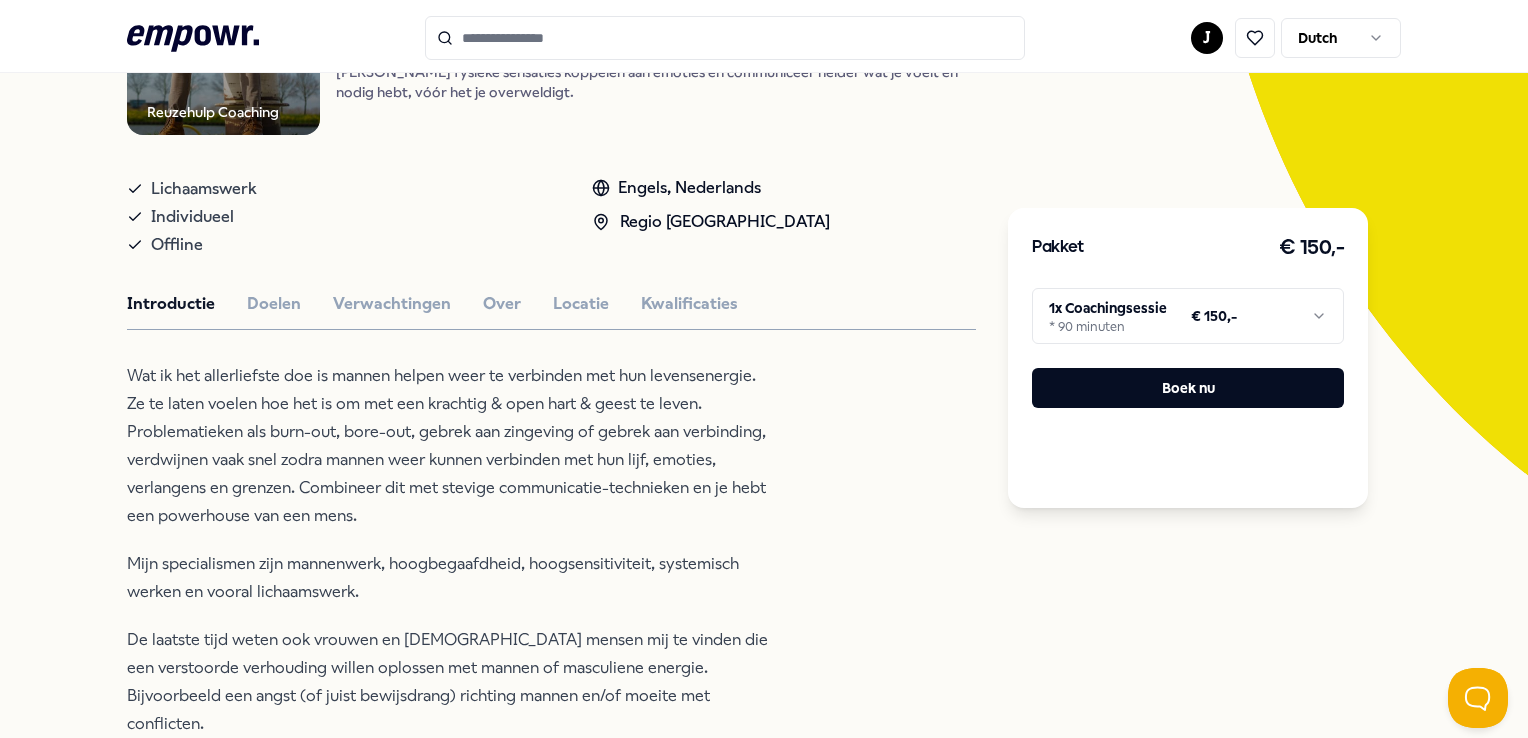 scroll, scrollTop: 328, scrollLeft: 0, axis: vertical 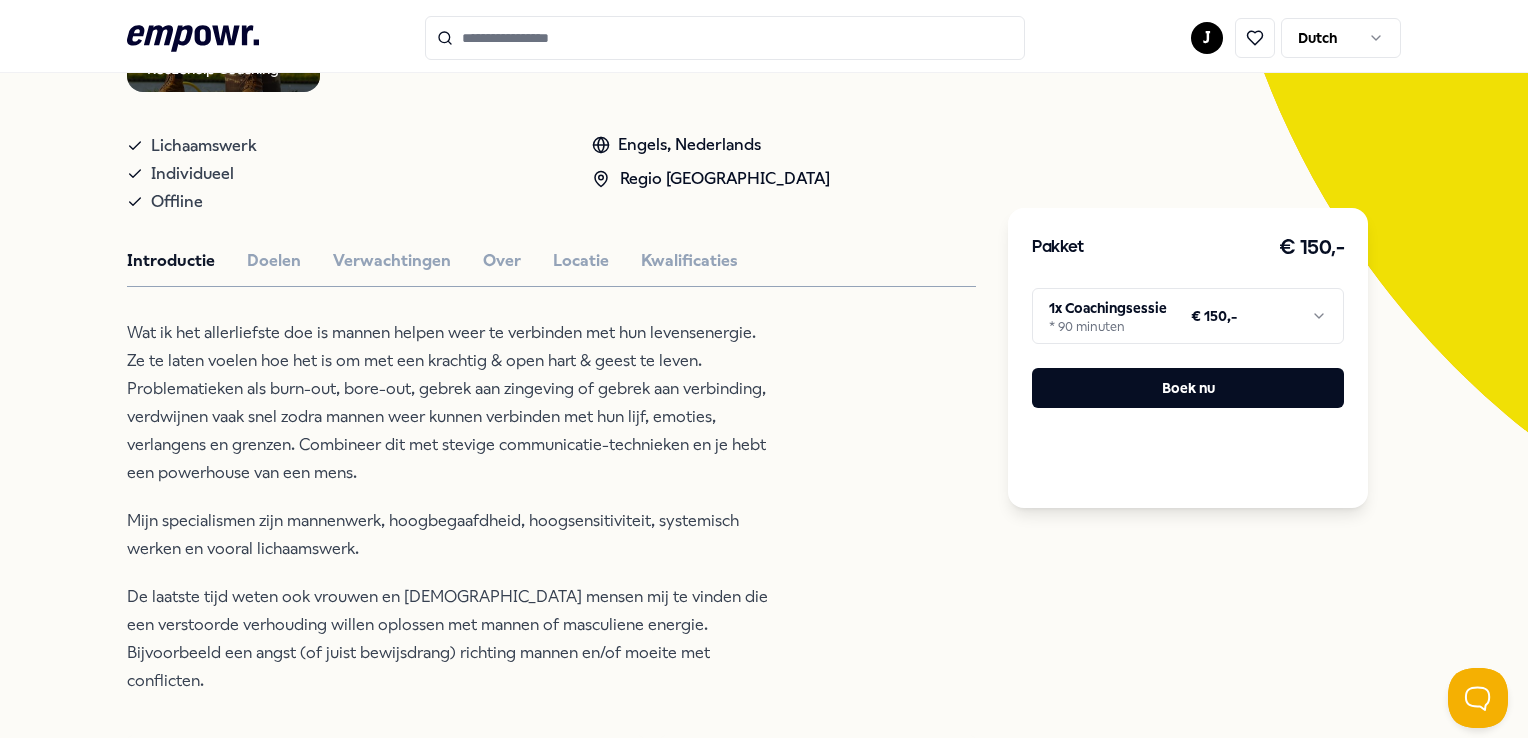 click on ".empowr-logo_svg__cls-1{fill:#03032f} J Dutch Alle categorieën   Self-care library Terug Reuzehulp Coaching Coaching [PERSON_NAME] Leer fysieke sensaties koppelen aan emoties en communiceer helder wat je voelt en nodig hebt, vóór het je overweldigt. Lichaamswerk Individueel Offline Engels, Nederlands Regio Utrecht  Introductie Doelen Verwachtingen Over Locatie Kwalificaties Wat ik het allerliefste doe is mannen helpen weer te verbinden met hun levensenergie. Ze te laten voelen hoe het is om met een krachtig & open hart & geest te leven. Problematieken als burn-out, bore-out, gebrek aan zingeving of gebrek aan verbinding, verdwijnen vaak snel zodra mannen weer kunnen verbinden met hun lijf, emoties, verlangens en grenzen. Combineer dit met stevige communicatie-technieken en je hebt een powerhouse van een mens.  Mijn specialismen zijn mannenwerk, hoogbegaafdheid, hoogsensitiviteit, systemisch werken en vooral lichaamswerk.  Beoordelingen Joeri, 36, Utrecht Erik, 44, [GEOGRAPHIC_DATA] Eric, 34, Rotterdam Aanbevolen" at bounding box center (764, 369) 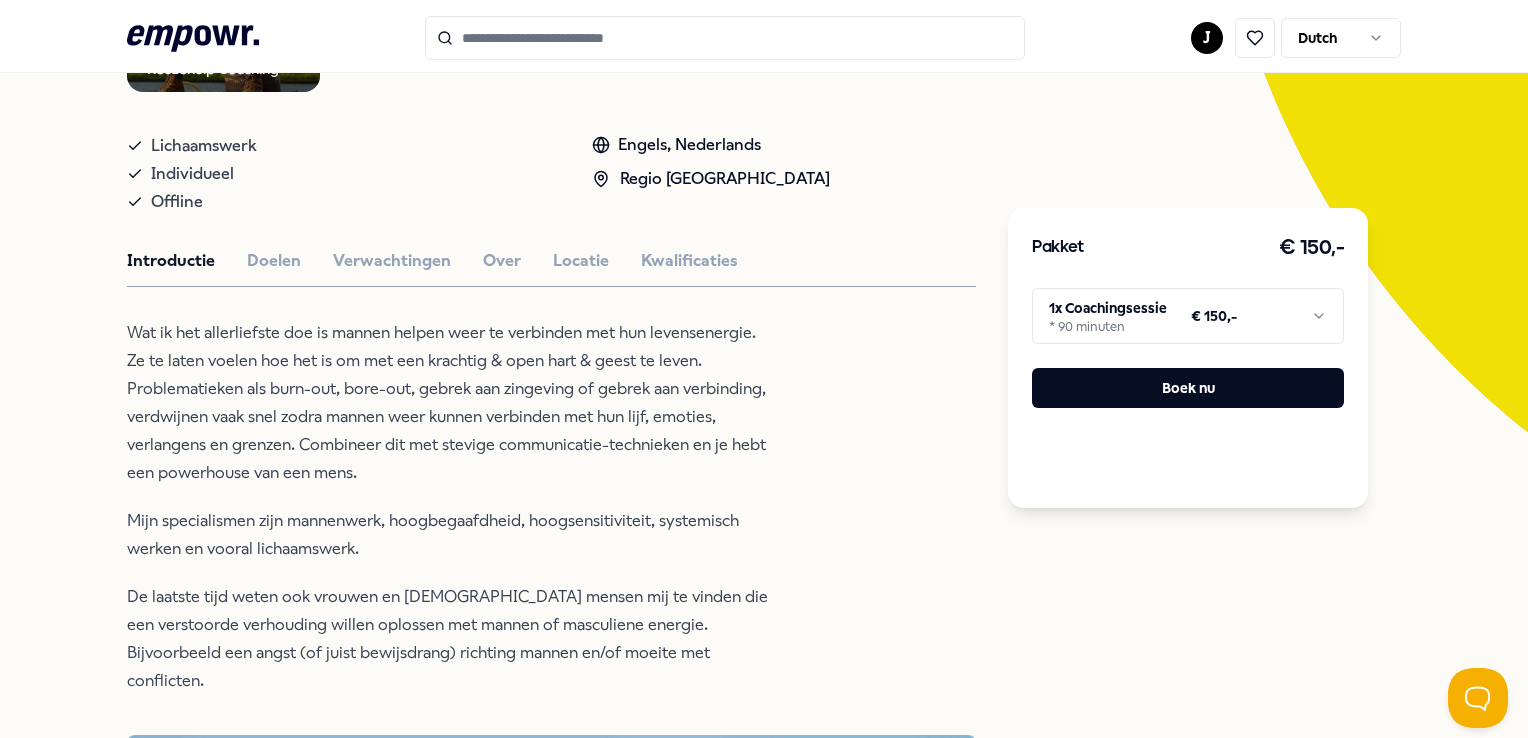 click on ".empowr-logo_svg__cls-1{fill:#03032f} J Dutch Alle categorieën   Self-care library Terug Reuzehulp Coaching Coaching [PERSON_NAME] Leer fysieke sensaties koppelen aan emoties en communiceer helder wat je voelt en nodig hebt, vóór het je overweldigt. Lichaamswerk Individueel Offline Engels, Nederlands Regio Utrecht  Introductie Doelen Verwachtingen Over Locatie Kwalificaties Wat ik het allerliefste doe is mannen helpen weer te verbinden met hun levensenergie. Ze te laten voelen hoe het is om met een krachtig & open hart & geest te leven. Problematieken als burn-out, bore-out, gebrek aan zingeving of gebrek aan verbinding, verdwijnen vaak snel zodra mannen weer kunnen verbinden met hun lijf, emoties, verlangens en grenzen. Combineer dit met stevige communicatie-technieken en je hebt een powerhouse van een mens.  Mijn specialismen zijn mannenwerk, hoogbegaafdheid, hoogsensitiviteit, systemisch werken en vooral lichaamswerk.  Beoordelingen Joeri, 36, Utrecht Erik, 44, [GEOGRAPHIC_DATA] Eric, 34, Rotterdam Aanbevolen" at bounding box center [764, 369] 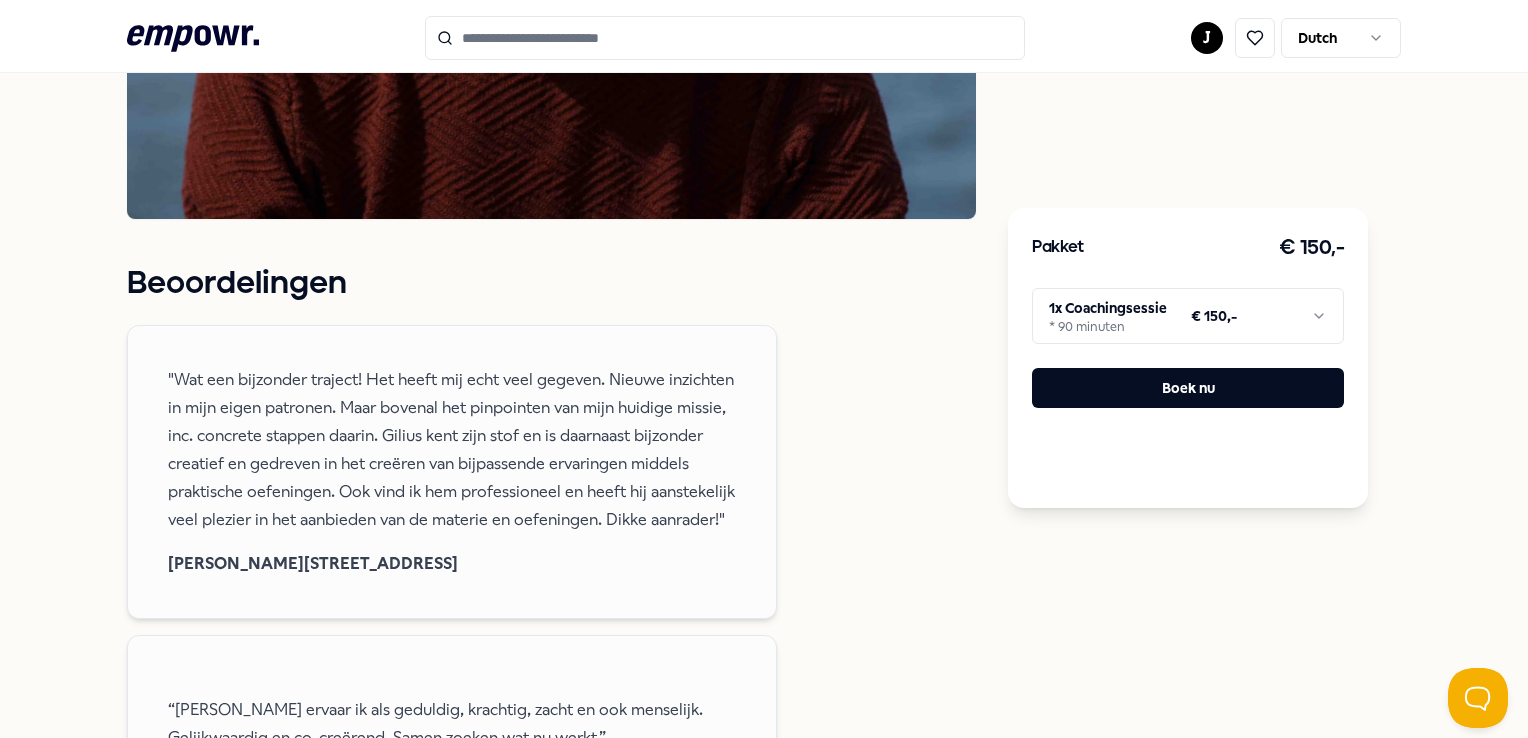 scroll, scrollTop: 1228, scrollLeft: 0, axis: vertical 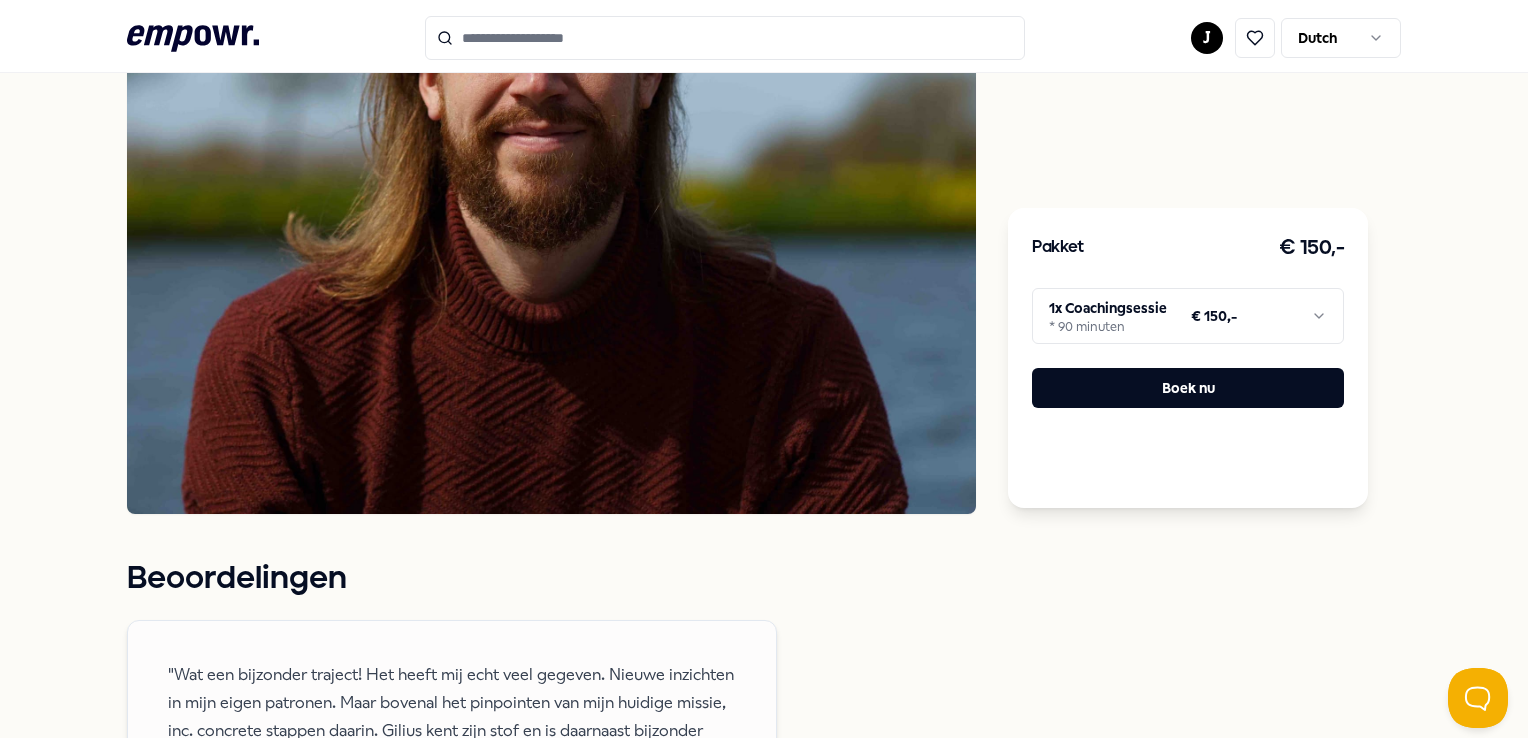 click on ".empowr-logo_svg__cls-1{fill:#03032f} J Dutch Alle categorieën   Self-care library Terug Reuzehulp Coaching Coaching [PERSON_NAME] Leer fysieke sensaties koppelen aan emoties en communiceer helder wat je voelt en nodig hebt, vóór het je overweldigt. Lichaamswerk Individueel Offline Engels, Nederlands Regio Utrecht  Introductie Doelen Verwachtingen Over Locatie Kwalificaties Wat ik het allerliefste doe is mannen helpen weer te verbinden met hun levensenergie. Ze te laten voelen hoe het is om met een krachtig & open hart & geest te leven. Problematieken als burn-out, bore-out, gebrek aan zingeving of gebrek aan verbinding, verdwijnen vaak snel zodra mannen weer kunnen verbinden met hun lijf, emoties, verlangens en grenzen. Combineer dit met stevige communicatie-technieken en je hebt een powerhouse van een mens.  Mijn specialismen zijn mannenwerk, hoogbegaafdheid, hoogsensitiviteit, systemisch werken en vooral lichaamswerk.  Beoordelingen Joeri, 36, Utrecht Erik, 44, [GEOGRAPHIC_DATA] Eric, 34, Rotterdam Aanbevolen" at bounding box center [764, 369] 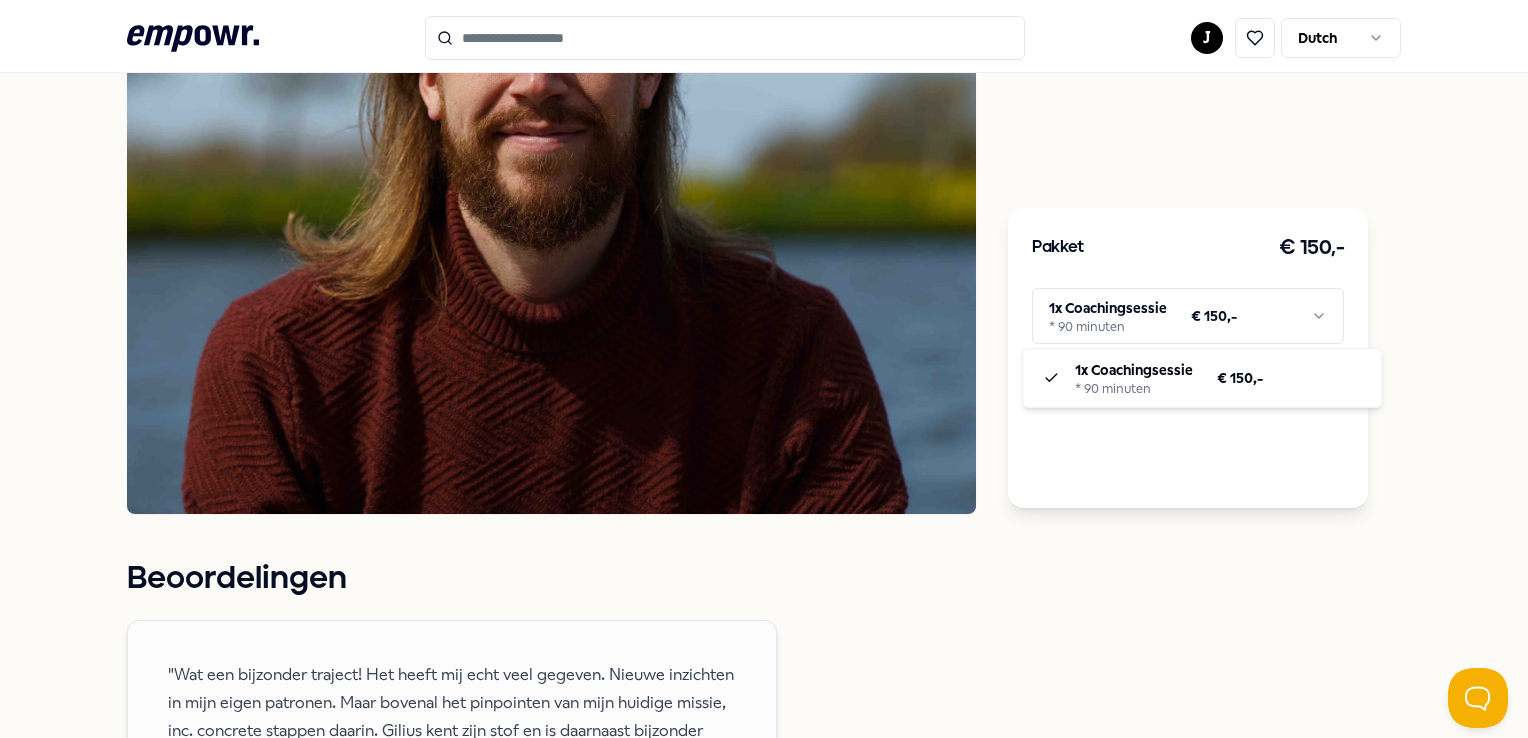 click on ".empowr-logo_svg__cls-1{fill:#03032f} J Dutch Alle categorieën   Self-care library Terug Reuzehulp Coaching Coaching [PERSON_NAME] Leer fysieke sensaties koppelen aan emoties en communiceer helder wat je voelt en nodig hebt, vóór het je overweldigt. Lichaamswerk Individueel Offline Engels, Nederlands Regio Utrecht  Introductie Doelen Verwachtingen Over Locatie Kwalificaties Wat ik het allerliefste doe is mannen helpen weer te verbinden met hun levensenergie. Ze te laten voelen hoe het is om met een krachtig & open hart & geest te leven. Problematieken als burn-out, bore-out, gebrek aan zingeving of gebrek aan verbinding, verdwijnen vaak snel zodra mannen weer kunnen verbinden met hun lijf, emoties, verlangens en grenzen. Combineer dit met stevige communicatie-technieken en je hebt een powerhouse van een mens.  Mijn specialismen zijn mannenwerk, hoogbegaafdheid, hoogsensitiviteit, systemisch werken en vooral lichaamswerk.  Beoordelingen Joeri, 36, Utrecht Erik, 44, [GEOGRAPHIC_DATA] Eric, 34, Rotterdam Aanbevolen" at bounding box center (764, 369) 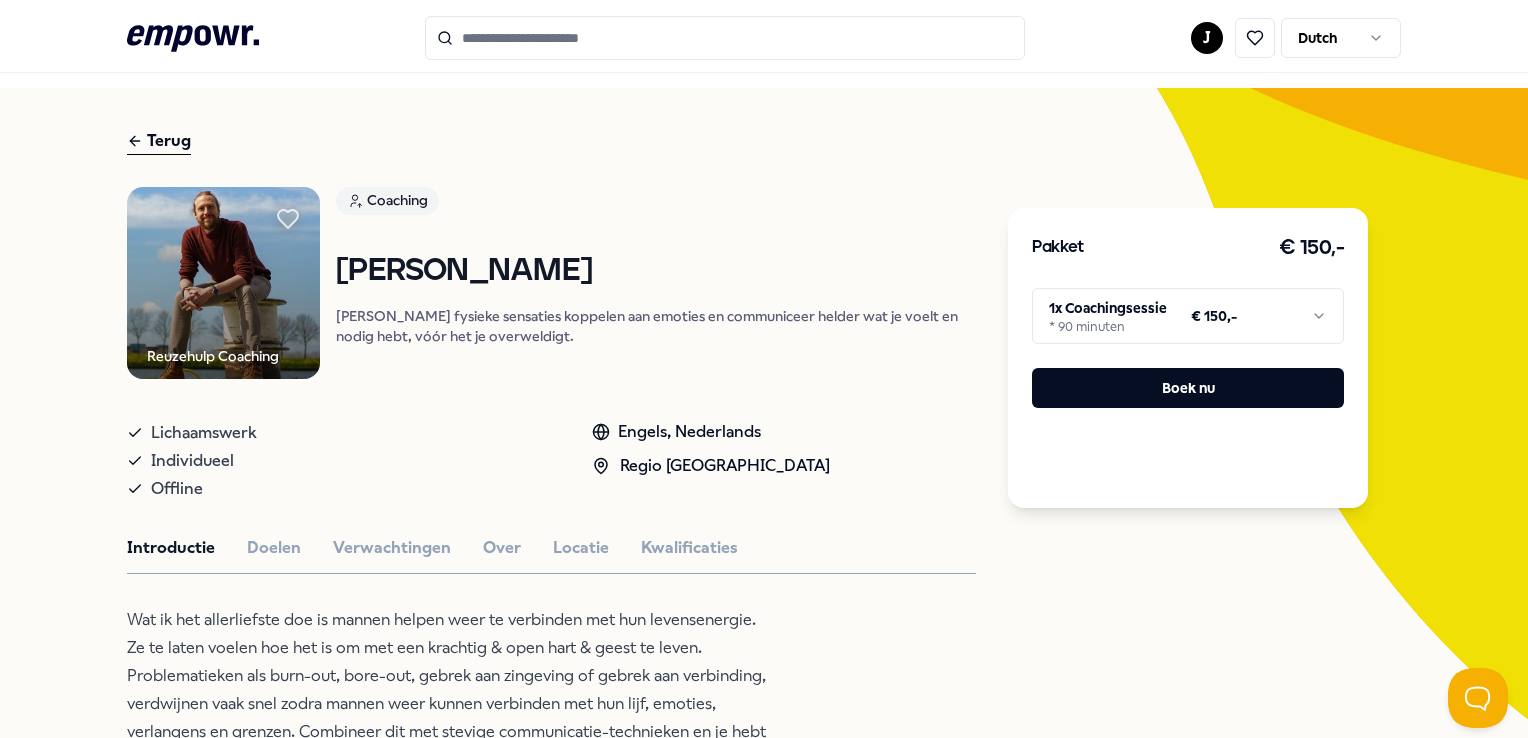 scroll, scrollTop: 0, scrollLeft: 0, axis: both 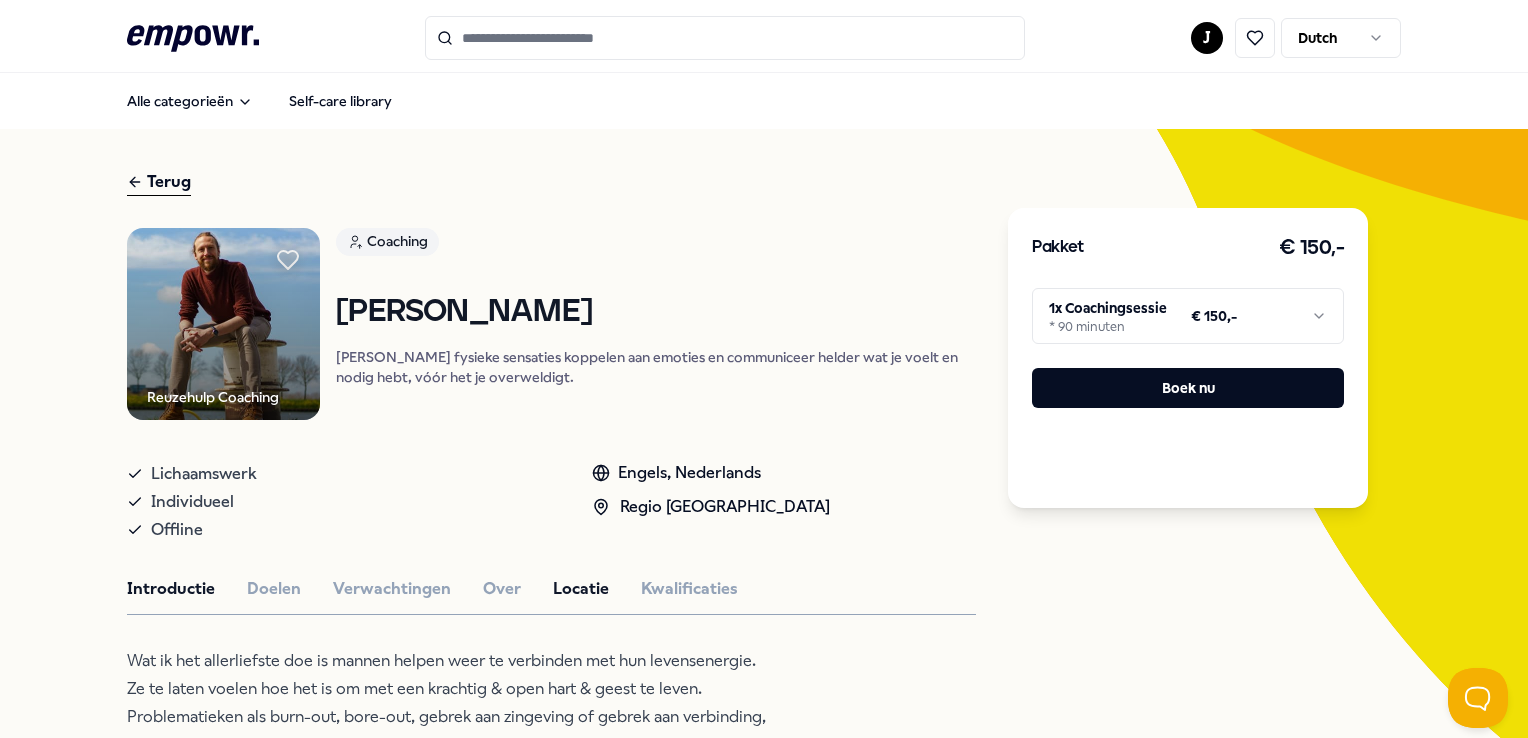 click on "Locatie" at bounding box center (581, 589) 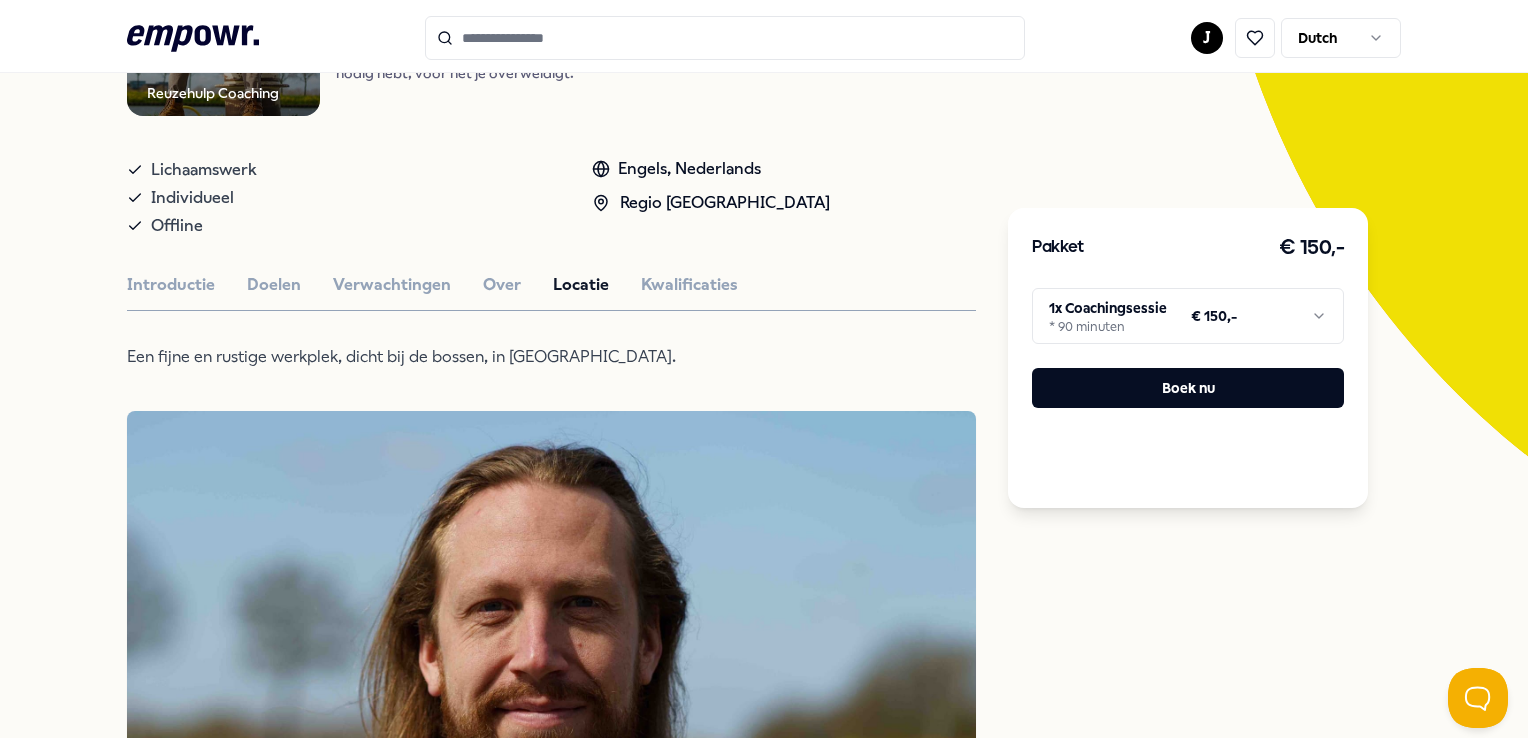 scroll, scrollTop: 0, scrollLeft: 0, axis: both 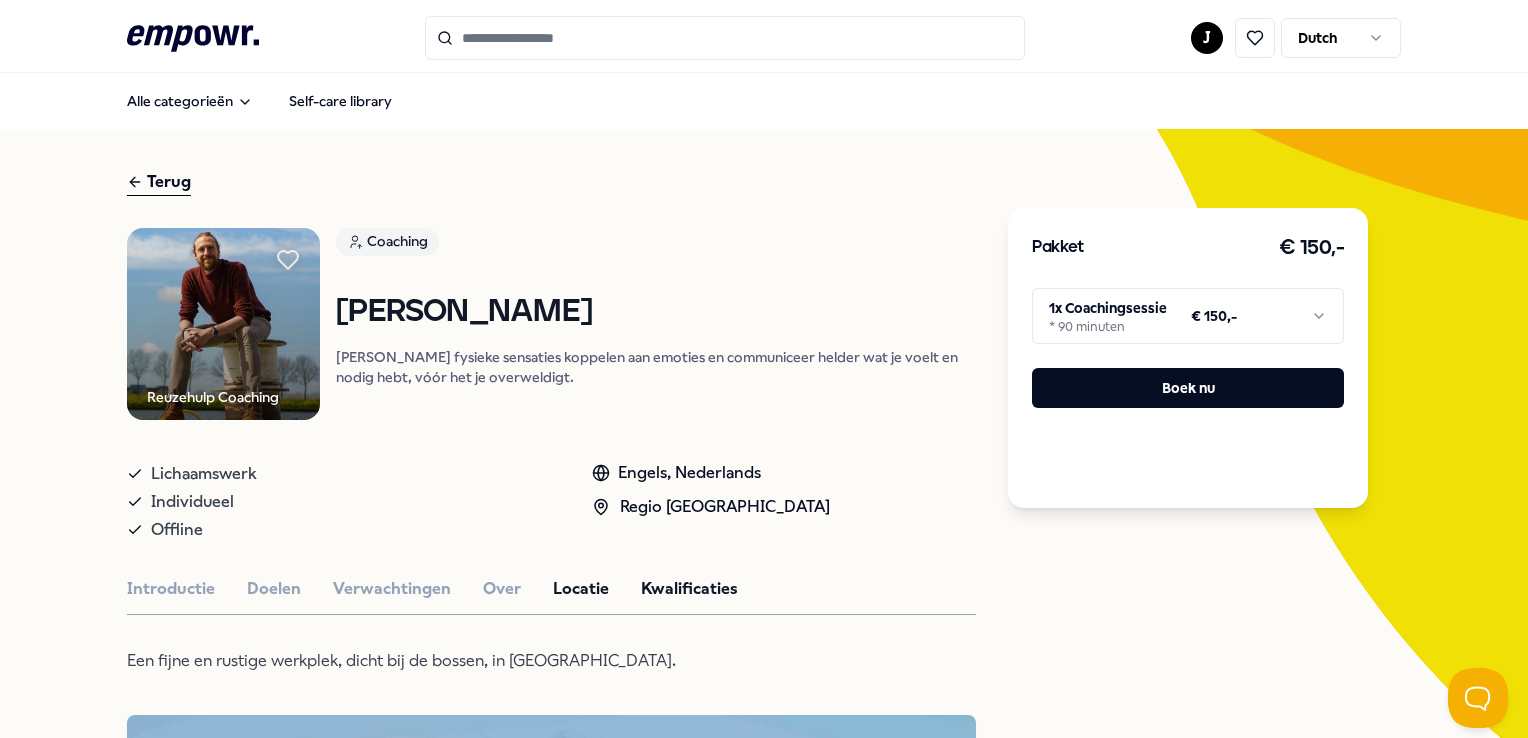 click on "Kwalificaties" at bounding box center (689, 589) 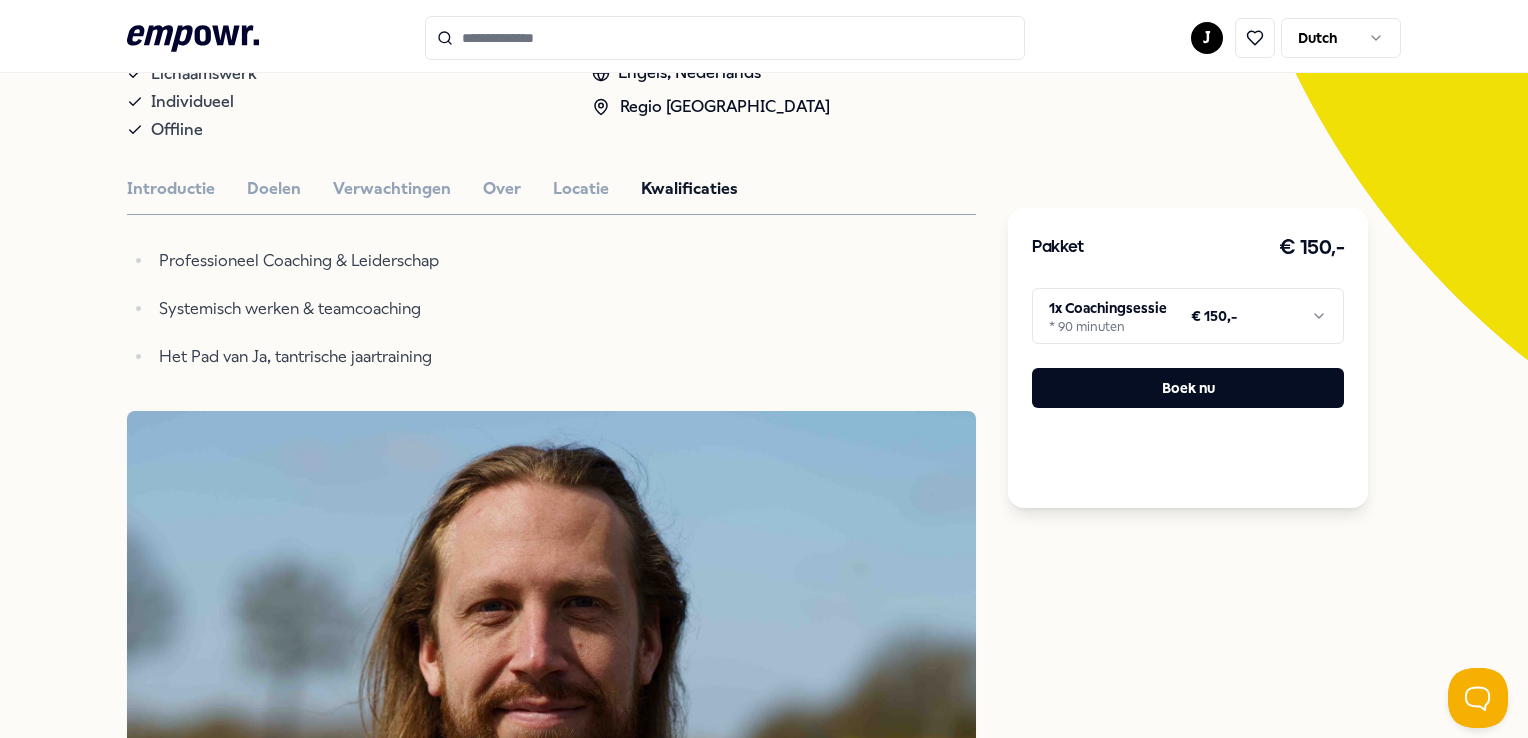 scroll, scrollTop: 0, scrollLeft: 0, axis: both 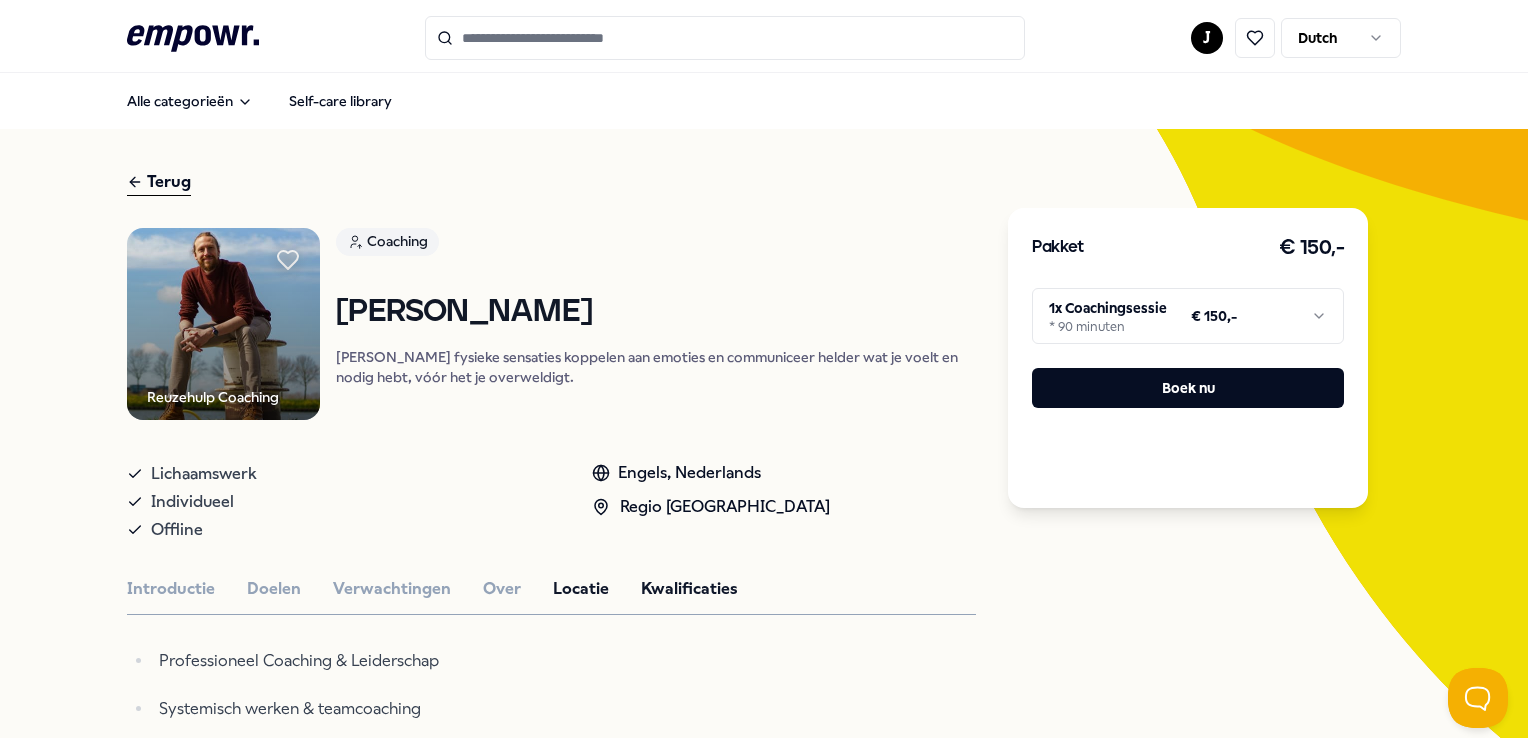 click on "Locatie" at bounding box center [581, 589] 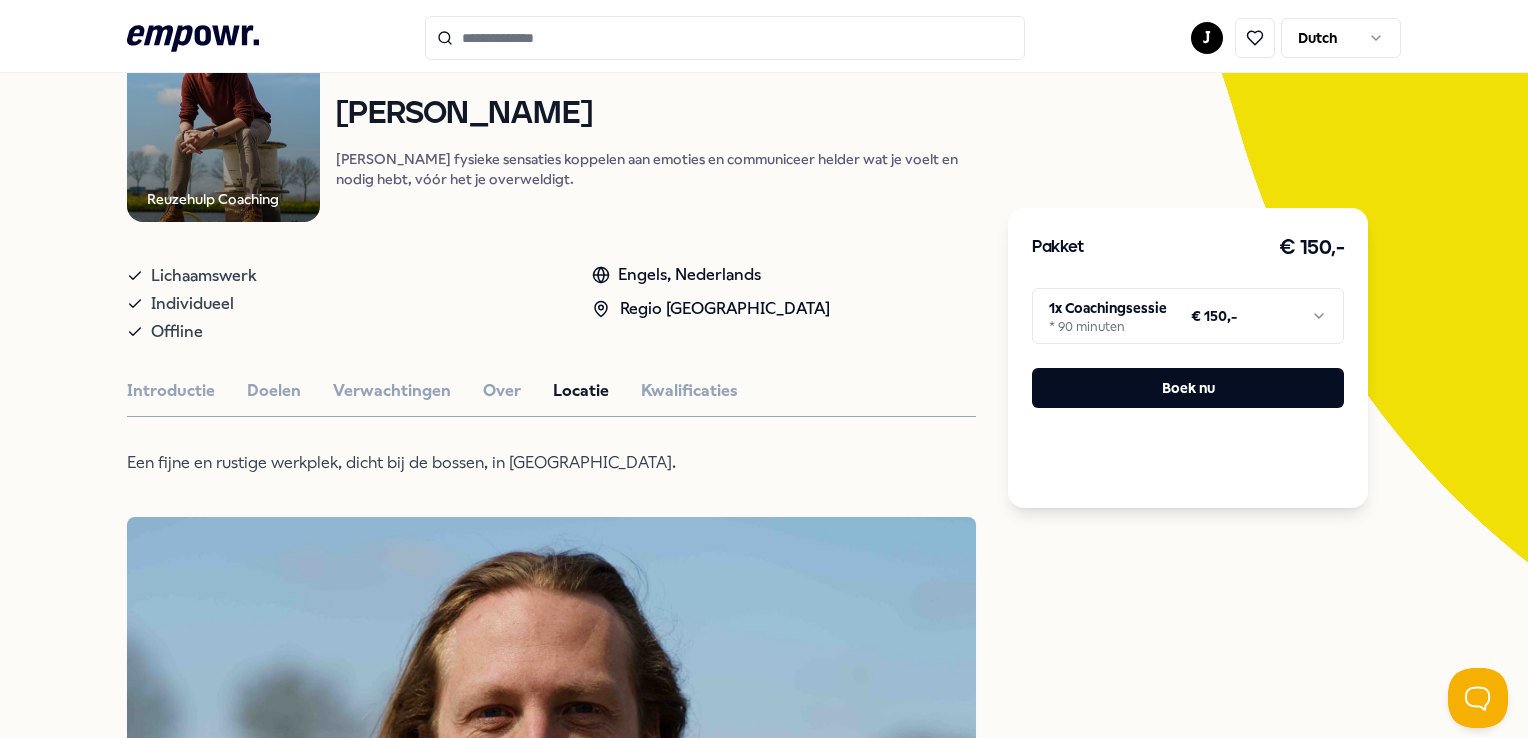 scroll, scrollTop: 200, scrollLeft: 0, axis: vertical 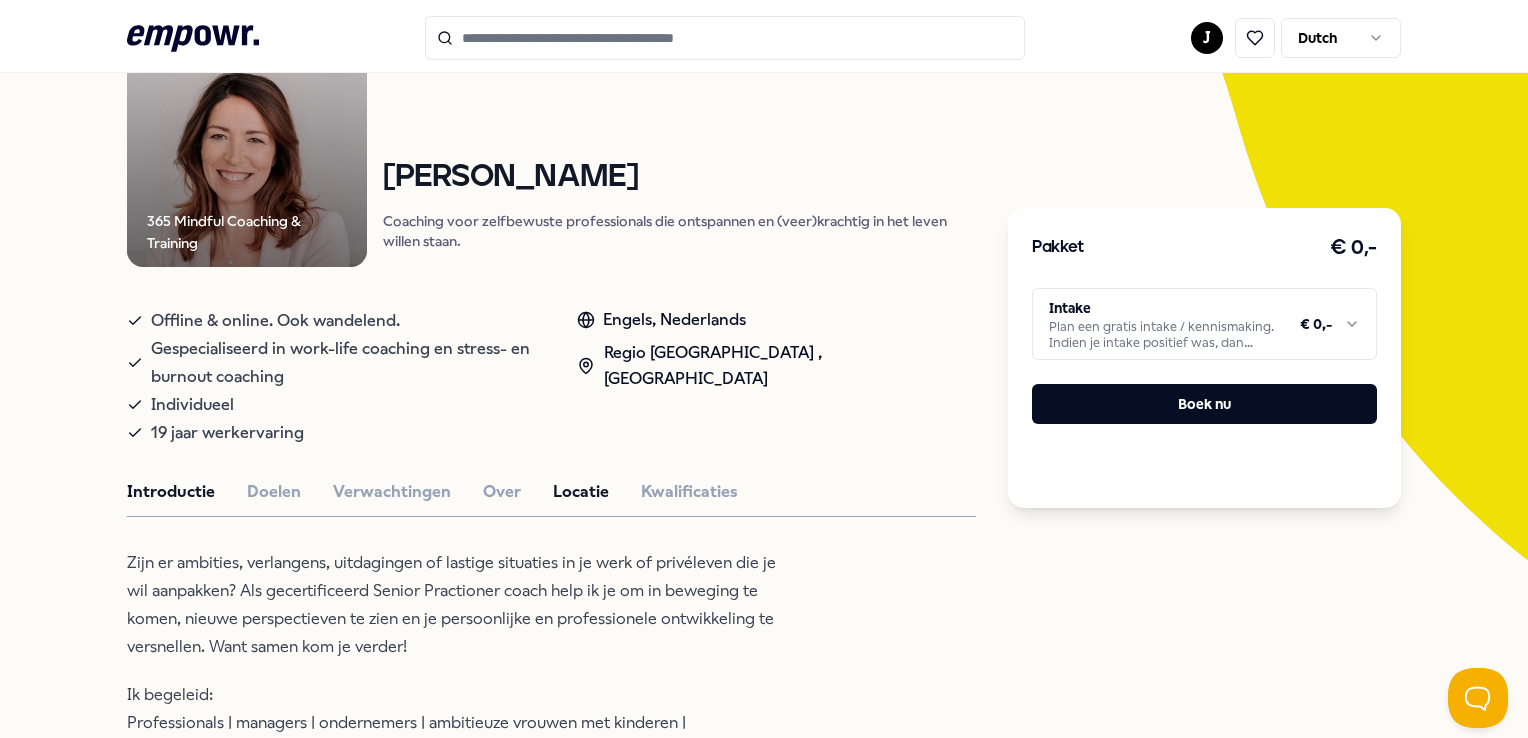 click on "Locatie" at bounding box center [581, 492] 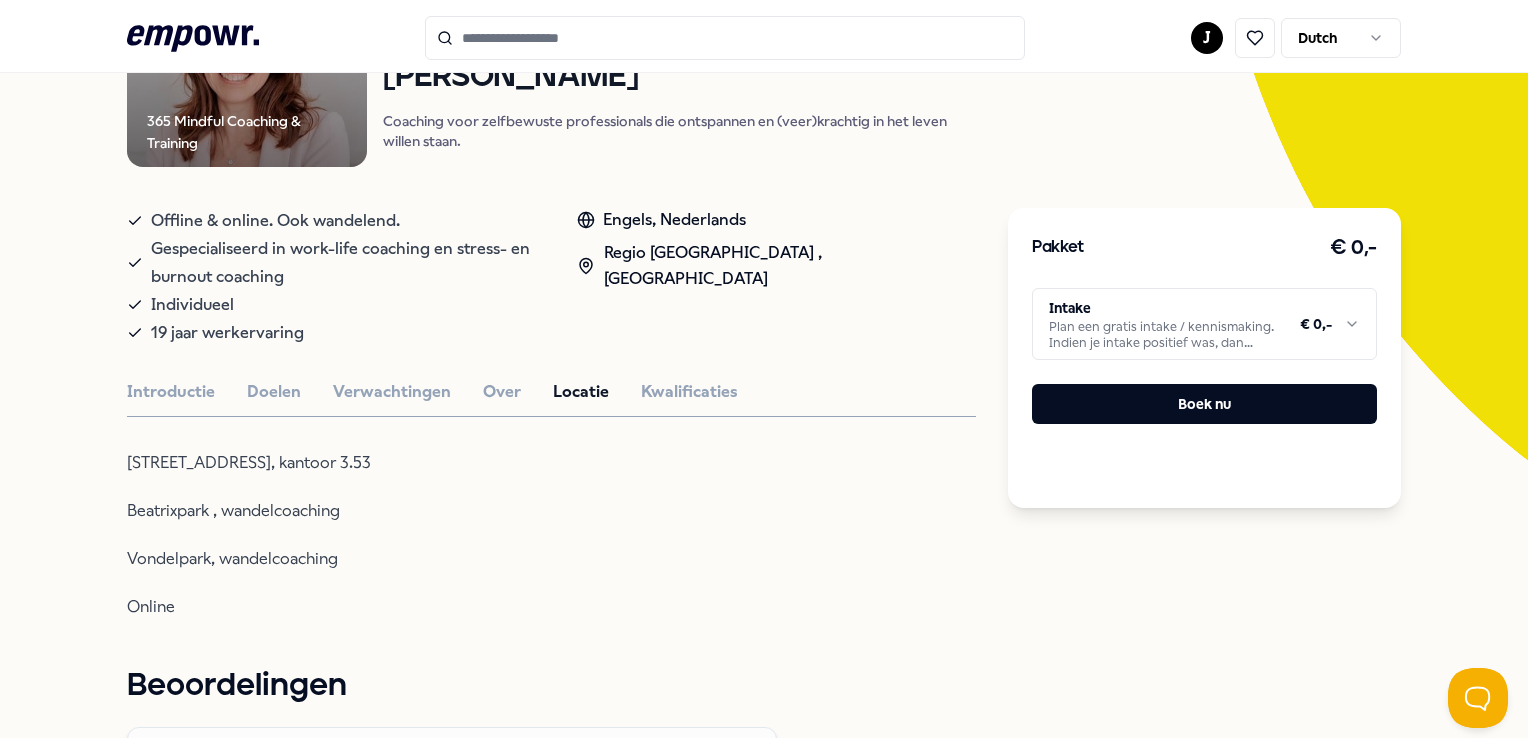 scroll, scrollTop: 100, scrollLeft: 0, axis: vertical 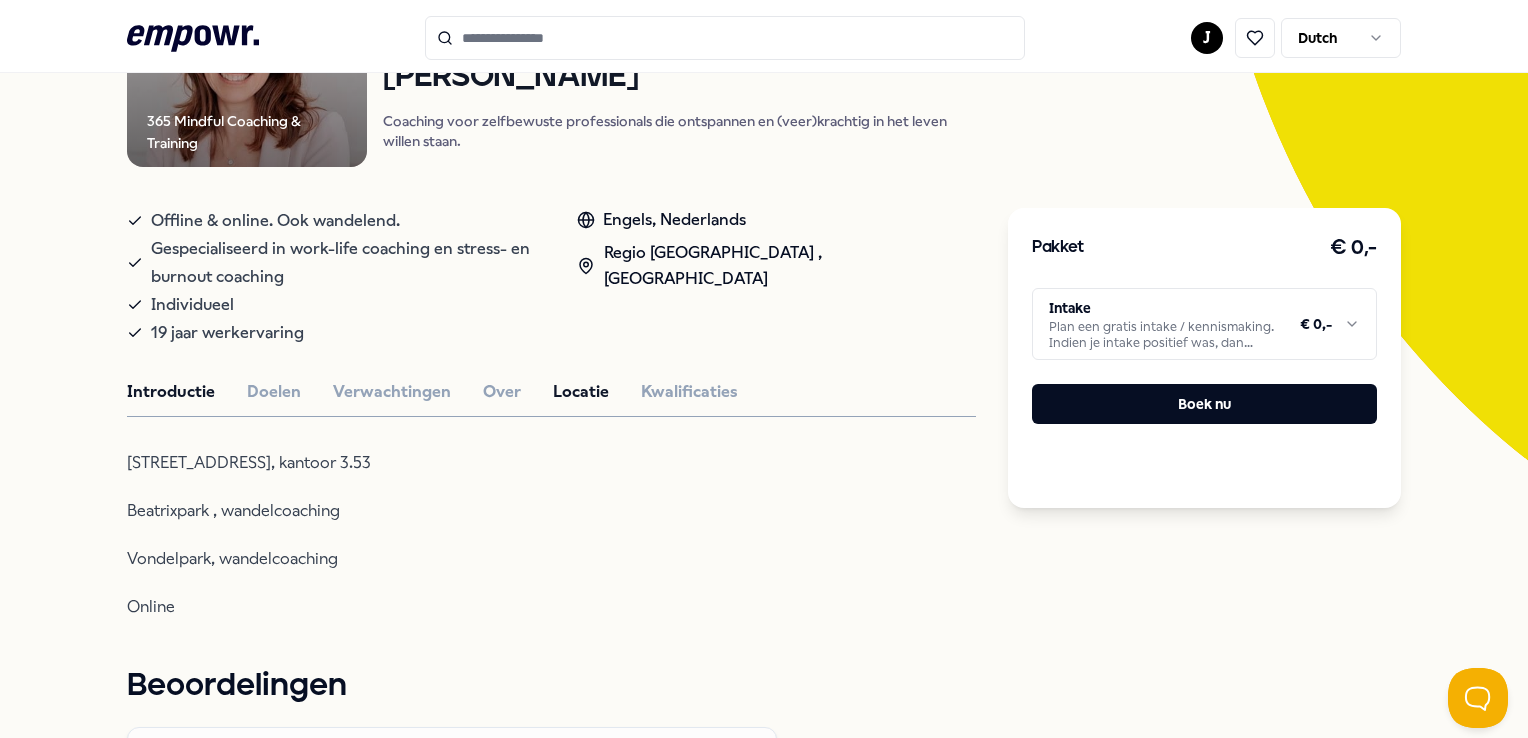 click on "Introductie" at bounding box center (171, 392) 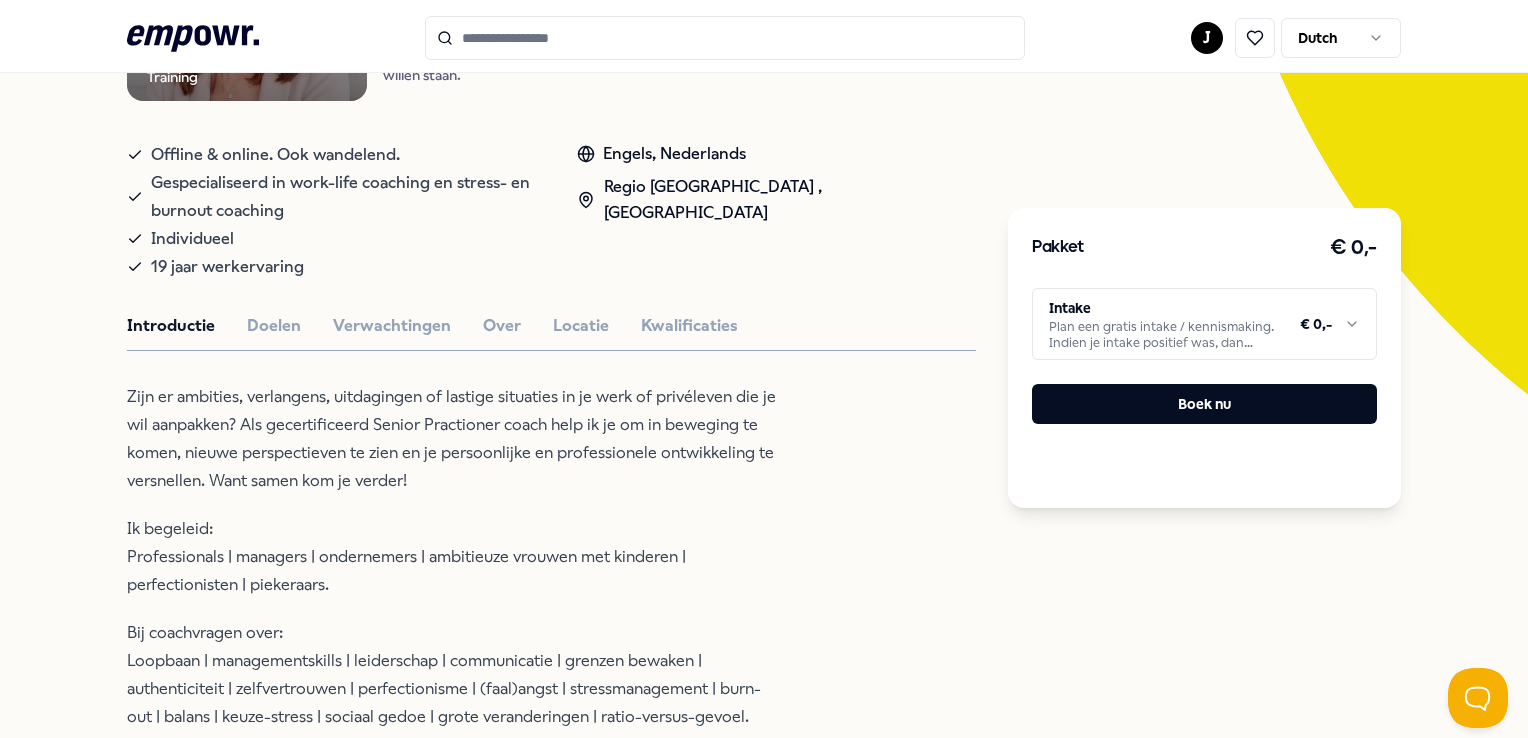 scroll, scrollTop: 400, scrollLeft: 0, axis: vertical 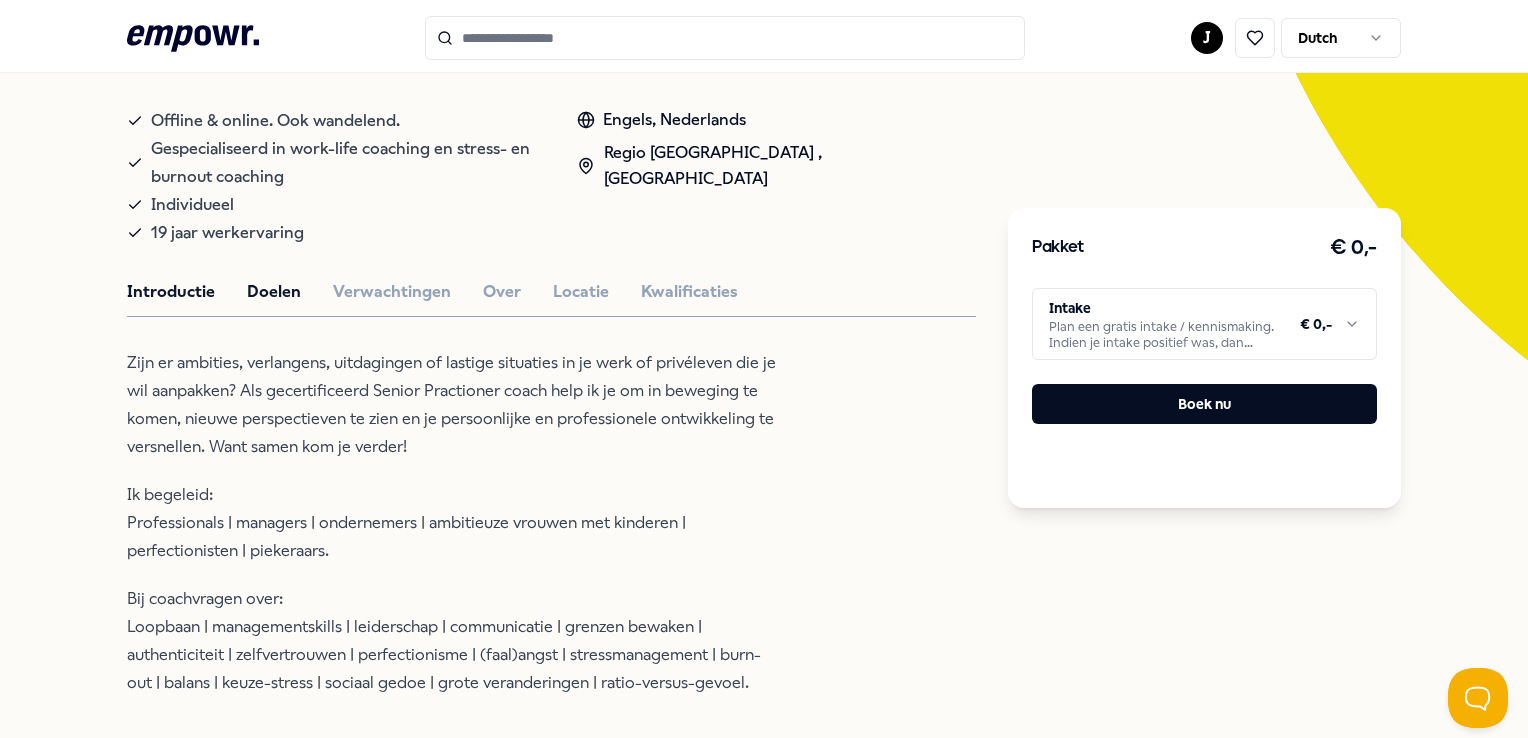 click on "Doelen" at bounding box center [274, 292] 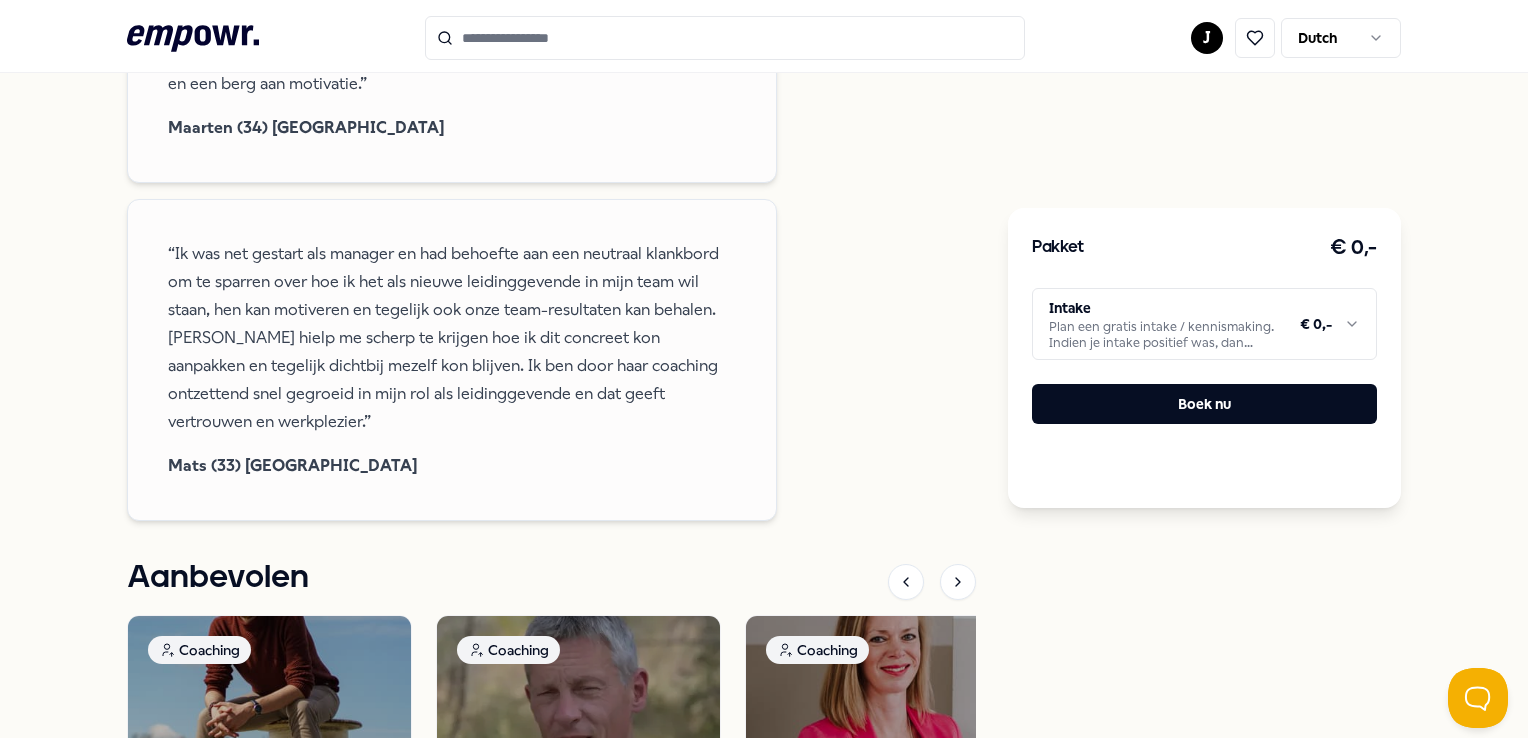 scroll, scrollTop: 1200, scrollLeft: 0, axis: vertical 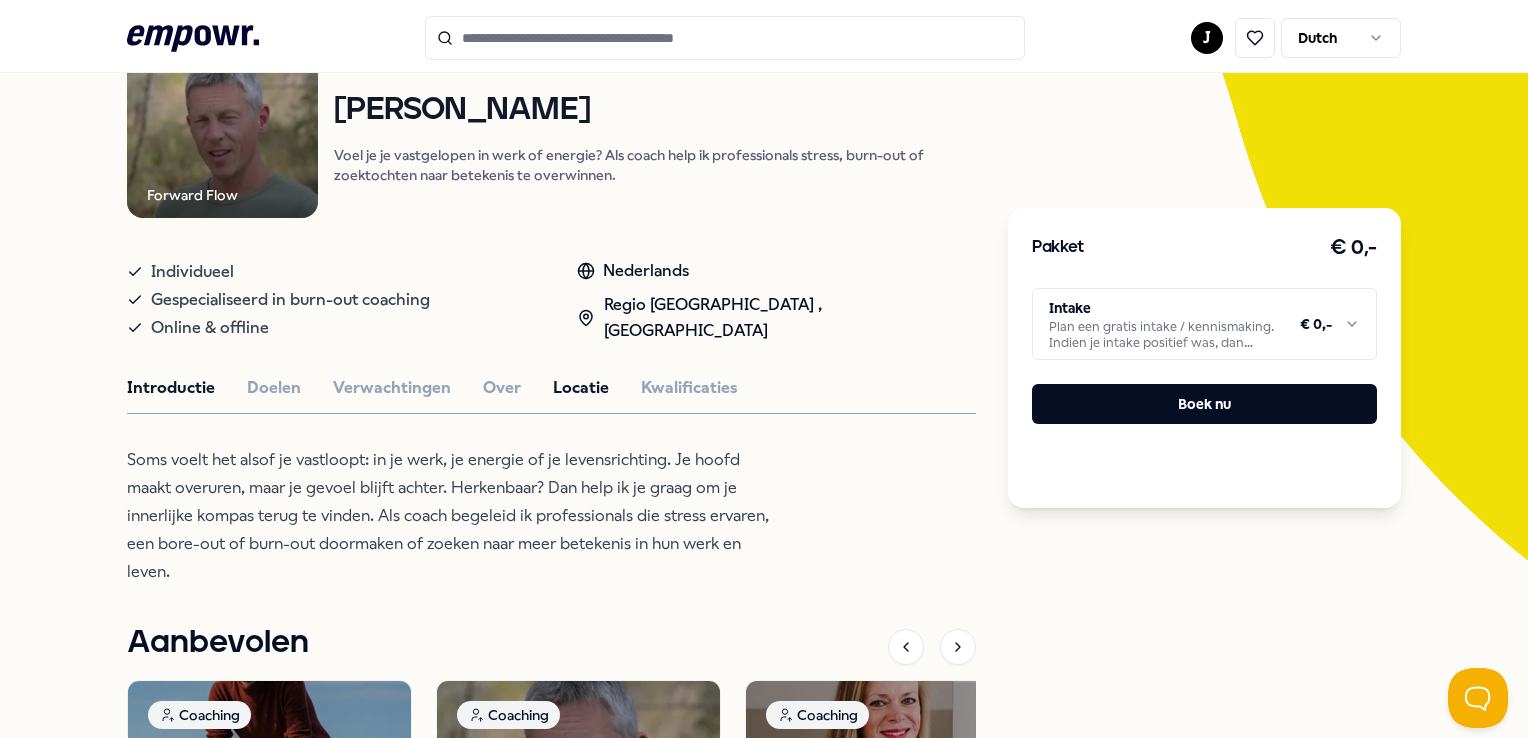 click on "Locatie" at bounding box center [581, 388] 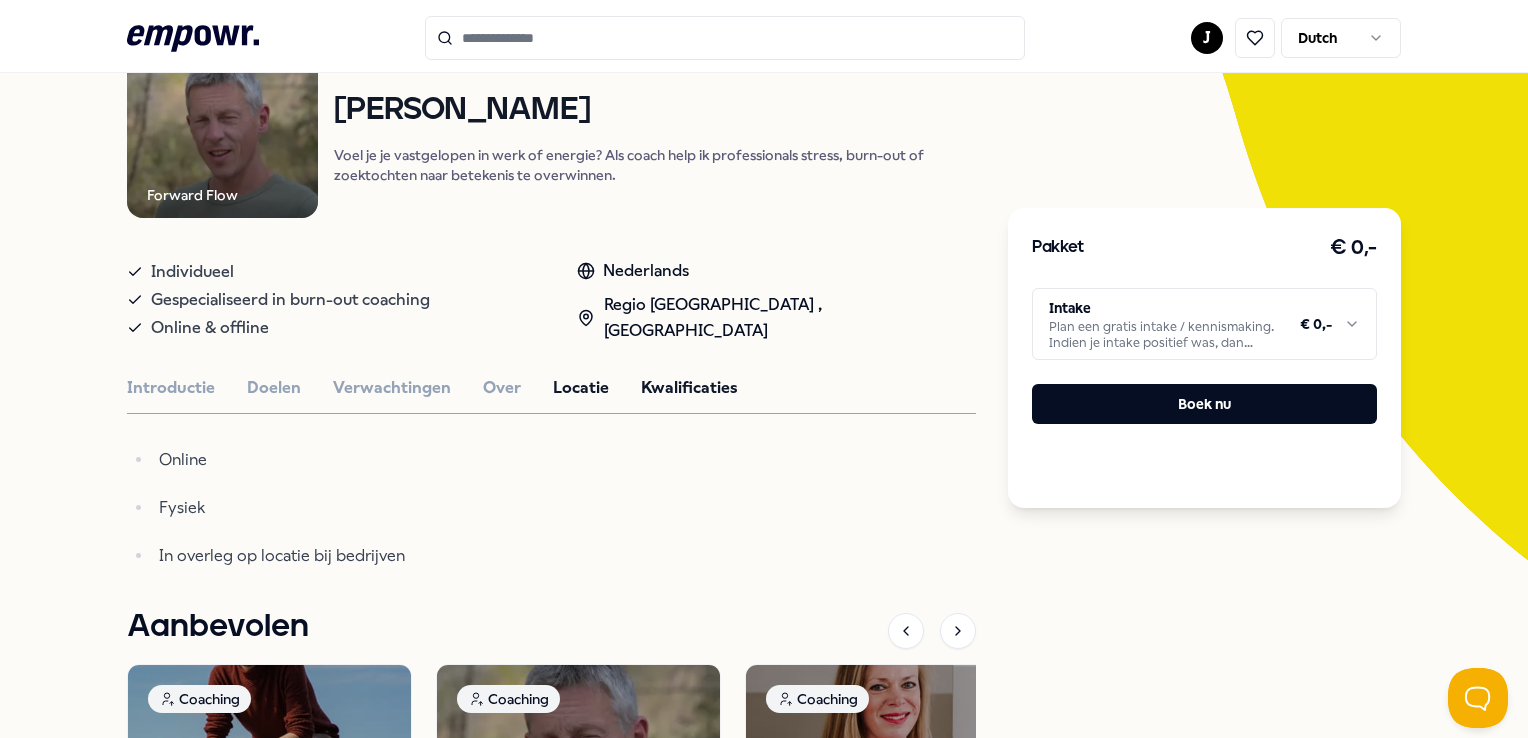 click on "Kwalificaties" at bounding box center [689, 388] 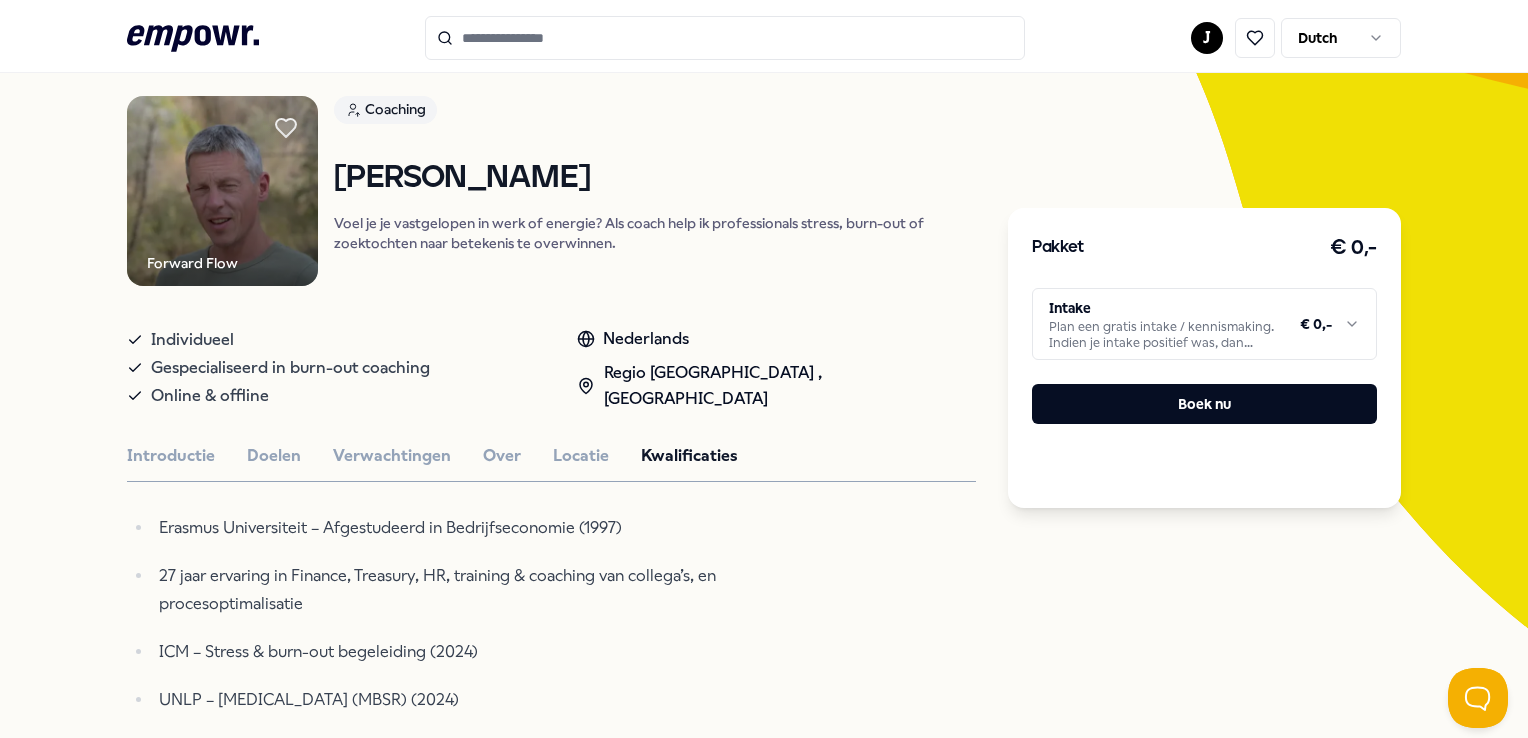 scroll, scrollTop: 100, scrollLeft: 0, axis: vertical 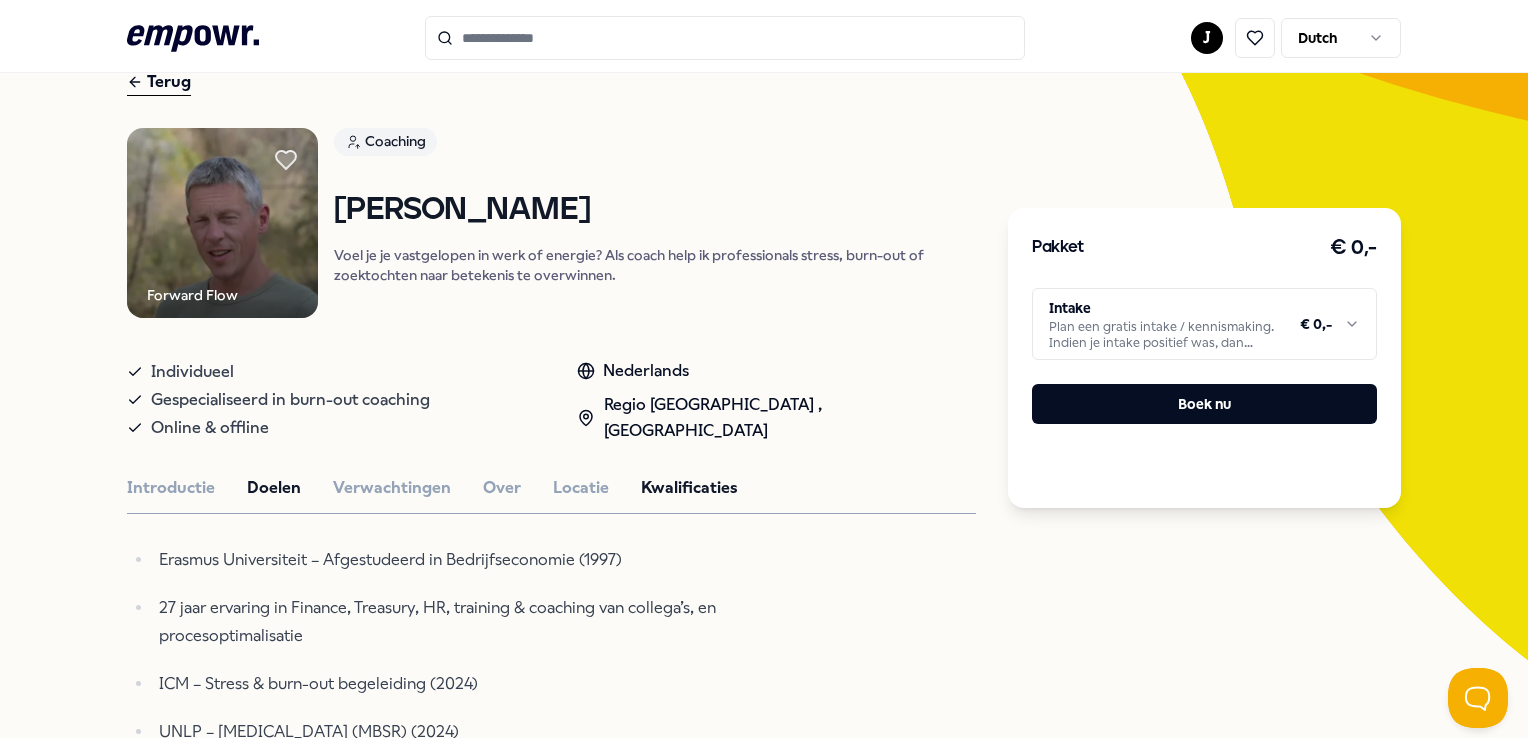 click on "Doelen" at bounding box center (274, 488) 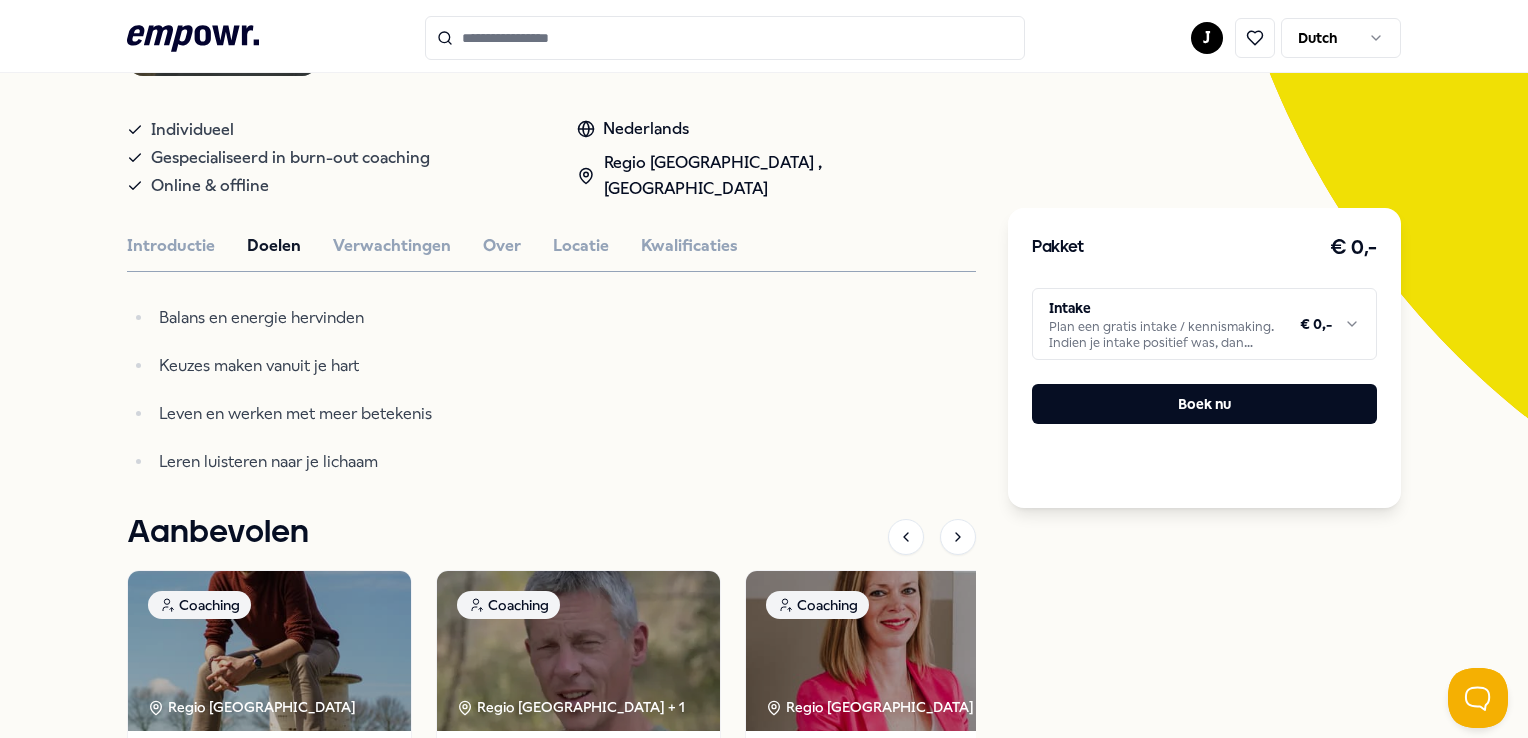 scroll, scrollTop: 300, scrollLeft: 0, axis: vertical 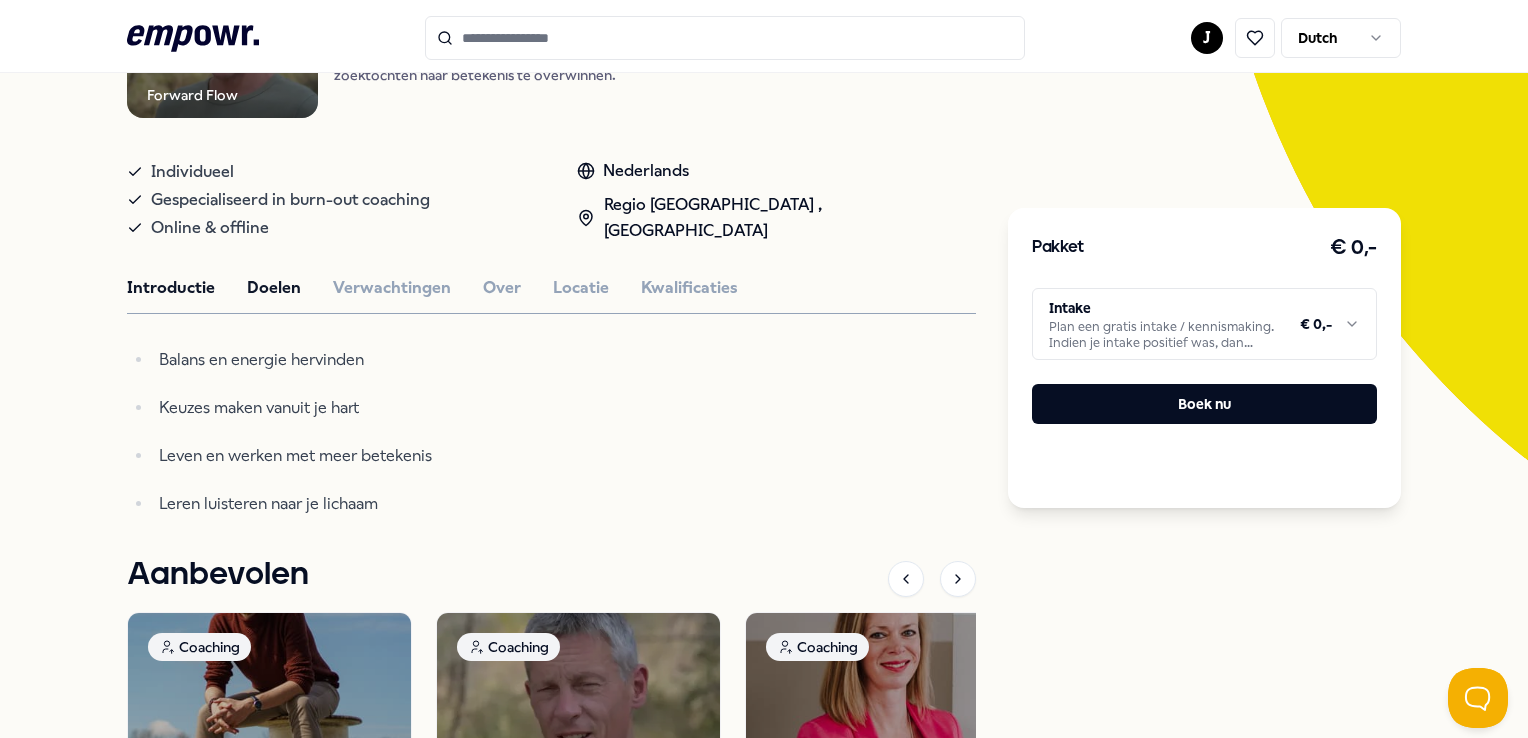 click on "Introductie" at bounding box center [171, 288] 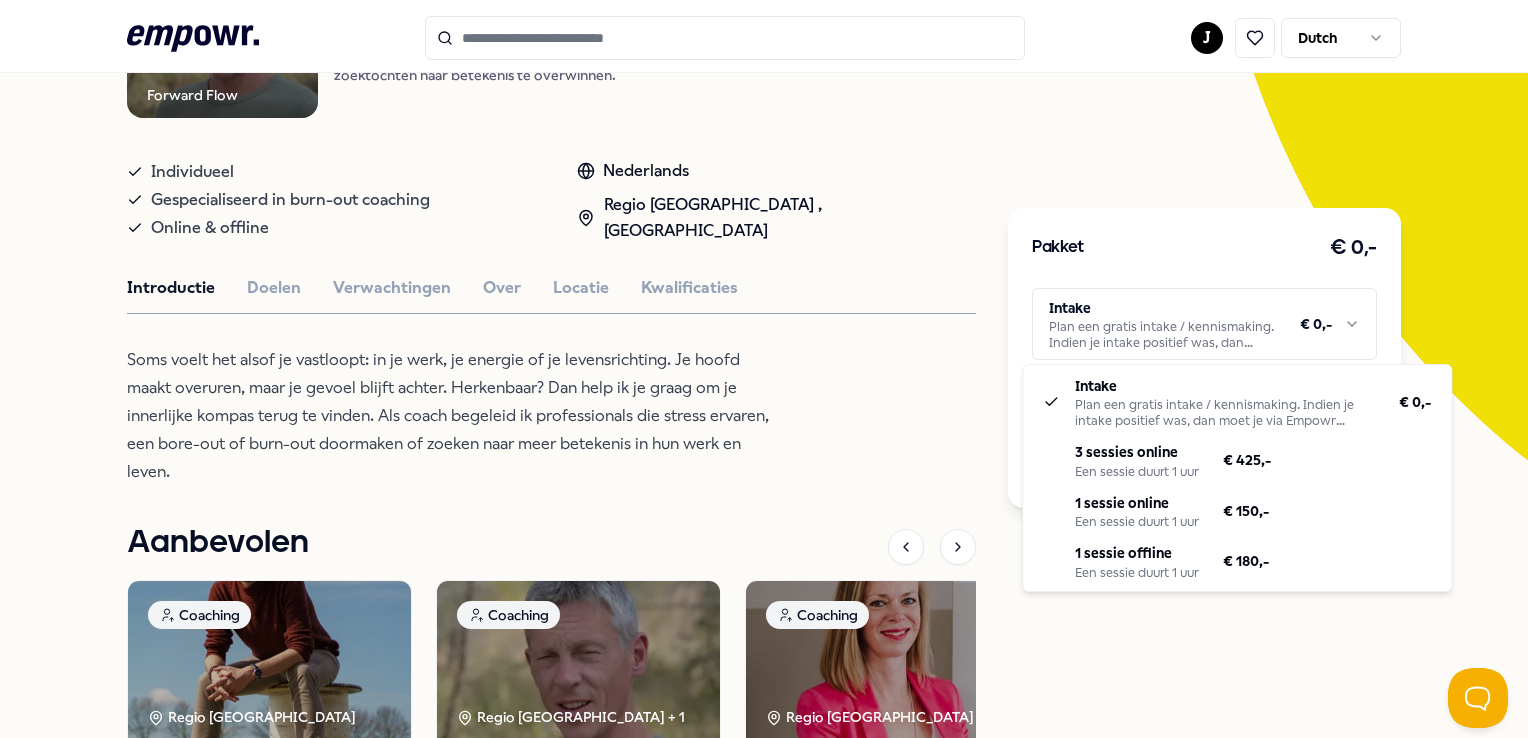 click on ".empowr-logo_svg__cls-1{fill:#03032f} J Dutch Alle categorieën   Self-care library Terug Forward Flow Coaching [PERSON_NAME] Voel je je vastgelopen in werk of energie? Als coach help ik professionals stress, burn-out of zoektochten naar betekenis te overwinnen. Individueel Gespecialiseerd in burn-out coaching Online & offline [GEOGRAPHIC_DATA] , Regio  West  NL  Introductie Doelen Verwachtingen Over Locatie Kwalificaties Soms voelt het alsof je vastloopt: in je werk, je energie of je levensrichting. Je hoofd maakt overuren, maar je gevoel blijft achter. Herkenbaar? Dan help ik je graag om je innerlijke kompas terug te vinden. Als coach begeleid ik professionals die stress ervaren, een bore-out of burn-out doormaken of zoeken naar meer betekenis in hun werk en leven. Aanbevolen Coaching Regio Utrecht    Zelfvertrouwen [PERSON_NAME] Leer fysieke sensaties koppelen aan emoties en communiceer helder wat je voelt
en nodig hebt, vóór het je overweldigt. Engels, Nederlands Vanaf  € 150,- Coaching" at bounding box center [764, 369] 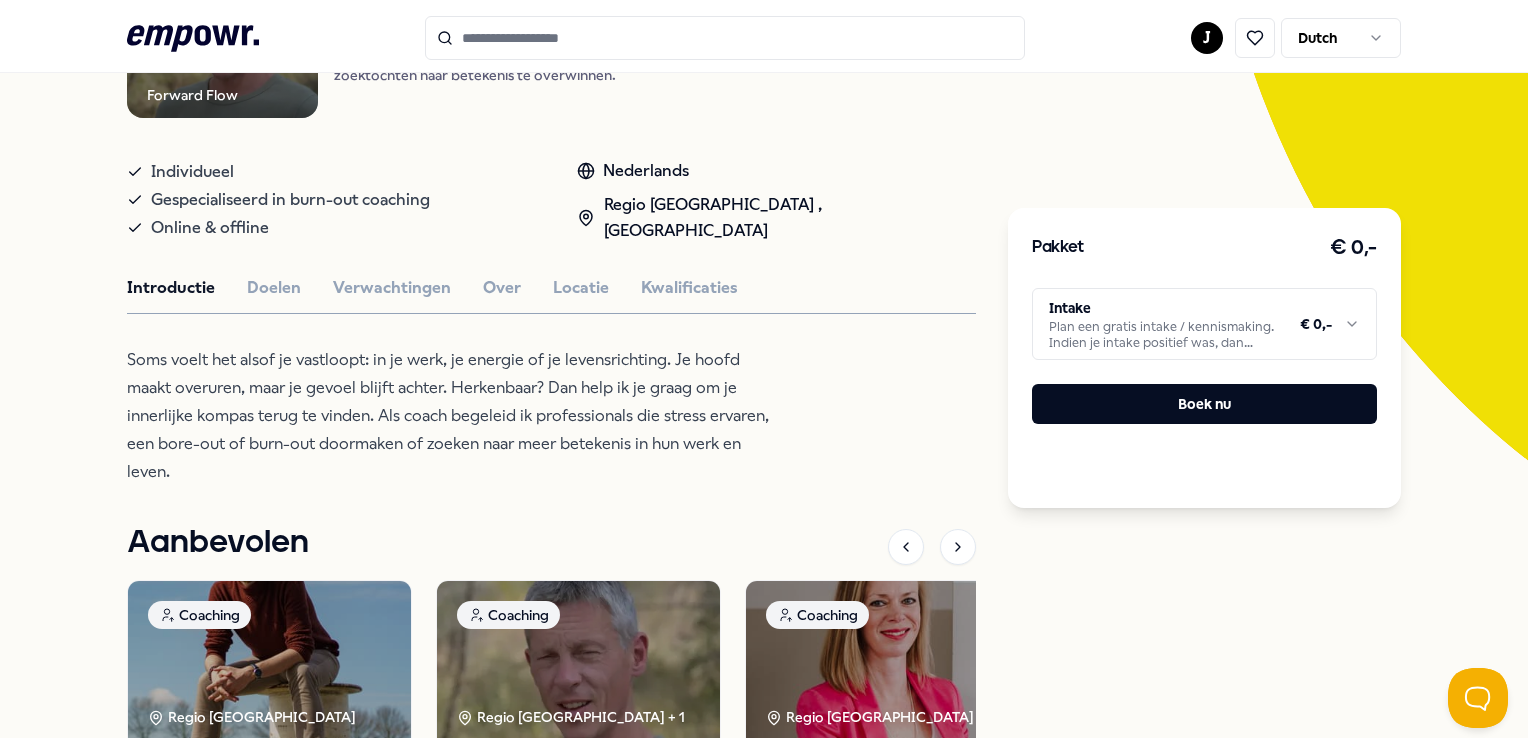 click on ".empowr-logo_svg__cls-1{fill:#03032f} J Dutch Alle categorieën   Self-care library Terug Forward Flow Coaching [PERSON_NAME] Voel je je vastgelopen in werk of energie? Als coach help ik professionals stress, burn-out of zoektochten naar betekenis te overwinnen. Individueel Gespecialiseerd in burn-out coaching Online & offline [GEOGRAPHIC_DATA] , Regio  West  NL  Introductie Doelen Verwachtingen Over Locatie Kwalificaties Soms voelt het alsof je vastloopt: in je werk, je energie of je levensrichting. Je hoofd maakt overuren, maar je gevoel blijft achter. Herkenbaar? Dan help ik je graag om je innerlijke kompas terug te vinden. Als coach begeleid ik professionals die stress ervaren, een bore-out of burn-out doormaken of zoeken naar meer betekenis in hun werk en leven. Aanbevolen Coaching Regio Utrecht    Zelfvertrouwen [PERSON_NAME] Leer fysieke sensaties koppelen aan emoties en communiceer helder wat je voelt
en nodig hebt, vóór het je overweldigt. Engels, Nederlands Vanaf  € 150,- Coaching" at bounding box center (764, 369) 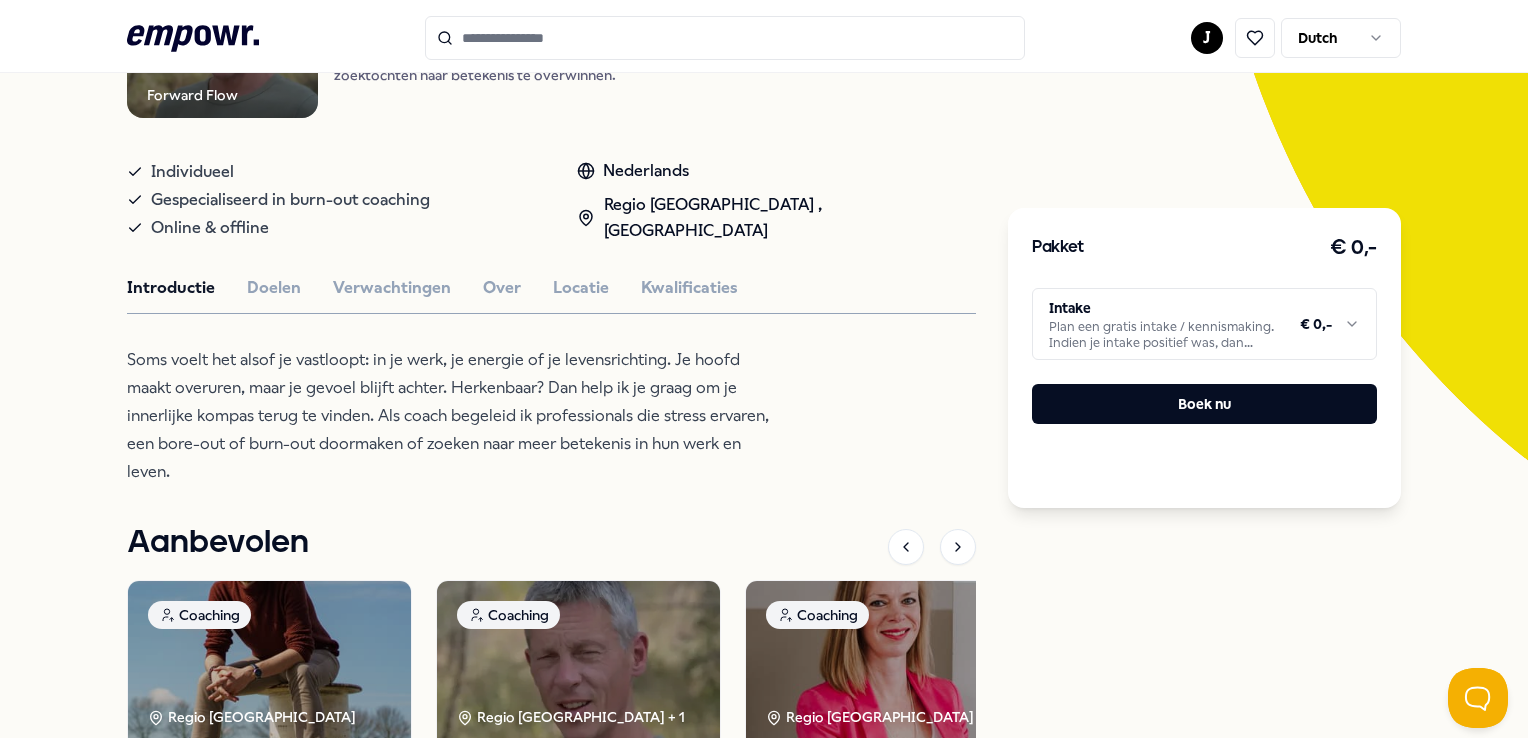 click on ".empowr-logo_svg__cls-1{fill:#03032f} J Dutch Alle categorieën   Self-care library Terug Forward Flow Coaching [PERSON_NAME] Voel je je vastgelopen in werk of energie? Als coach help ik professionals stress, burn-out of zoektochten naar betekenis te overwinnen. Individueel Gespecialiseerd in burn-out coaching Online & offline [GEOGRAPHIC_DATA] , Regio  West  NL  Introductie Doelen Verwachtingen Over Locatie Kwalificaties Soms voelt het alsof je vastloopt: in je werk, je energie of je levensrichting. Je hoofd maakt overuren, maar je gevoel blijft achter. Herkenbaar? Dan help ik je graag om je innerlijke kompas terug te vinden. Als coach begeleid ik professionals die stress ervaren, een bore-out of burn-out doormaken of zoeken naar meer betekenis in hun werk en leven. Aanbevolen Coaching Regio Utrecht    Zelfvertrouwen [PERSON_NAME] Leer fysieke sensaties koppelen aan emoties en communiceer helder wat je voelt
en nodig hebt, vóór het je overweldigt. Engels, Nederlands Vanaf  € 150,- Coaching" at bounding box center (764, 369) 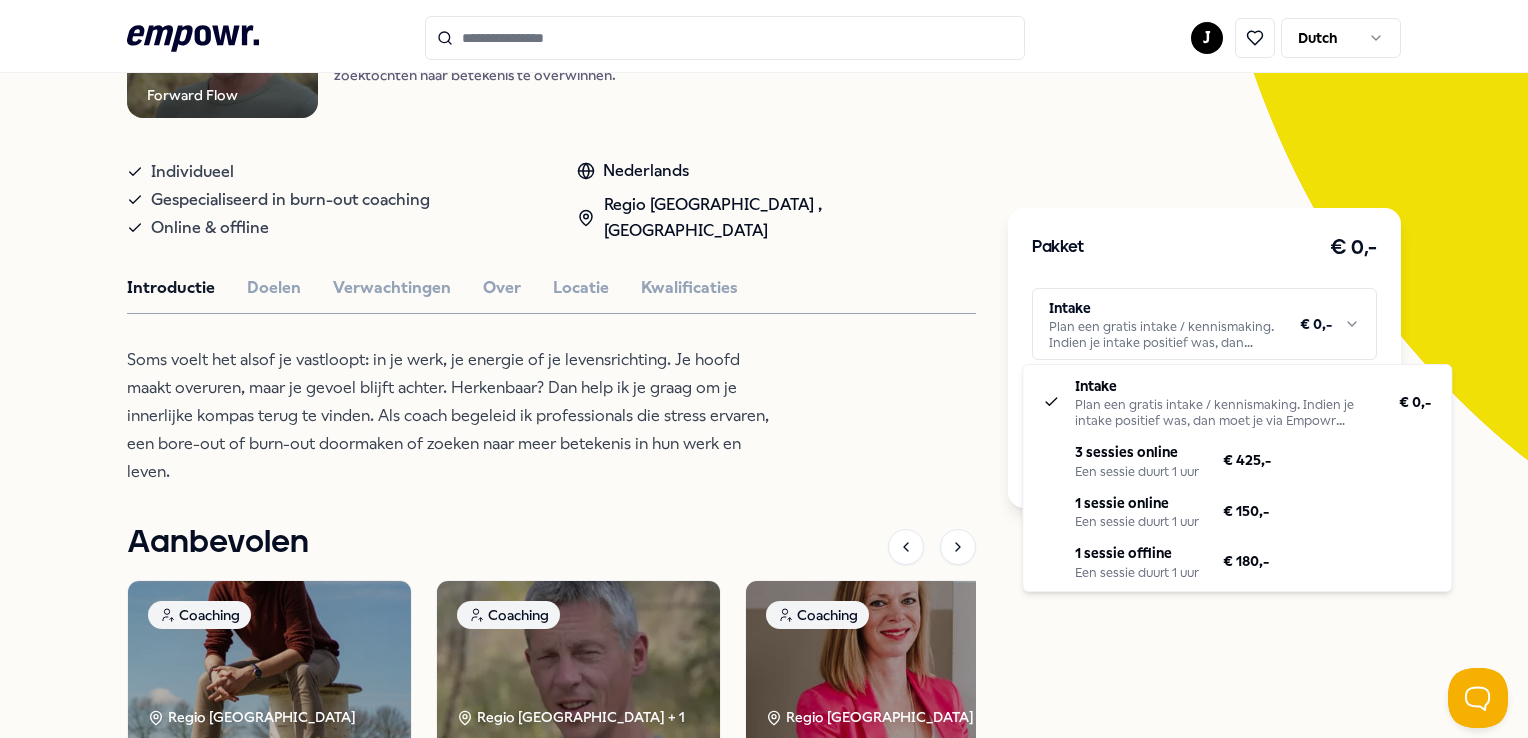 click on ".empowr-logo_svg__cls-1{fill:#03032f} J Dutch Alle categorieën   Self-care library Terug Forward Flow Coaching [PERSON_NAME] Voel je je vastgelopen in werk of energie? Als coach help ik professionals stress, burn-out of zoektochten naar betekenis te overwinnen. Individueel Gespecialiseerd in burn-out coaching Online & offline [GEOGRAPHIC_DATA] , Regio  West  NL  Introductie Doelen Verwachtingen Over Locatie Kwalificaties Soms voelt het alsof je vastloopt: in je werk, je energie of je levensrichting. Je hoofd maakt overuren, maar je gevoel blijft achter. Herkenbaar? Dan help ik je graag om je innerlijke kompas terug te vinden. Als coach begeleid ik professionals die stress ervaren, een bore-out of burn-out doormaken of zoeken naar meer betekenis in hun werk en leven. Aanbevolen Coaching Regio Utrecht    Zelfvertrouwen [PERSON_NAME] Leer fysieke sensaties koppelen aan emoties en communiceer helder wat je voelt
en nodig hebt, vóór het je overweldigt. Engels, Nederlands Vanaf  € 150,- Coaching" at bounding box center (764, 369) 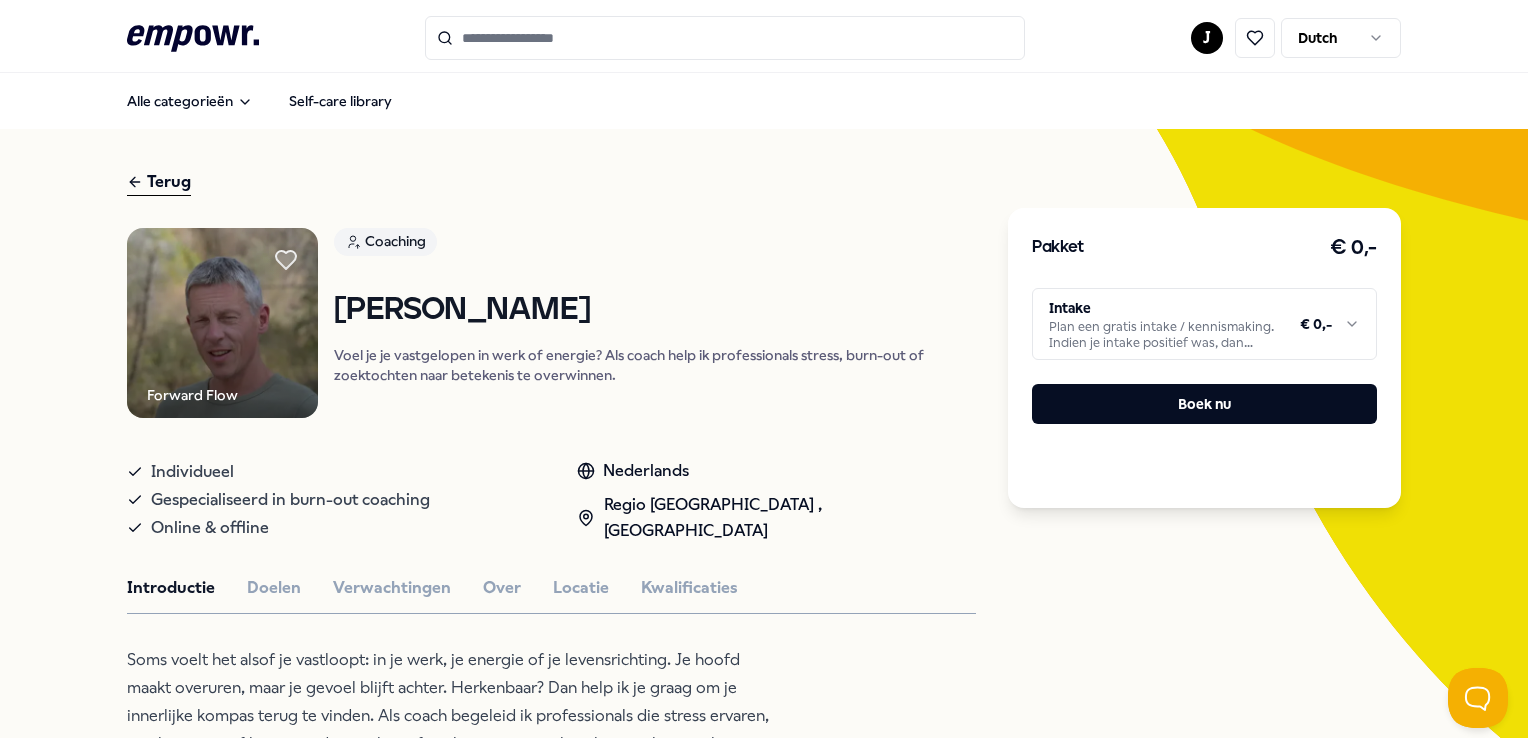scroll, scrollTop: 200, scrollLeft: 0, axis: vertical 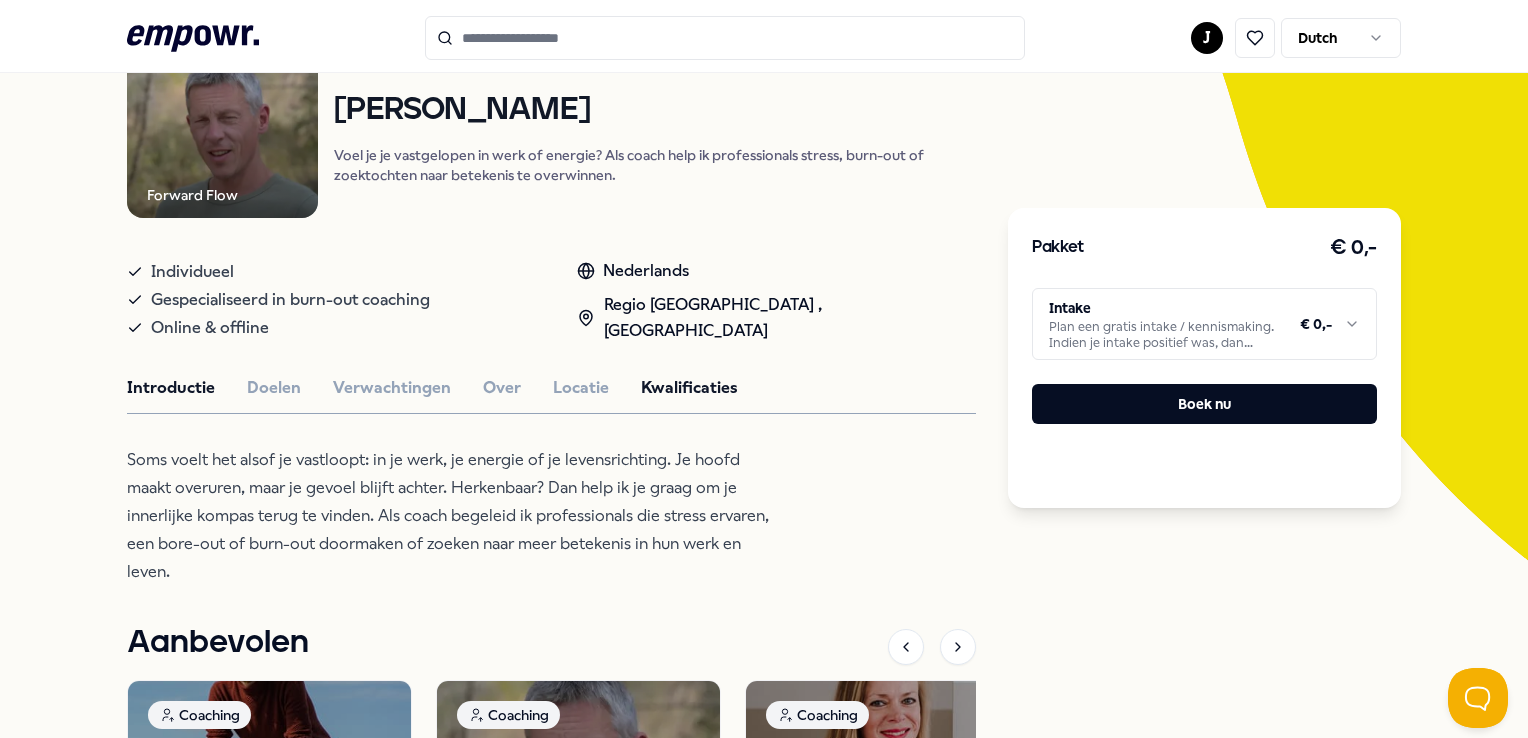 click on "Kwalificaties" at bounding box center [689, 388] 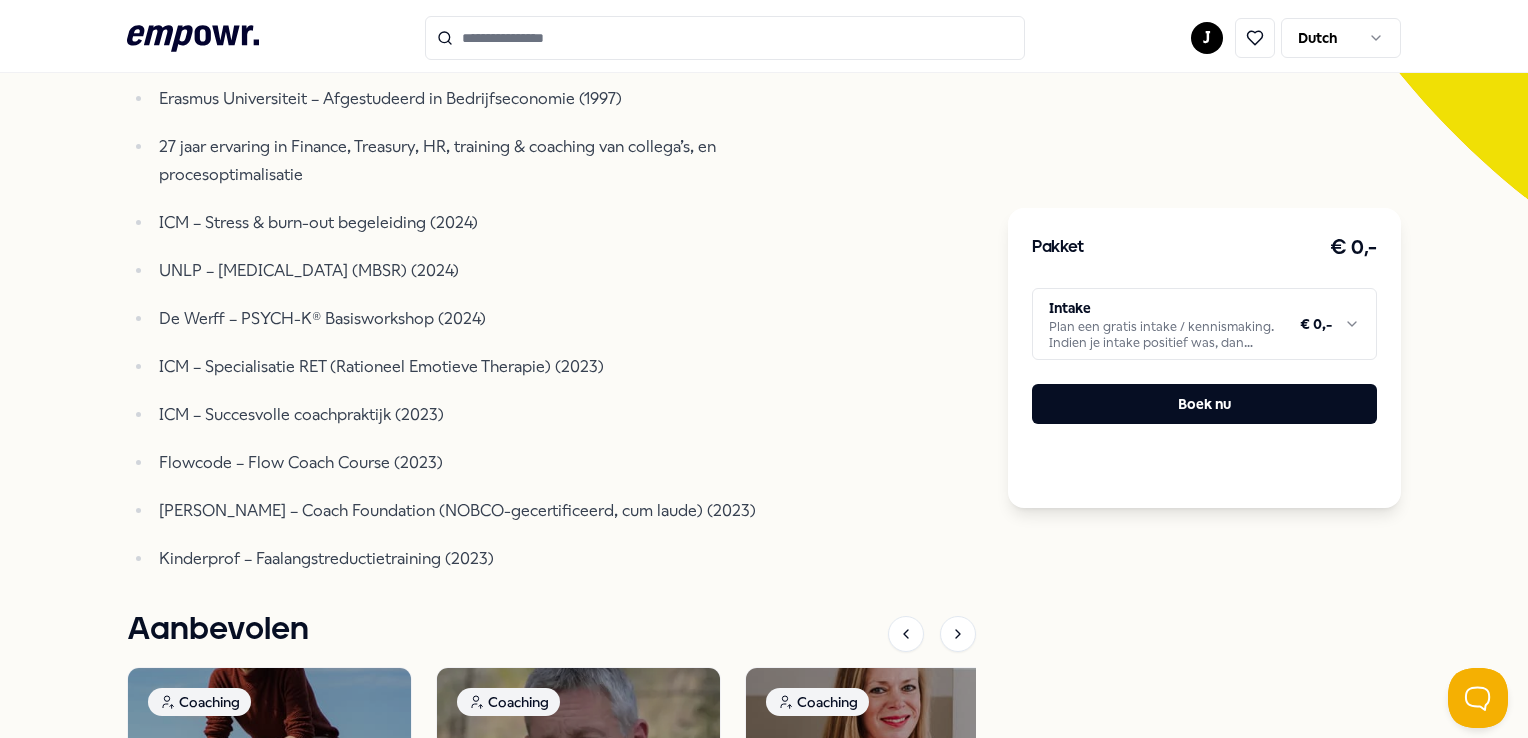 scroll, scrollTop: 261, scrollLeft: 0, axis: vertical 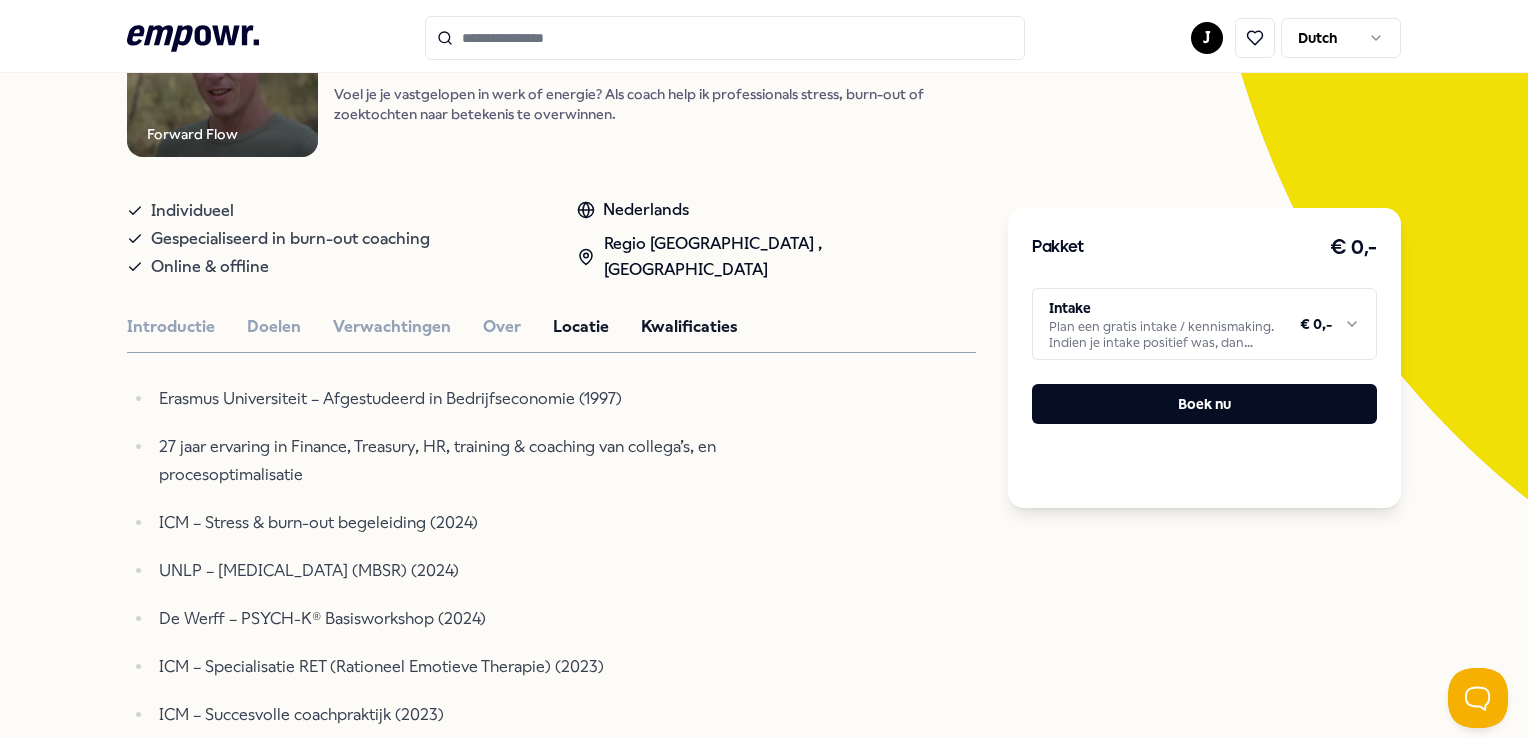click on "Locatie" at bounding box center (581, 327) 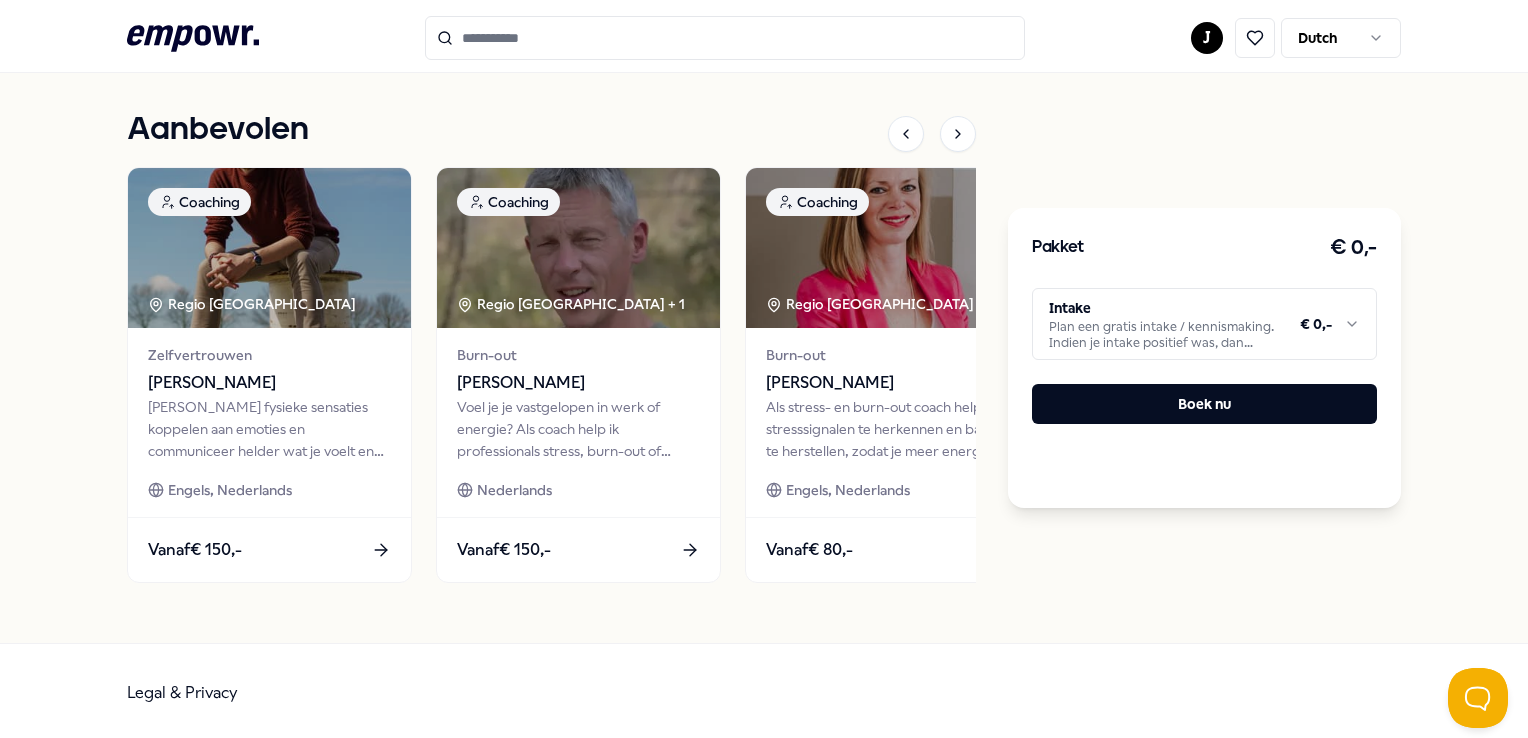 scroll, scrollTop: 197, scrollLeft: 0, axis: vertical 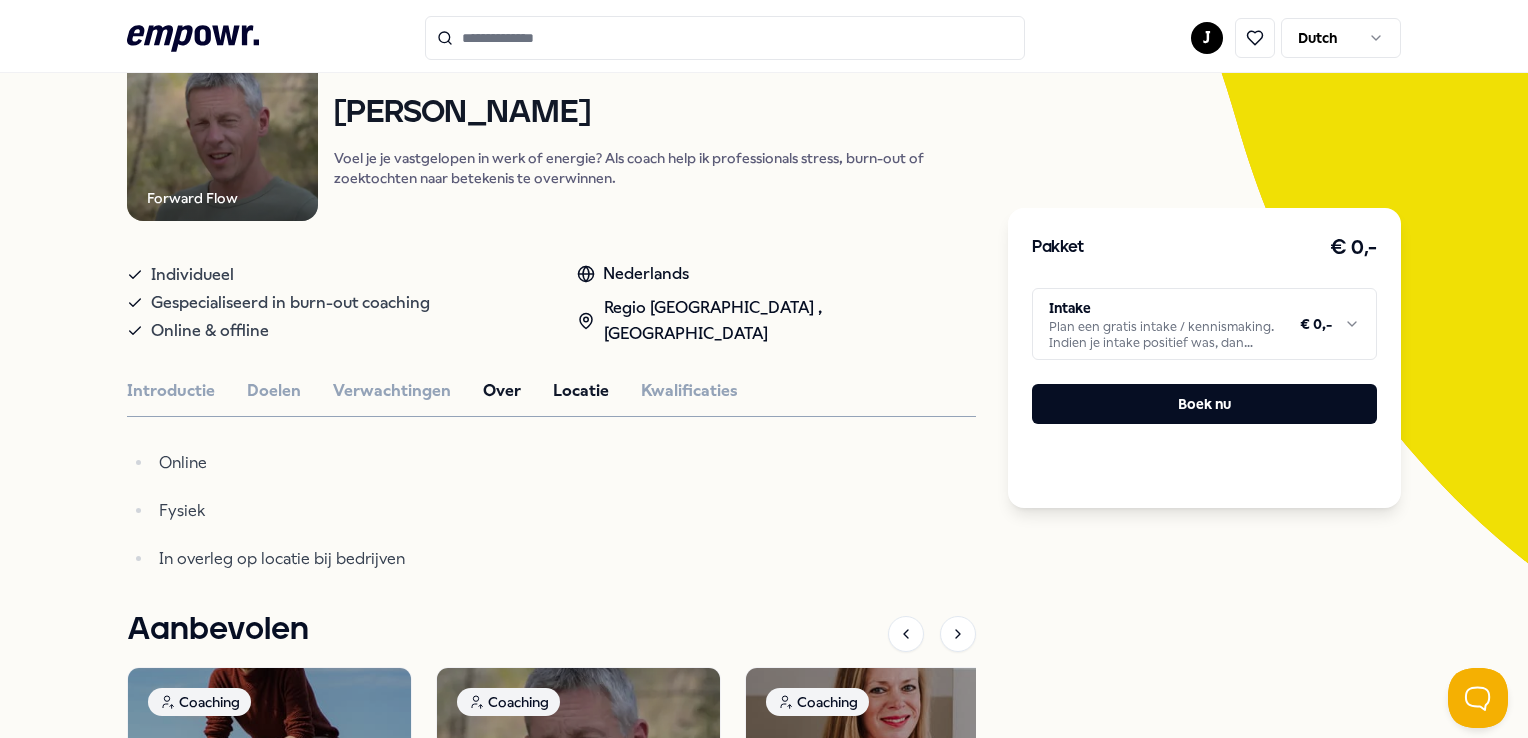 click on "Over" at bounding box center [502, 391] 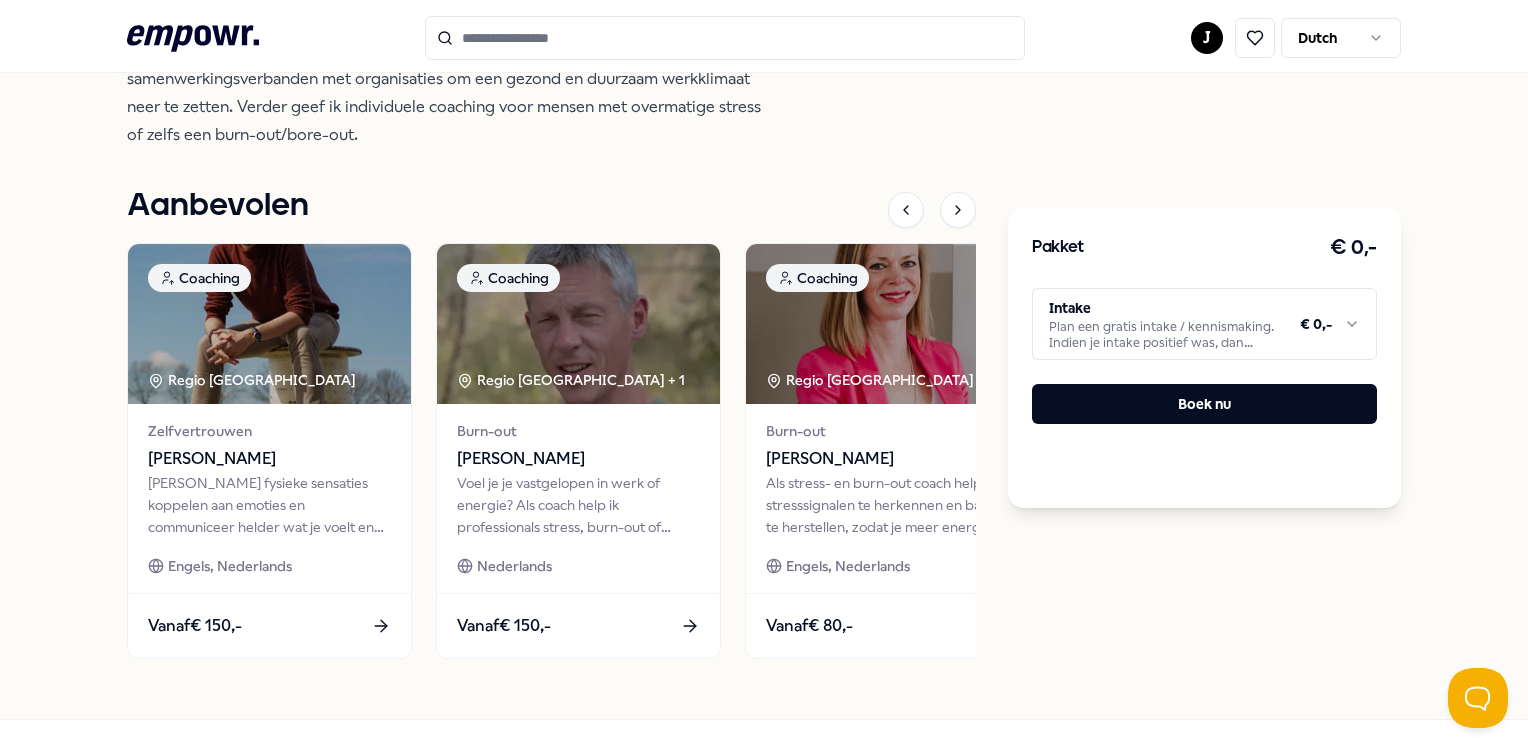 scroll, scrollTop: 769, scrollLeft: 0, axis: vertical 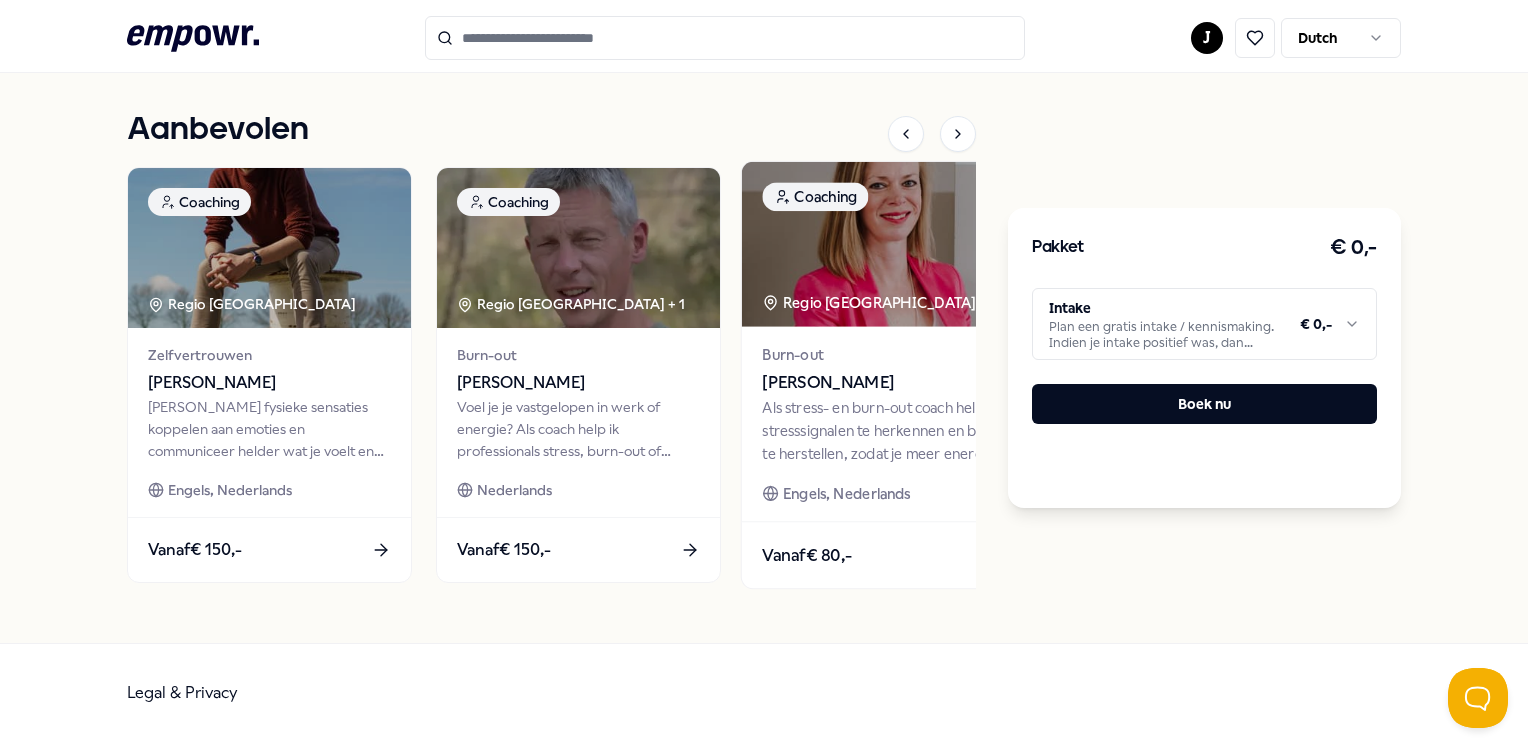 click on "Regio [GEOGRAPHIC_DATA]    + 1" at bounding box center [880, 302] 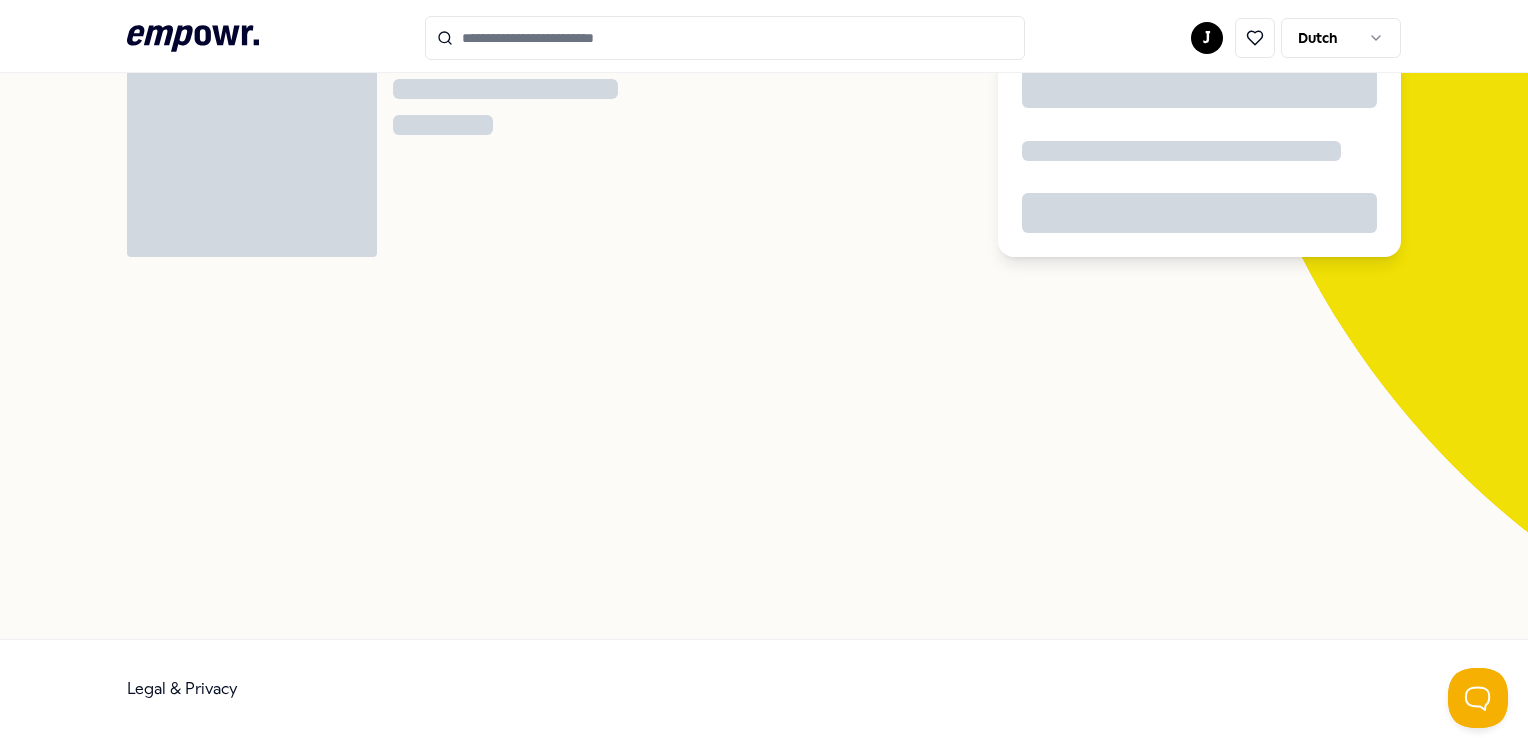 scroll, scrollTop: 128, scrollLeft: 0, axis: vertical 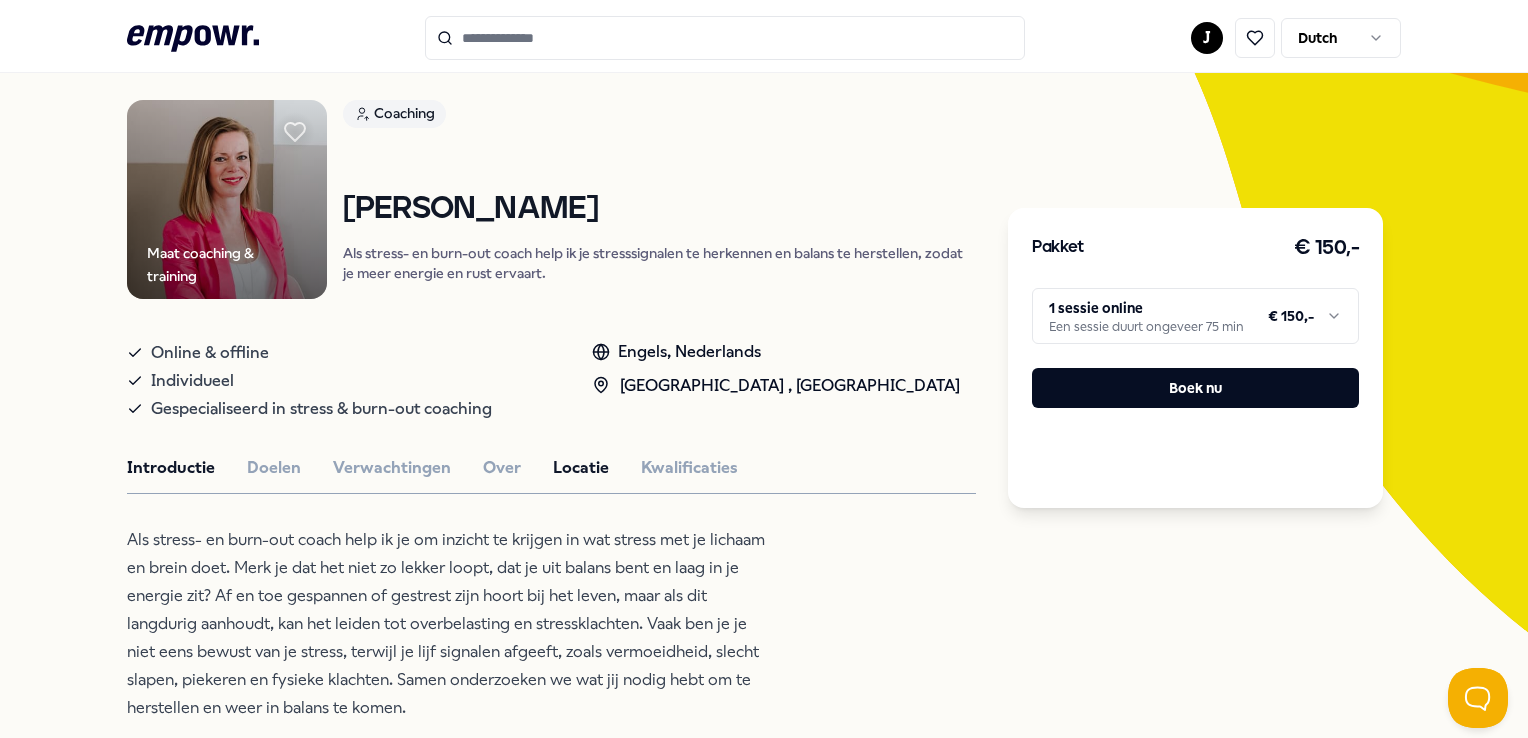 click on "Locatie" at bounding box center (581, 468) 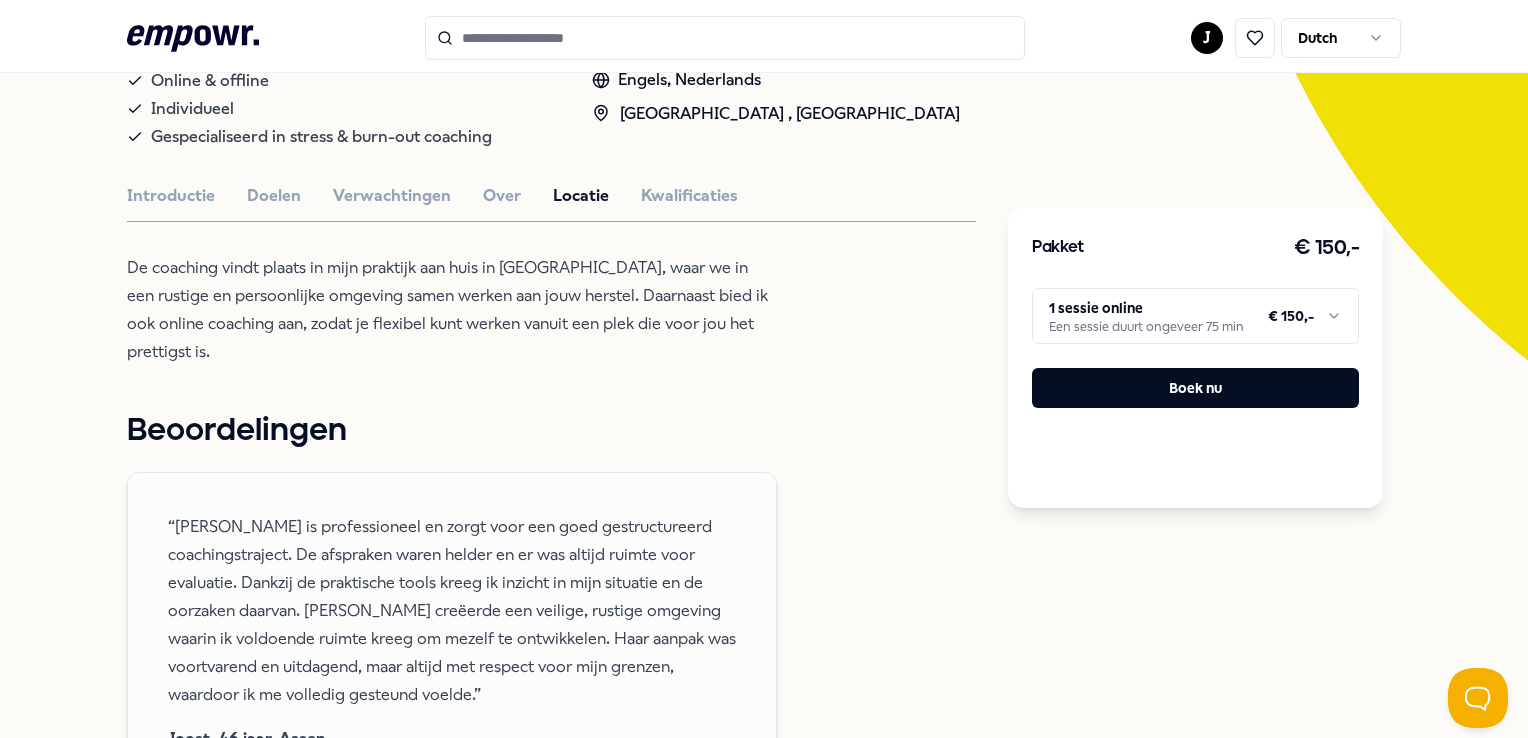 scroll, scrollTop: 428, scrollLeft: 0, axis: vertical 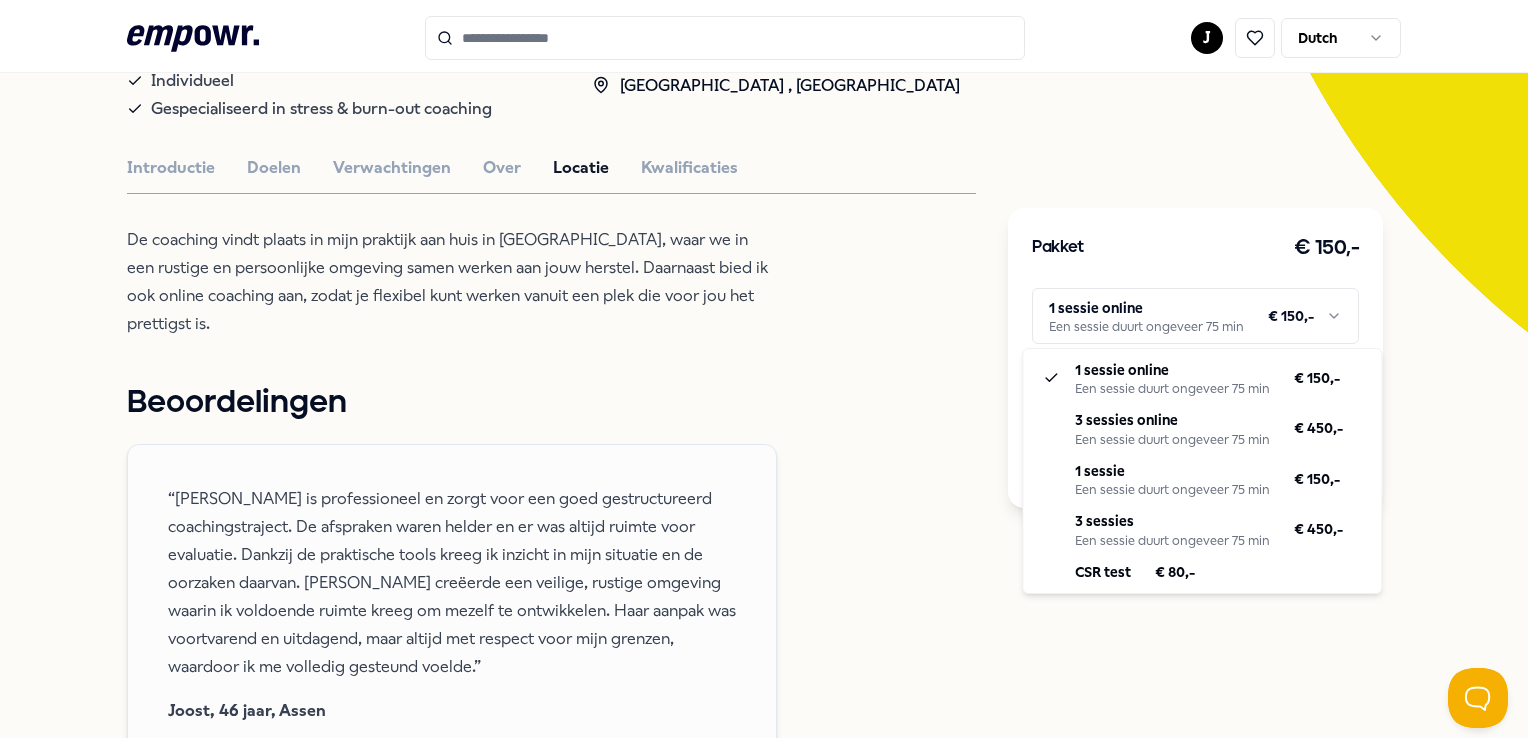 click on ".empowr-logo_svg__cls-1{fill:#03032f} J Dutch Alle categorieën   Self-care library Terug Maat coaching & training Coaching [PERSON_NAME] Als stress- en burn-out coach help ik je stresssignalen te herkennen en balans te herstellen, zodat je meer energie en rust ervaart. Online & offline Individueel Gespecialiseerd in stress & burn-out coaching Engels, [GEOGRAPHIC_DATA] , Regio Oost NL  Introductie Doelen Verwachtingen Over Locatie Kwalificaties De coaching vindt plaats in mijn praktijk aan huis in [GEOGRAPHIC_DATA], waar we in een rustige en persoonlijke omgeving samen werken aan jouw herstel. Daarnaast bied ik ook online coaching aan, zodat je flexibel kunt werken vanuit een plek die voor jou het prettigst is. Beoordelingen  Joost, 46 jaar, [PERSON_NAME], 38 jaar, Meppel    [PERSON_NAME], 28 jaar, Wageningen   Aanbevolen Coaching Regio Utrecht    Zelfvertrouwen [PERSON_NAME] Leer fysieke sensaties koppelen aan emoties en communiceer helder wat je voelt
en nodig hebt, vóór het je overweldigt. Engels, Nederlands" at bounding box center (764, 369) 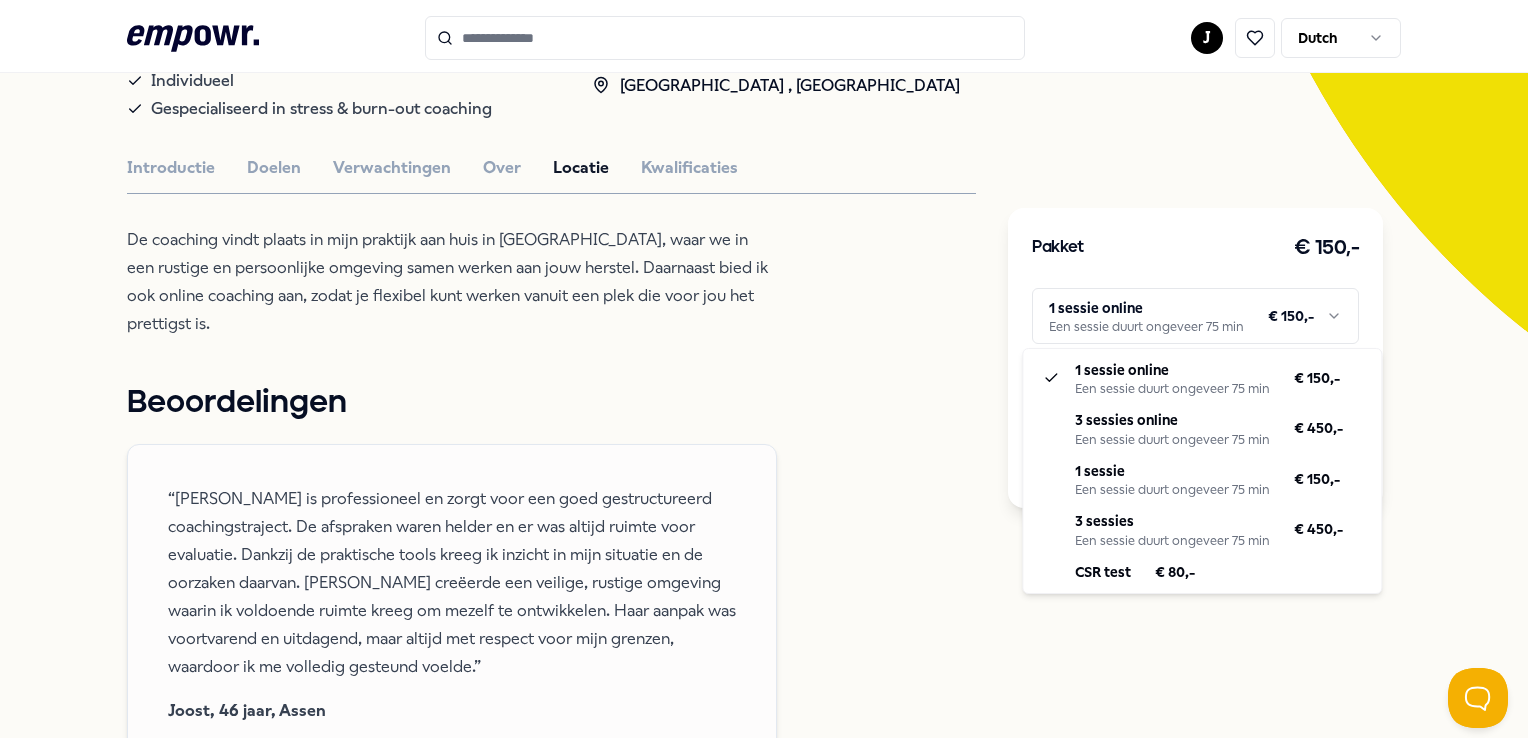 click on ".empowr-logo_svg__cls-1{fill:#03032f} J Dutch Alle categorieën   Self-care library Terug Maat coaching & training Coaching [PERSON_NAME] Als stress- en burn-out coach help ik je stresssignalen te herkennen en balans te herstellen, zodat je meer energie en rust ervaart. Online & offline Individueel Gespecialiseerd in stress & burn-out coaching Engels, [GEOGRAPHIC_DATA] , Regio Oost NL  Introductie Doelen Verwachtingen Over Locatie Kwalificaties De coaching vindt plaats in mijn praktijk aan huis in [GEOGRAPHIC_DATA], waar we in een rustige en persoonlijke omgeving samen werken aan jouw herstel. Daarnaast bied ik ook online coaching aan, zodat je flexibel kunt werken vanuit een plek die voor jou het prettigst is. Beoordelingen  Joost, 46 jaar, [PERSON_NAME], 38 jaar, Meppel    [PERSON_NAME], 28 jaar, Wageningen   Aanbevolen Coaching Regio Utrecht    Zelfvertrouwen [PERSON_NAME] Leer fysieke sensaties koppelen aan emoties en communiceer helder wat je voelt
en nodig hebt, vóór het je overweldigt. Engels, Nederlands" at bounding box center (764, 369) 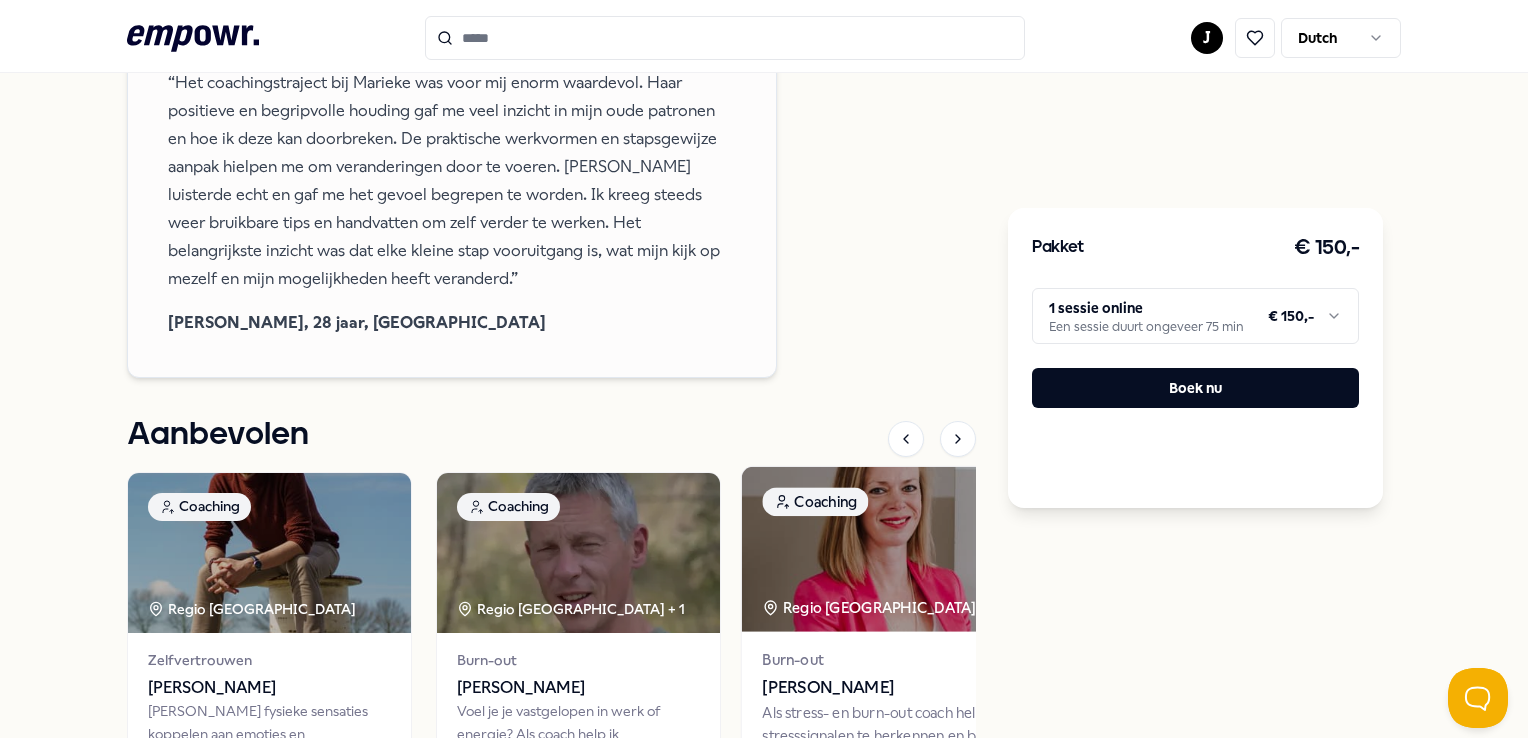 scroll, scrollTop: 1728, scrollLeft: 0, axis: vertical 